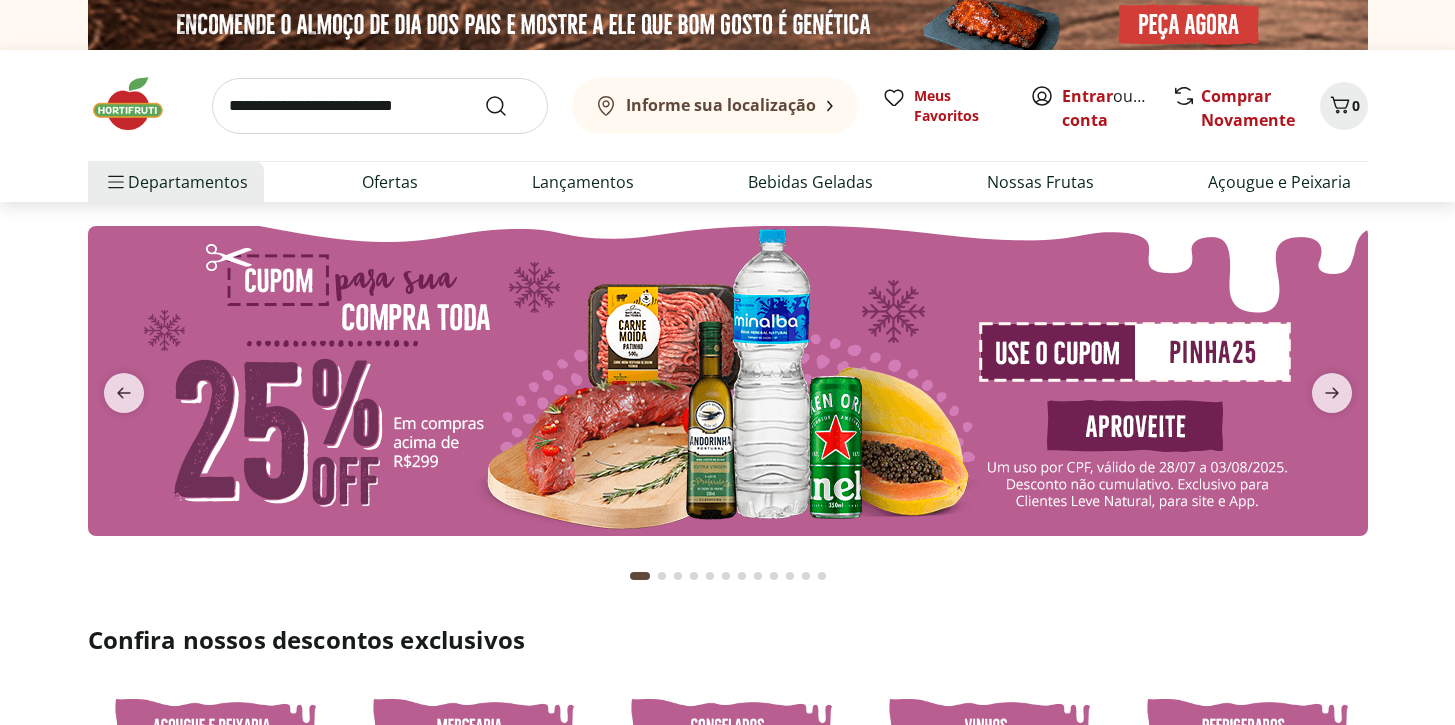 scroll, scrollTop: 0, scrollLeft: 0, axis: both 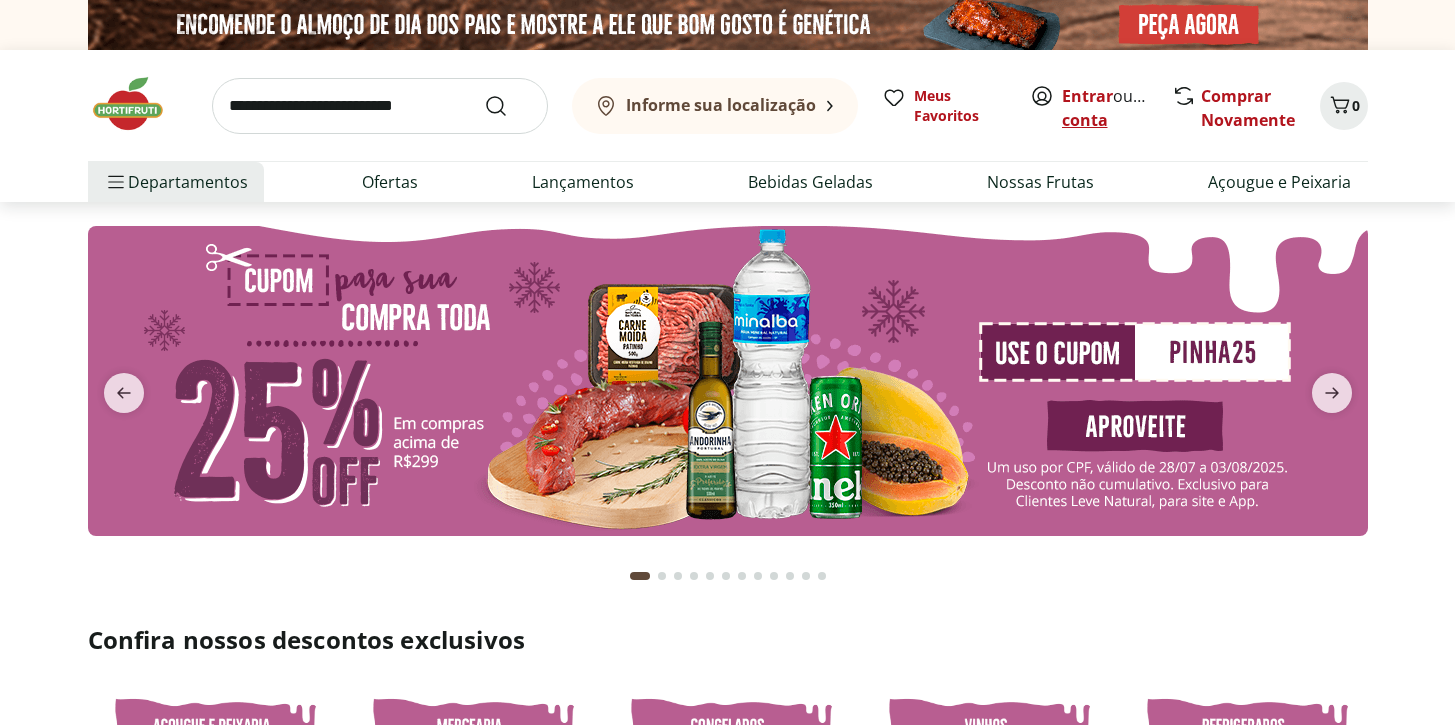 click on "Criar conta" at bounding box center [1117, 108] 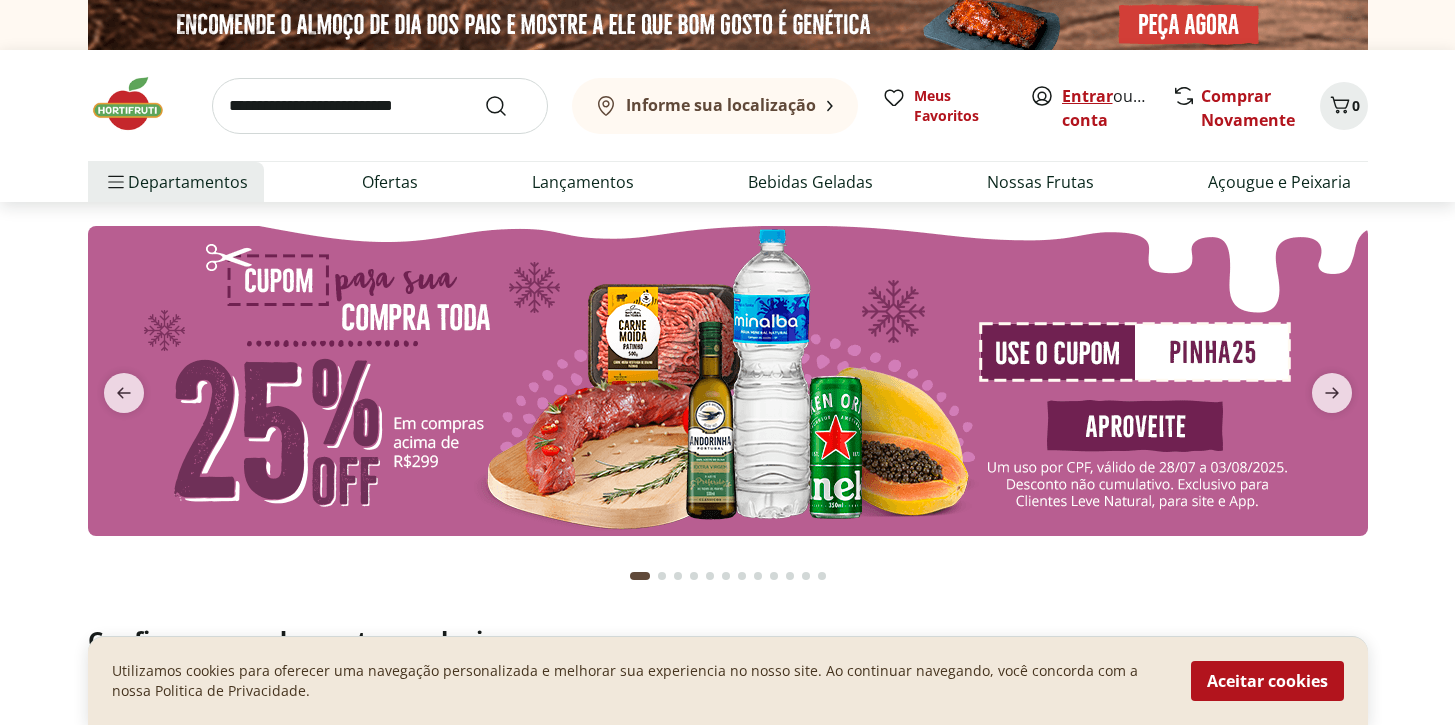 click on "Entrar" at bounding box center [1087, 96] 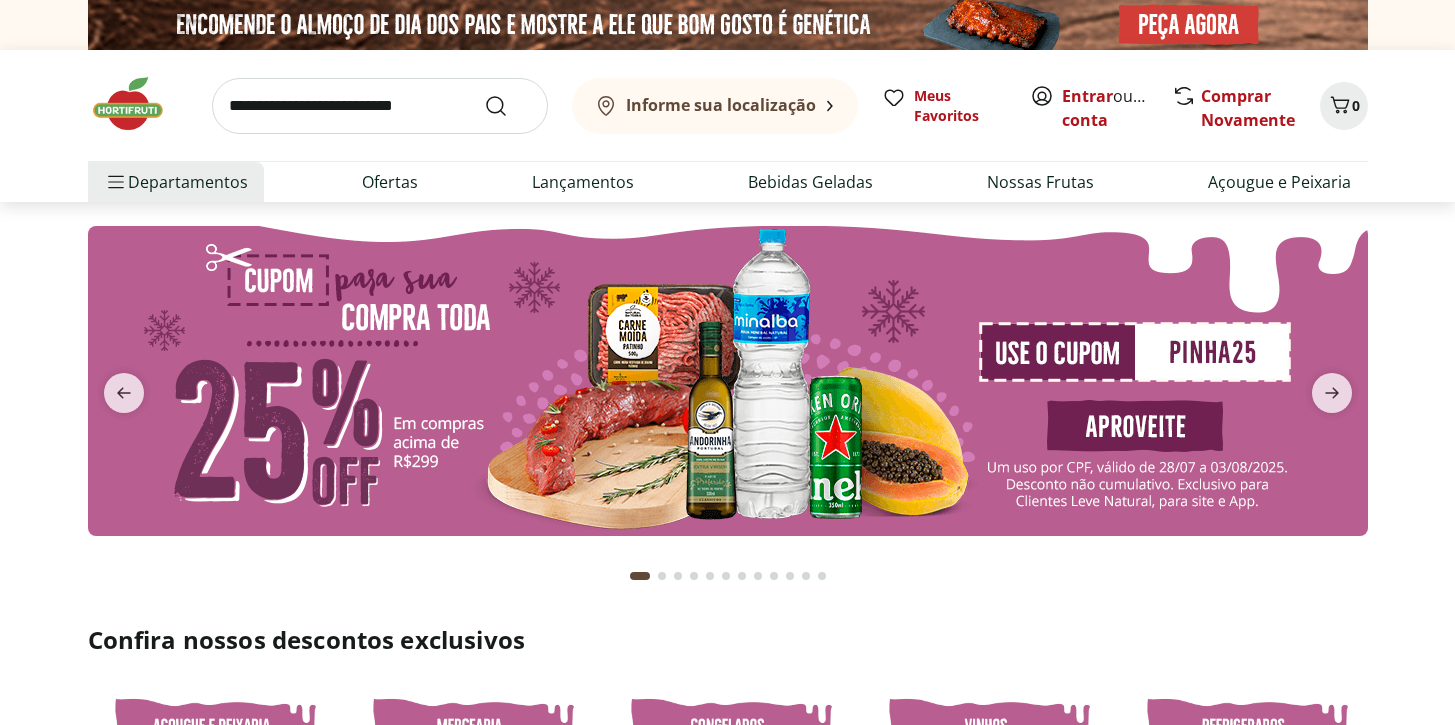 scroll, scrollTop: 0, scrollLeft: 0, axis: both 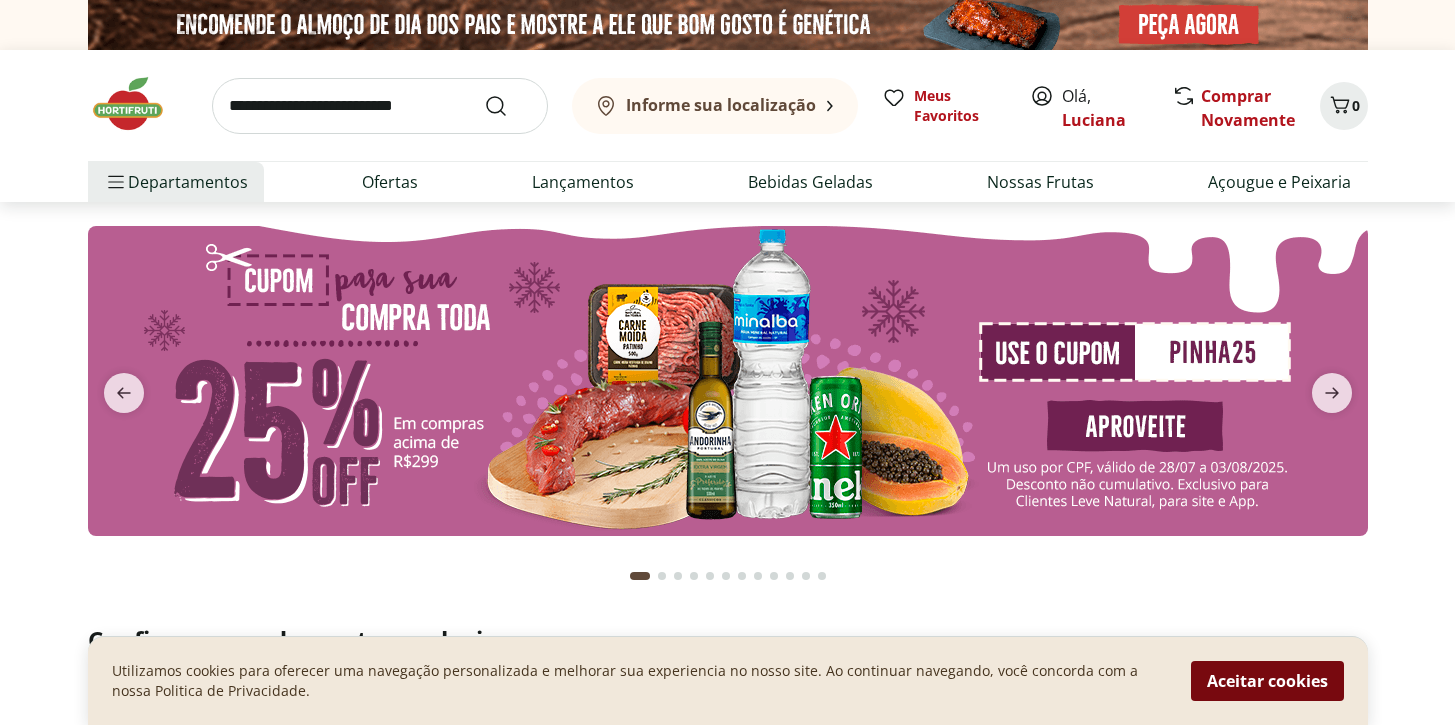 click on "Aceitar cookies" at bounding box center [1267, 681] 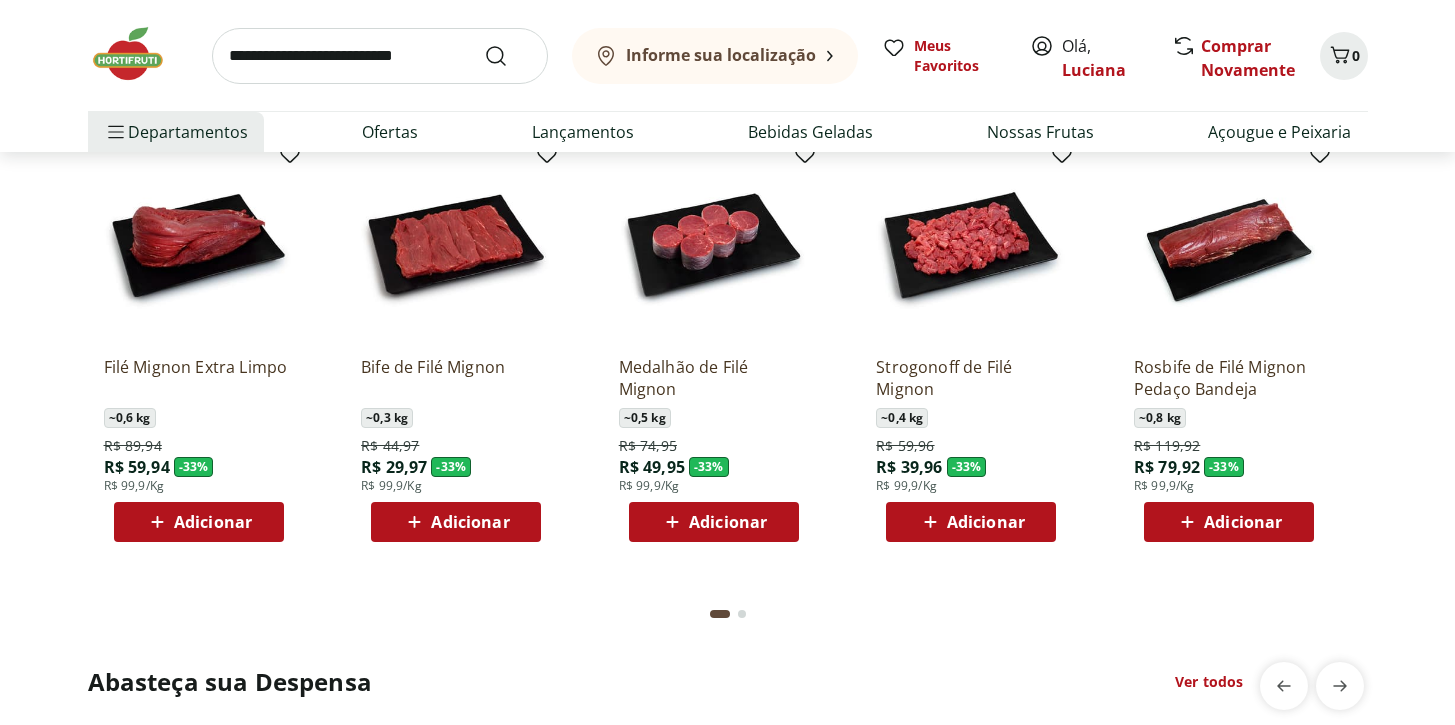 scroll, scrollTop: 3224, scrollLeft: 0, axis: vertical 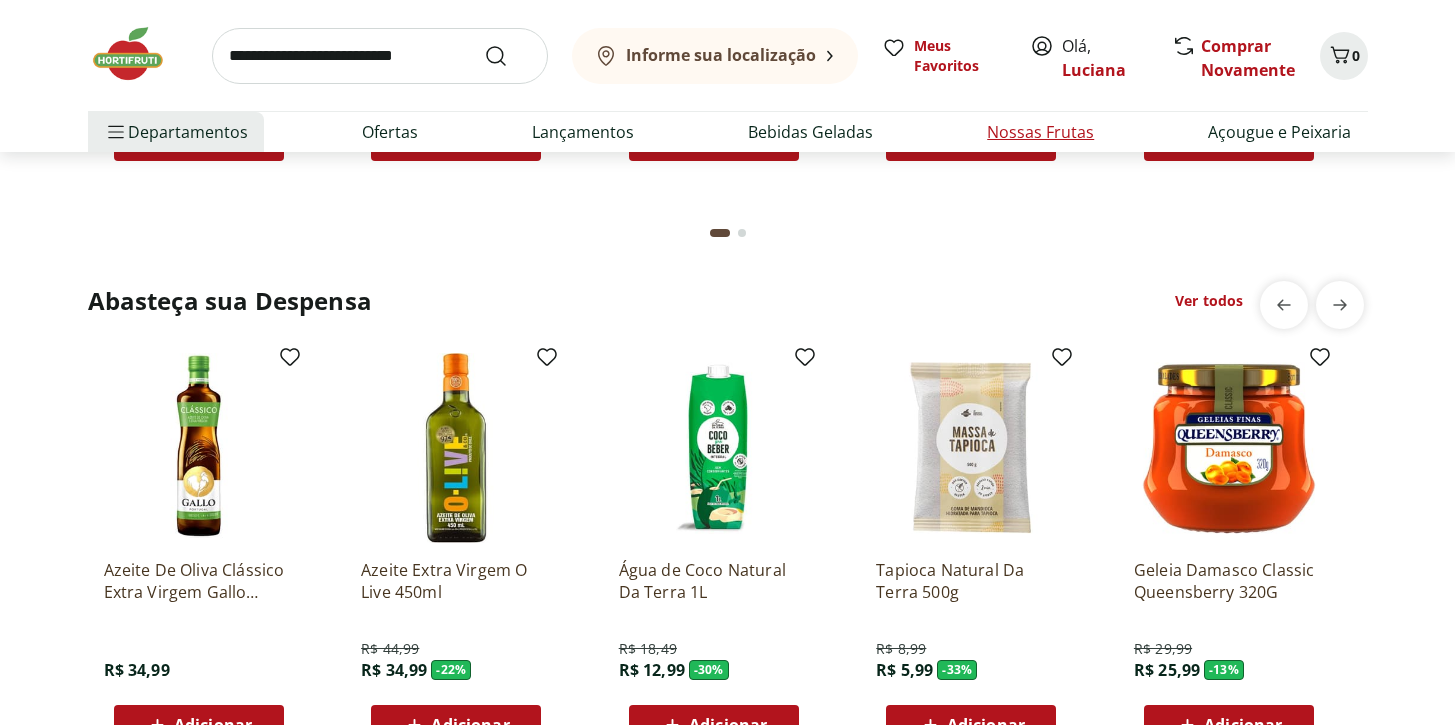 click on "Nossas Frutas" at bounding box center (1040, 132) 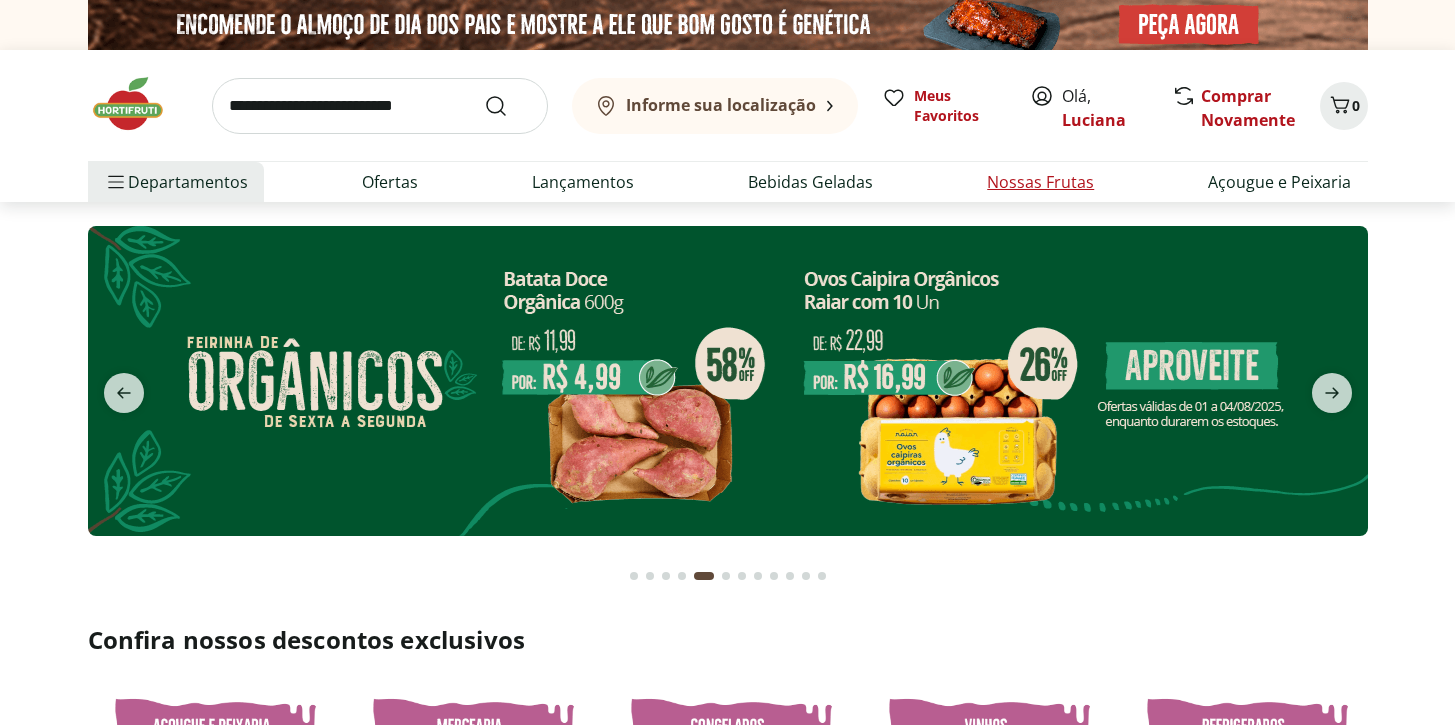 select on "**********" 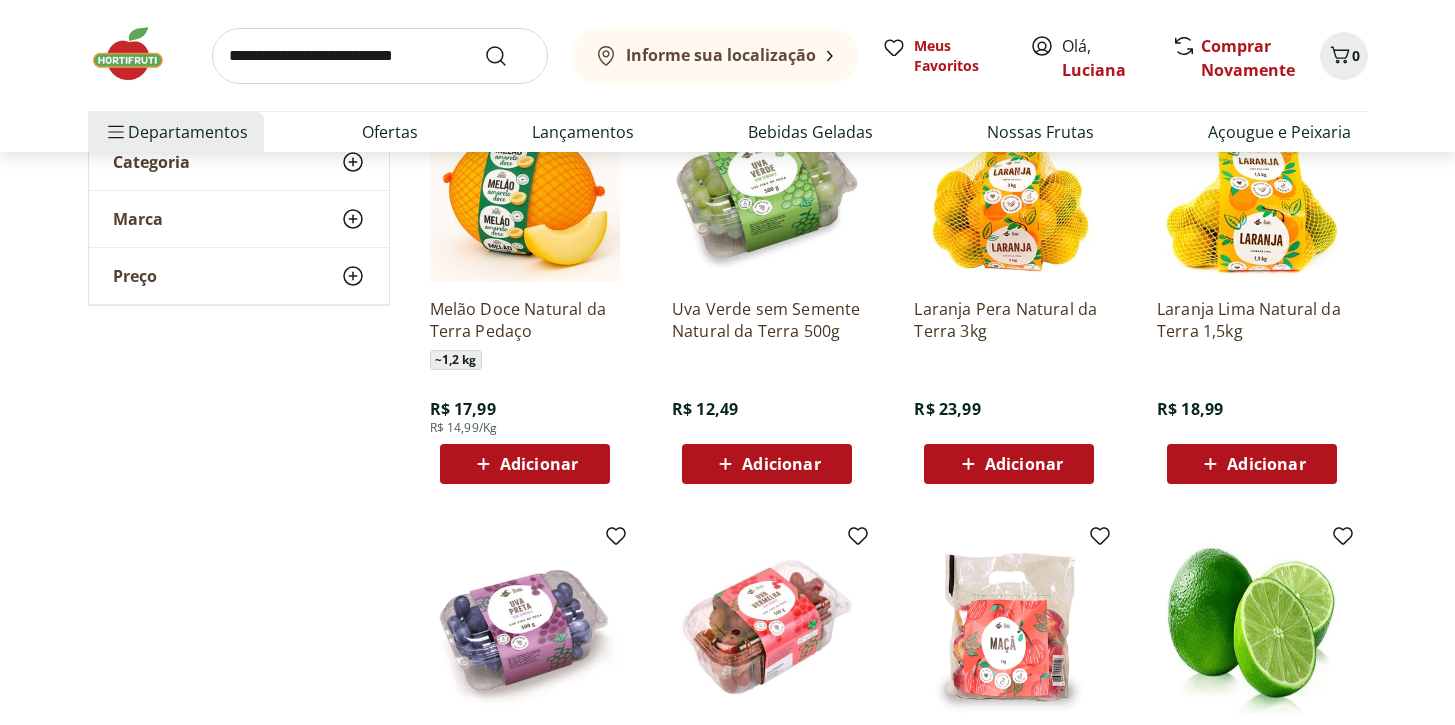 scroll, scrollTop: 0, scrollLeft: 0, axis: both 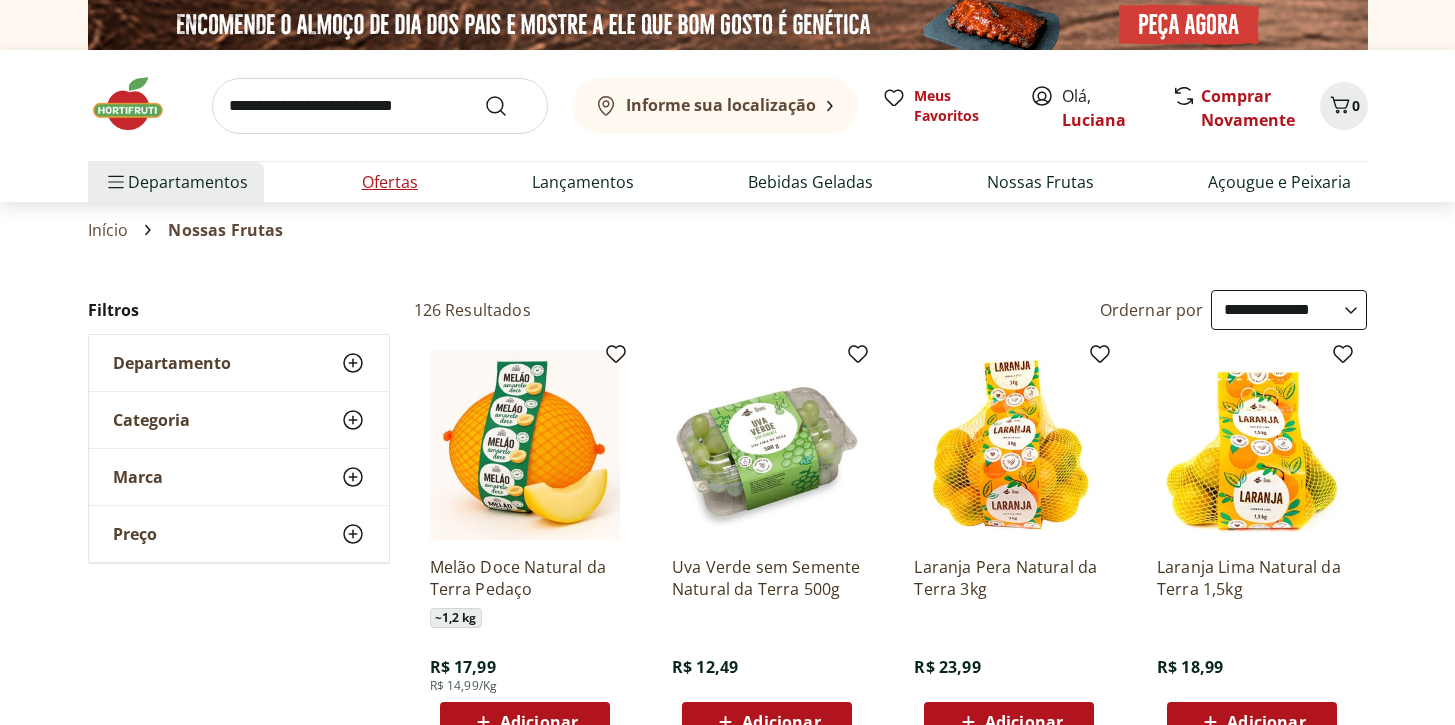 click on "Ofertas" at bounding box center (390, 182) 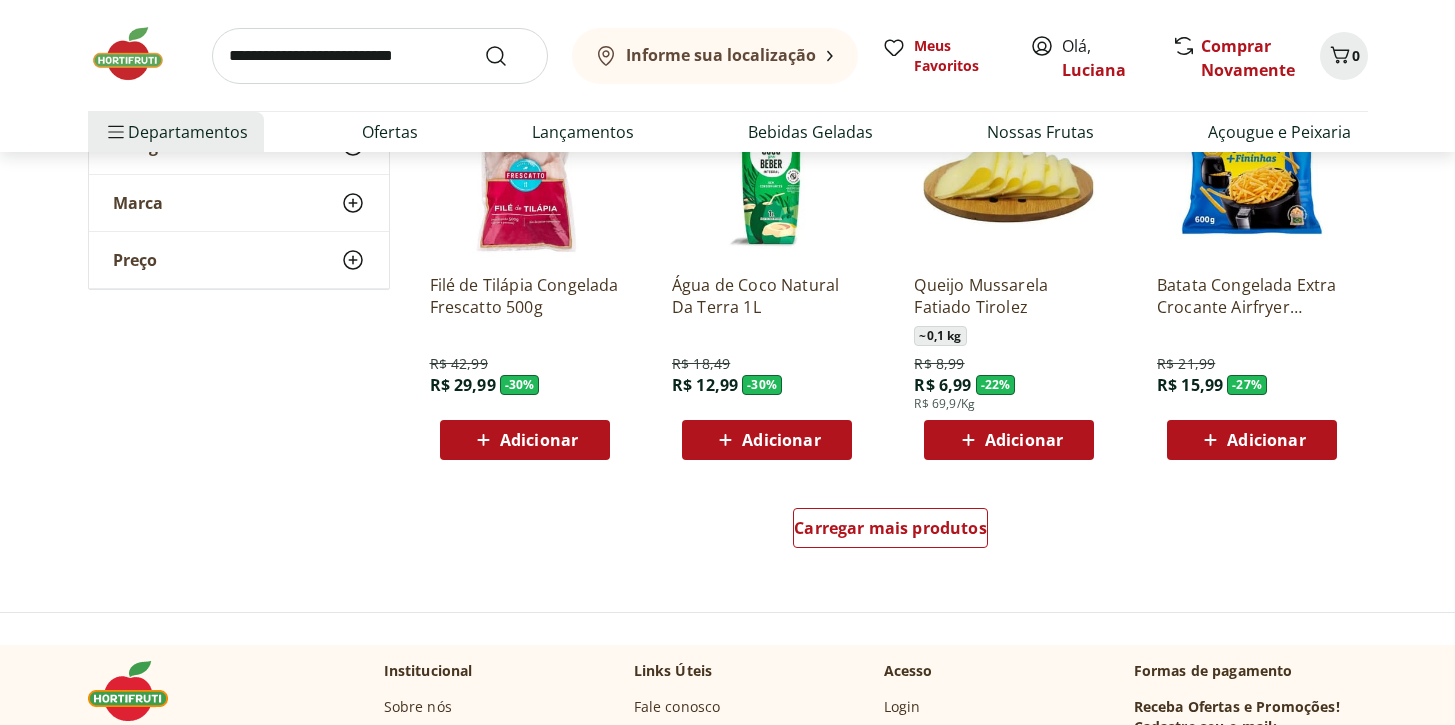 scroll, scrollTop: 1411, scrollLeft: 0, axis: vertical 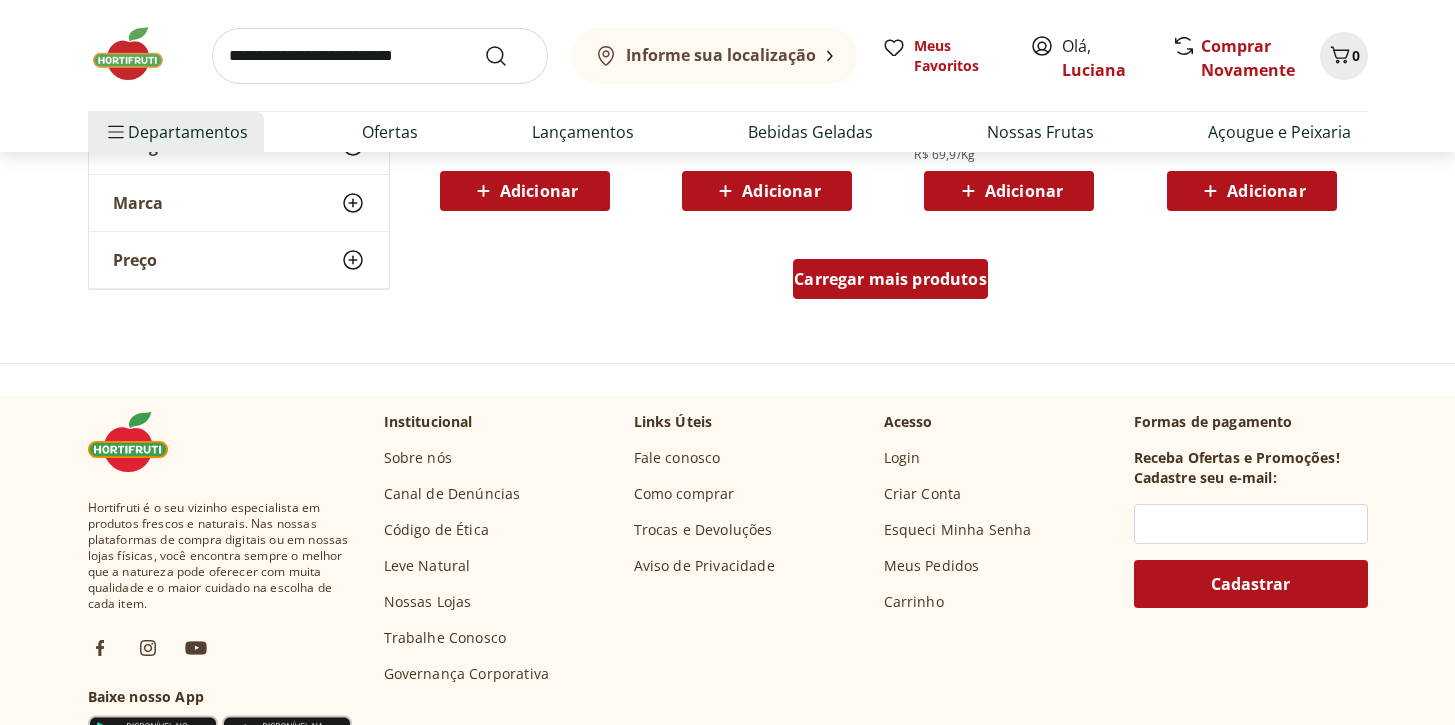 click on "Carregar mais produtos" at bounding box center [890, 279] 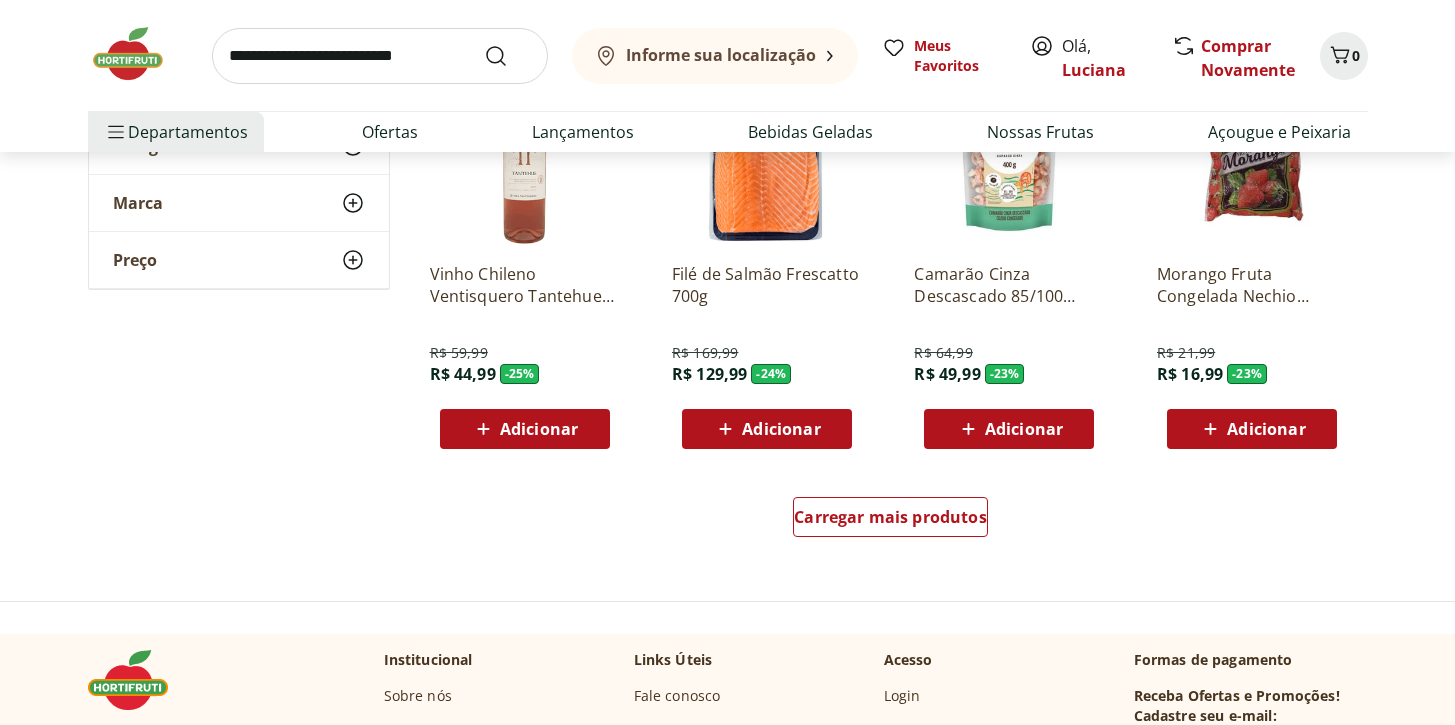 scroll, scrollTop: 2480, scrollLeft: 0, axis: vertical 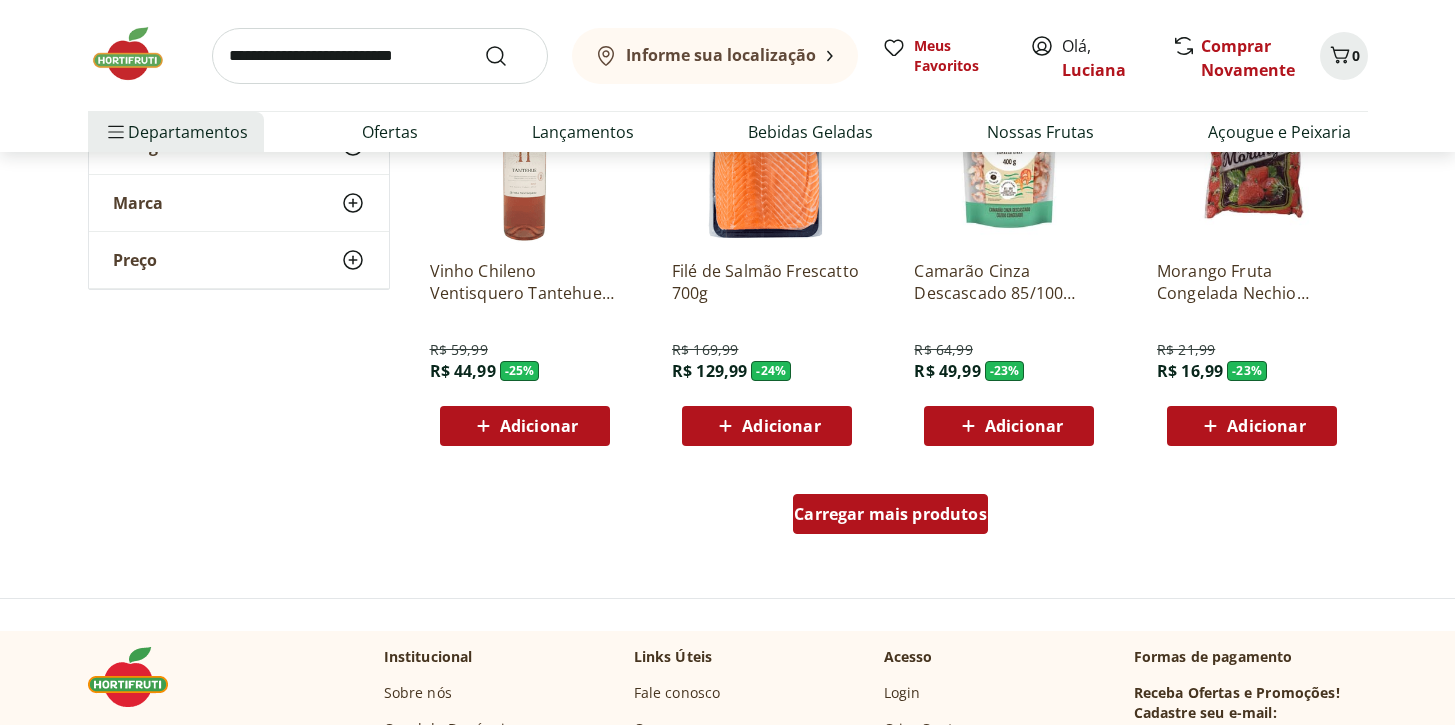 click on "Carregar mais produtos" at bounding box center [890, 514] 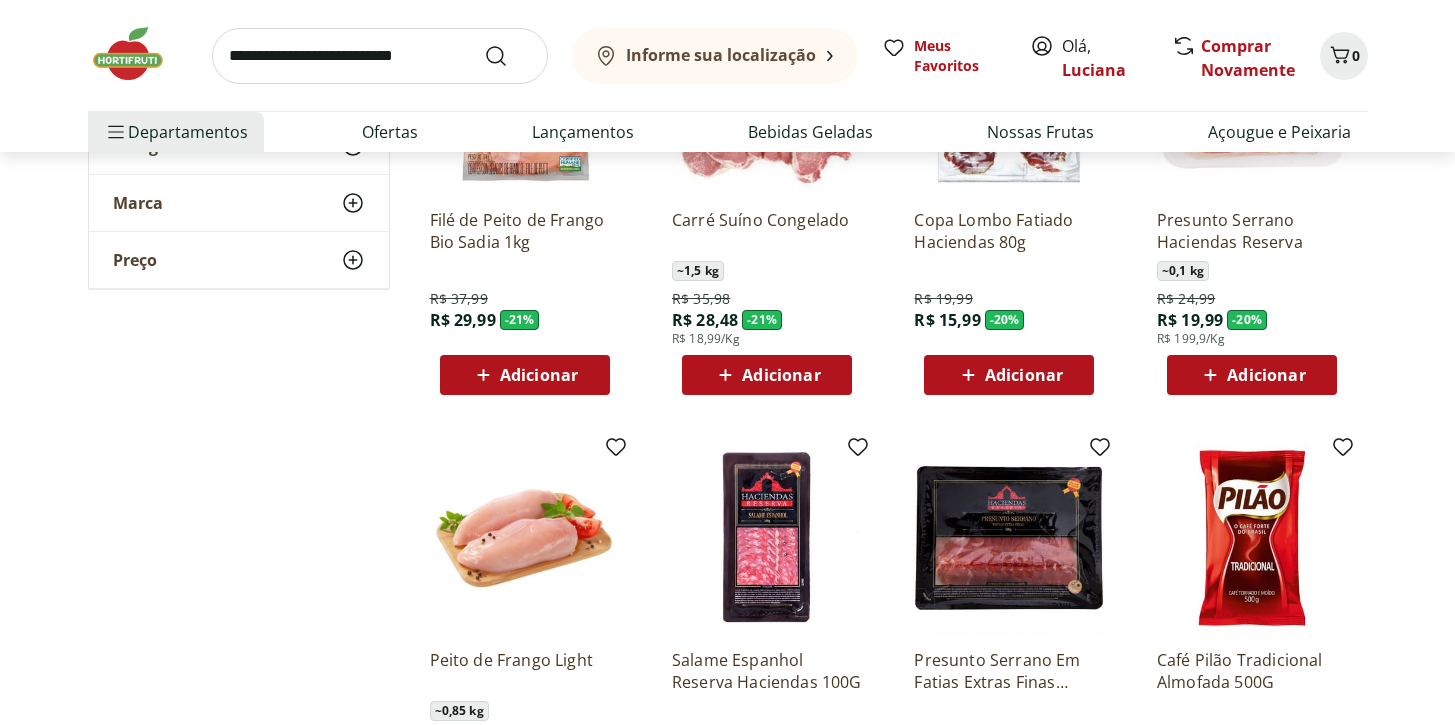 scroll, scrollTop: 3979, scrollLeft: 0, axis: vertical 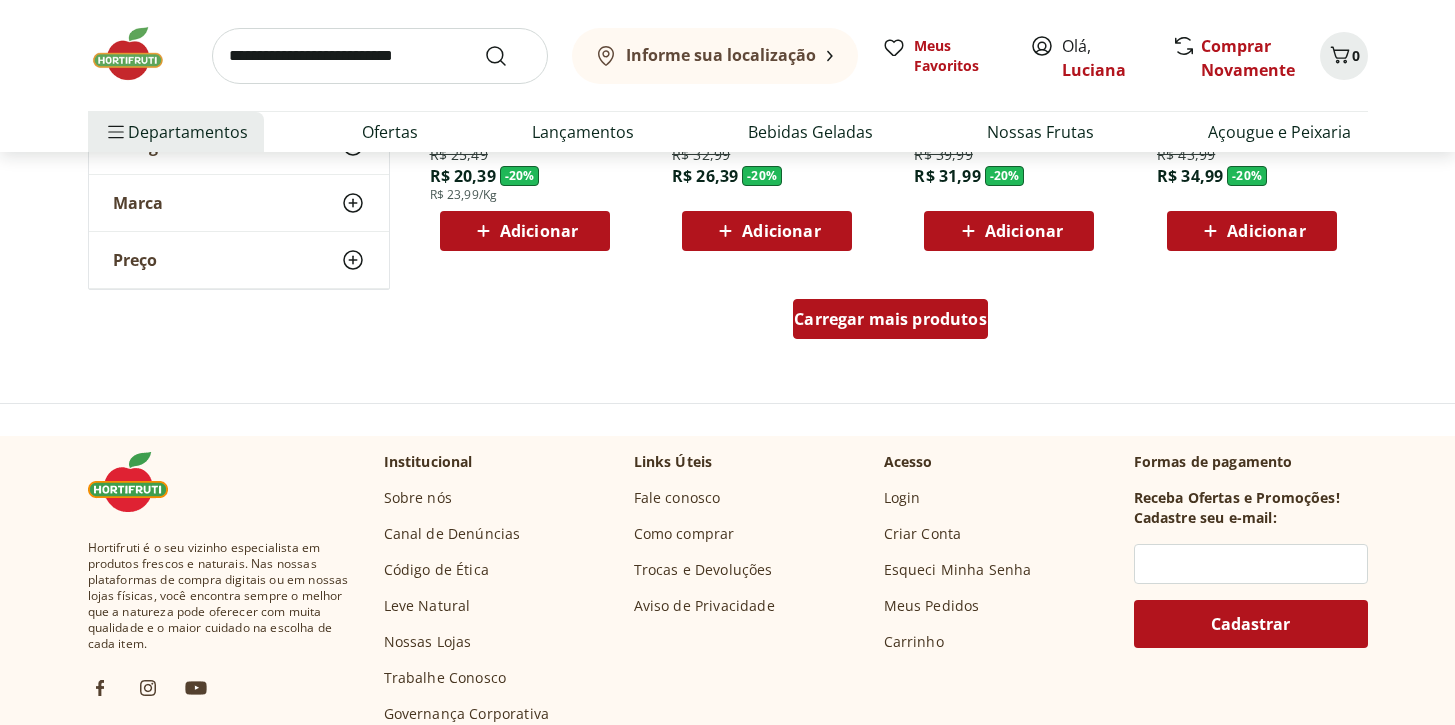 click on "Carregar mais produtos" at bounding box center (890, 319) 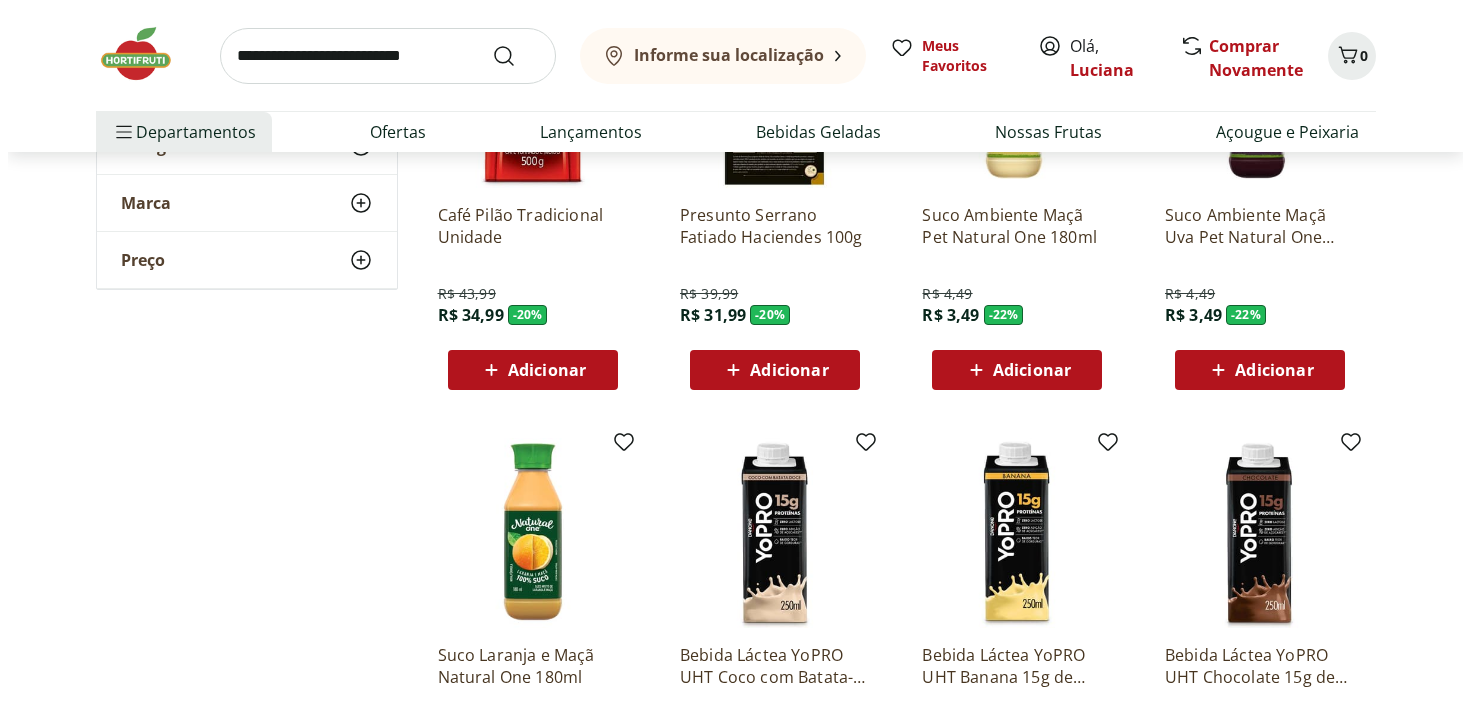 scroll, scrollTop: 4245, scrollLeft: 0, axis: vertical 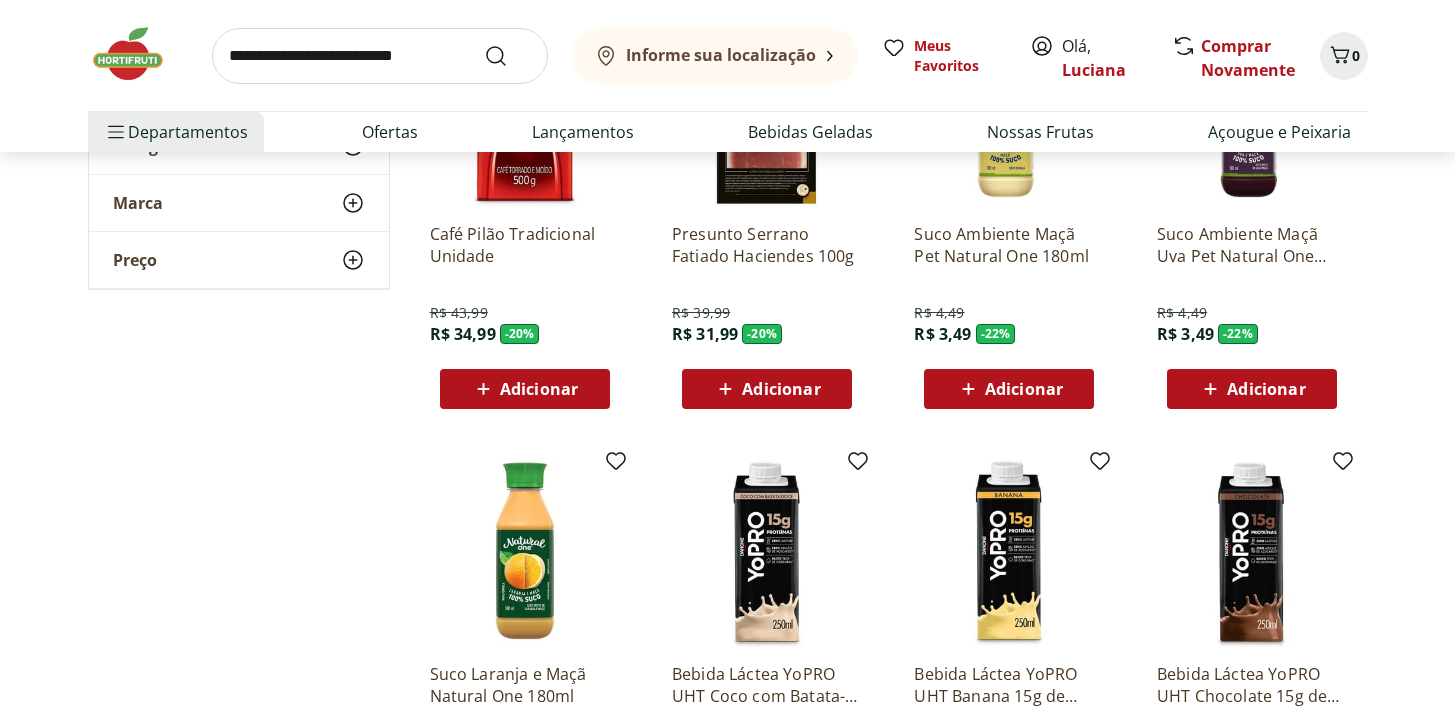 click on "Adicionar" at bounding box center (1024, 389) 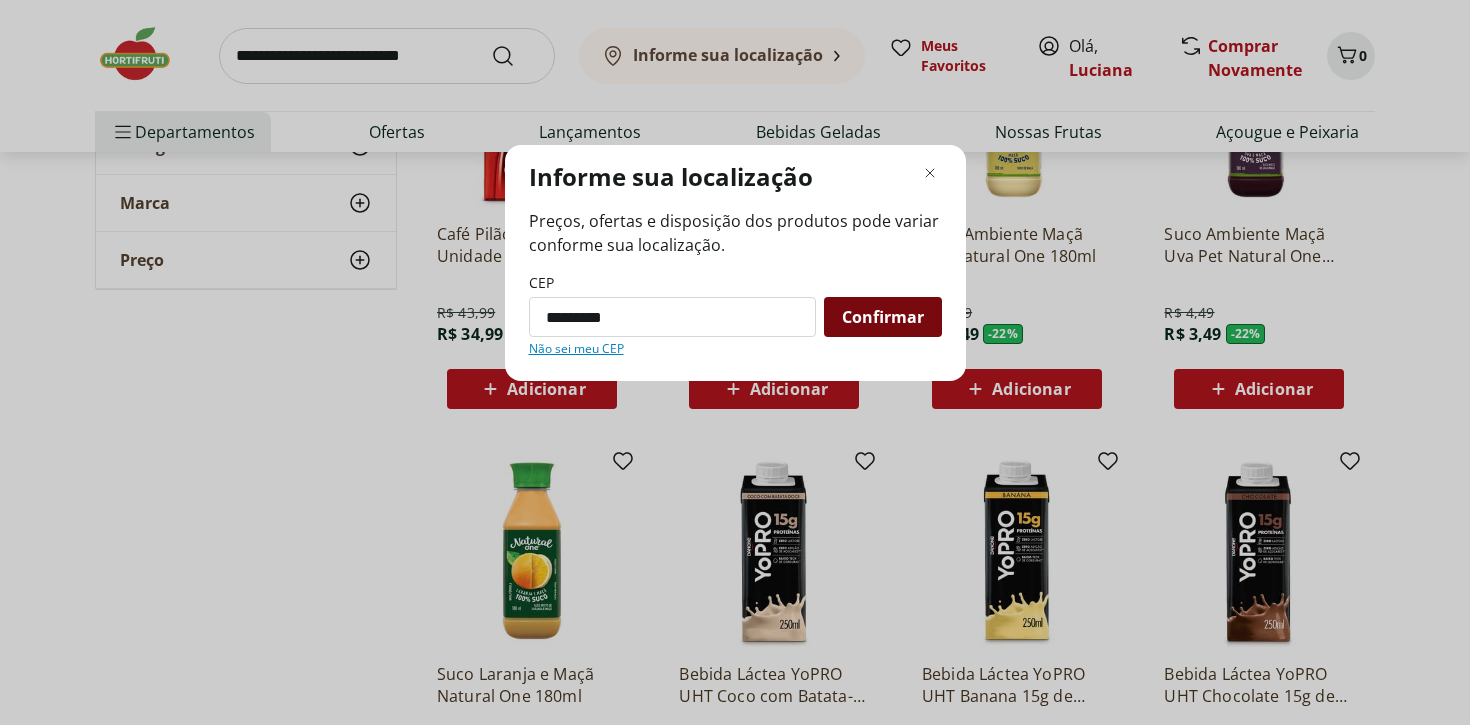 type on "*********" 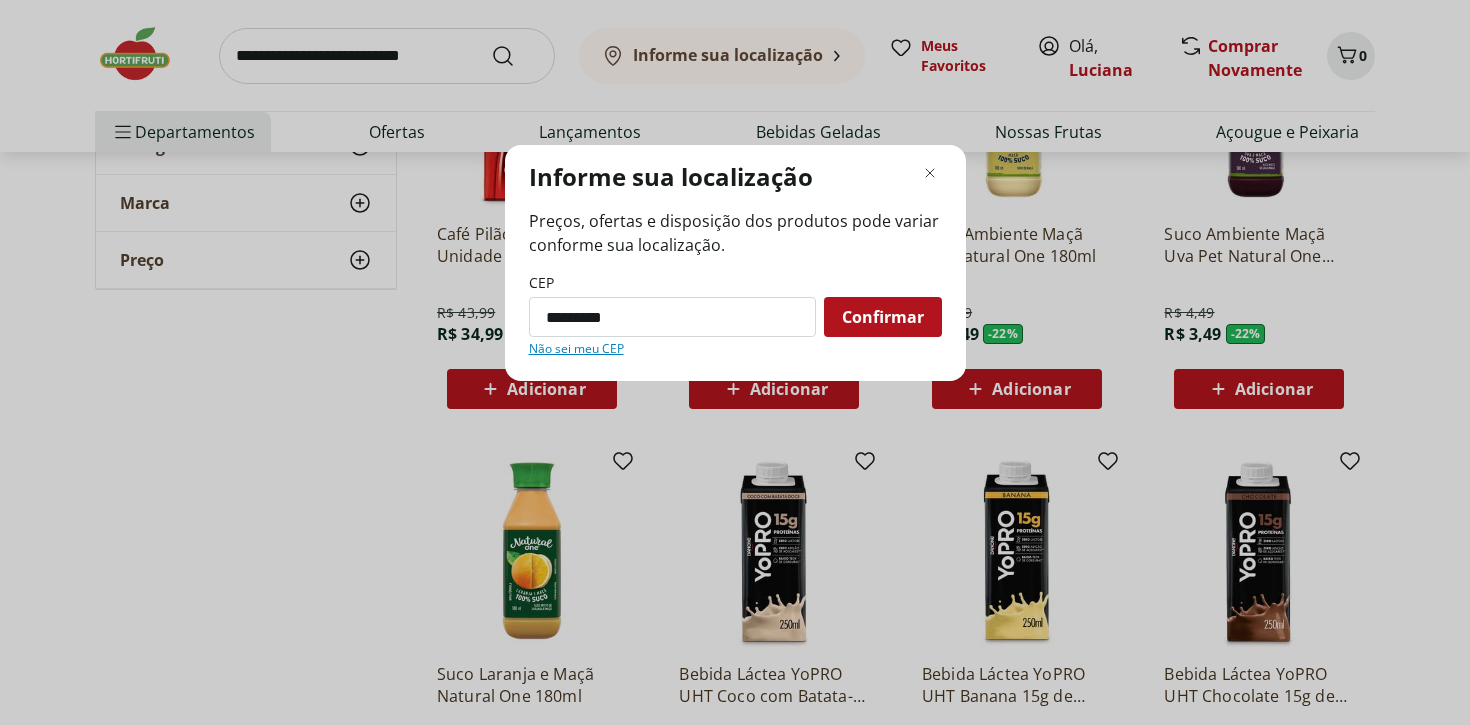 click on "Confirmar" at bounding box center (883, 317) 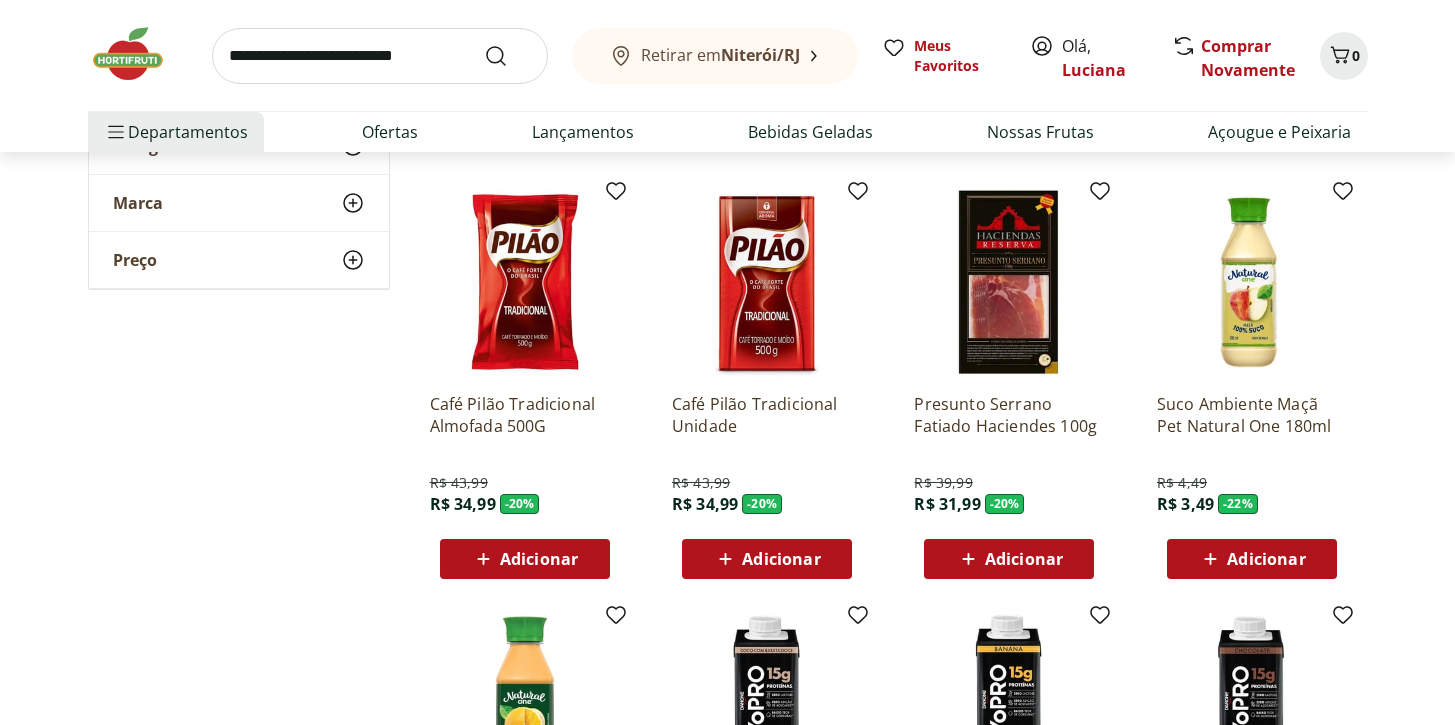 scroll, scrollTop: 3646, scrollLeft: 0, axis: vertical 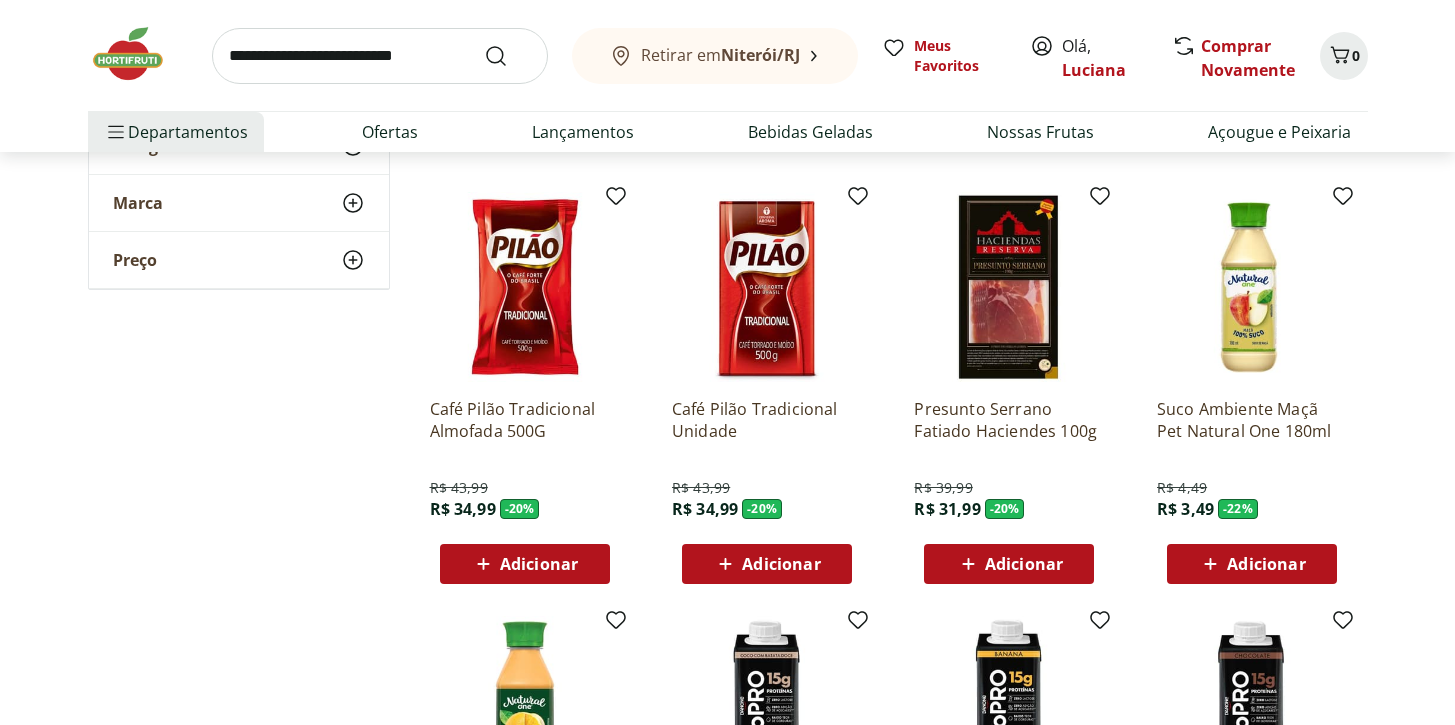 click on "Adicionar" at bounding box center [1266, 564] 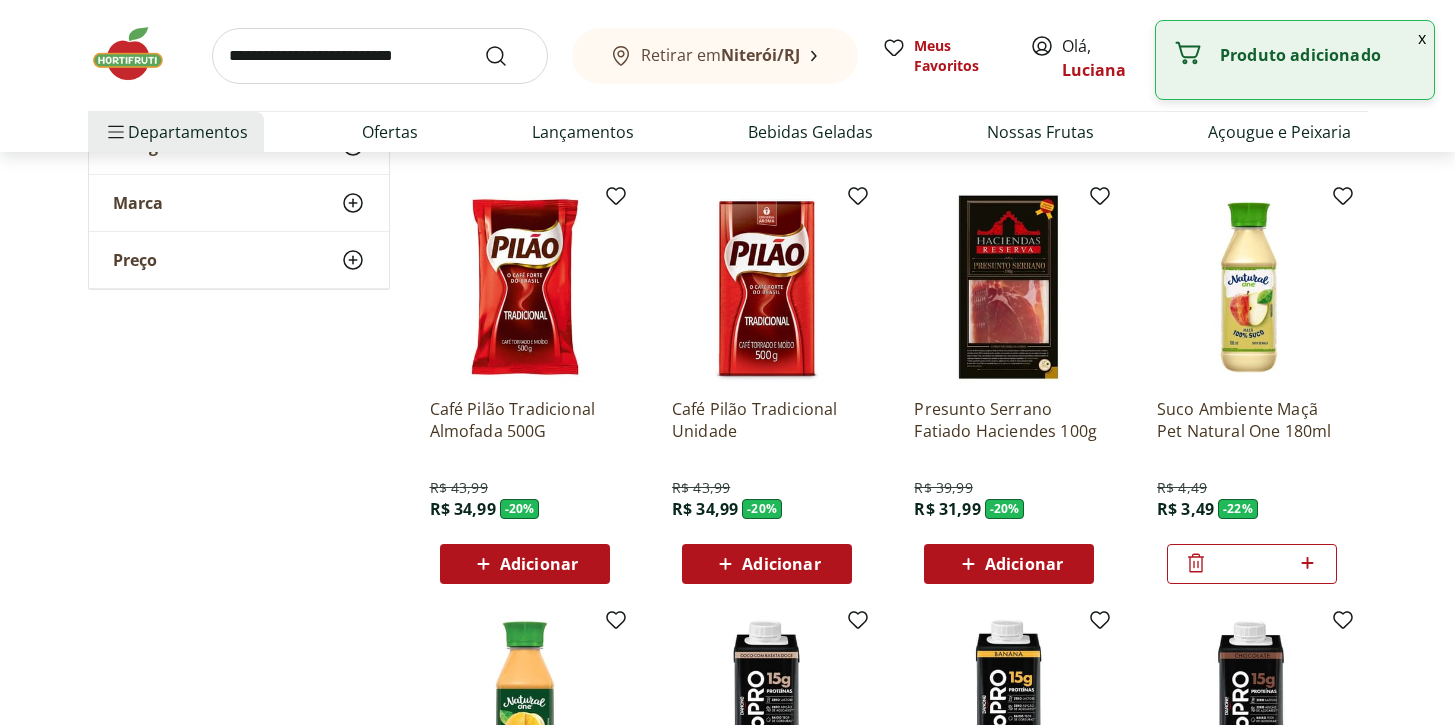 click 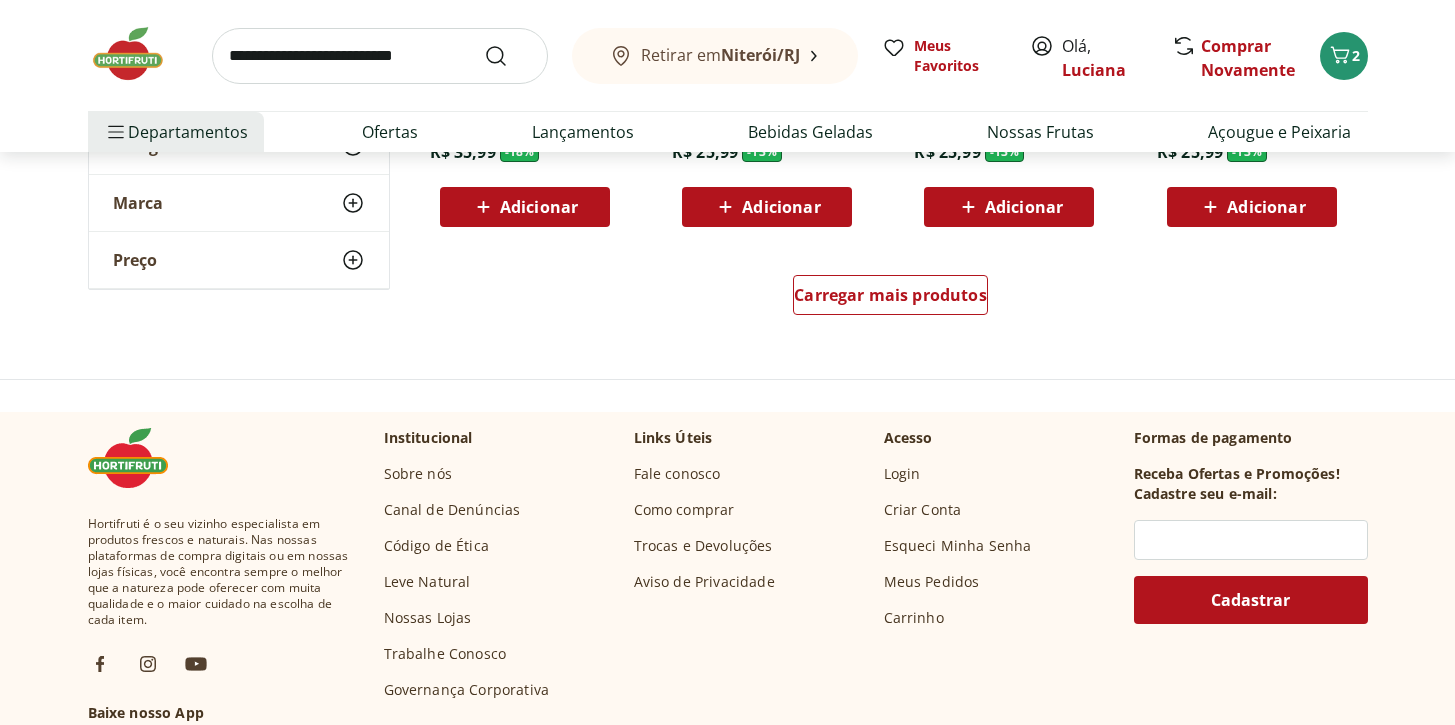 scroll, scrollTop: 5321, scrollLeft: 0, axis: vertical 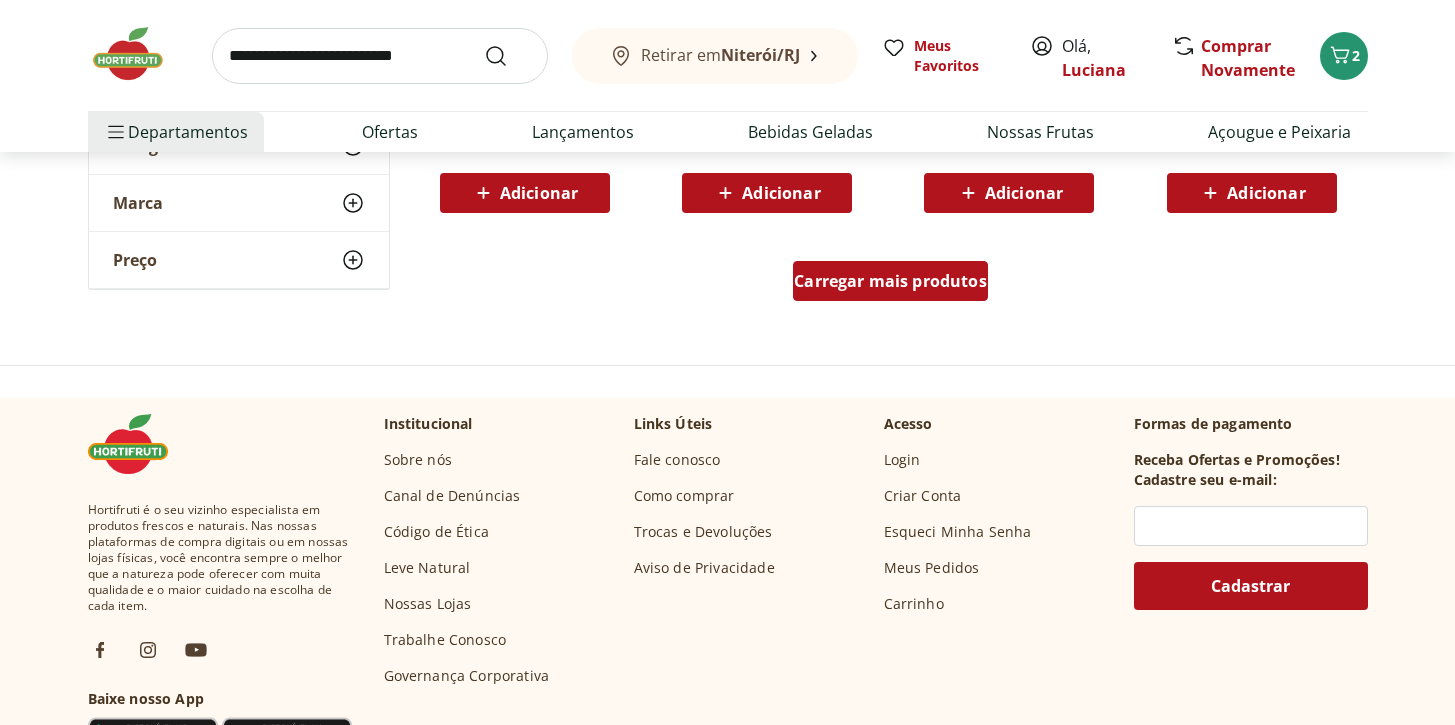 click on "Carregar mais produtos" at bounding box center (890, 281) 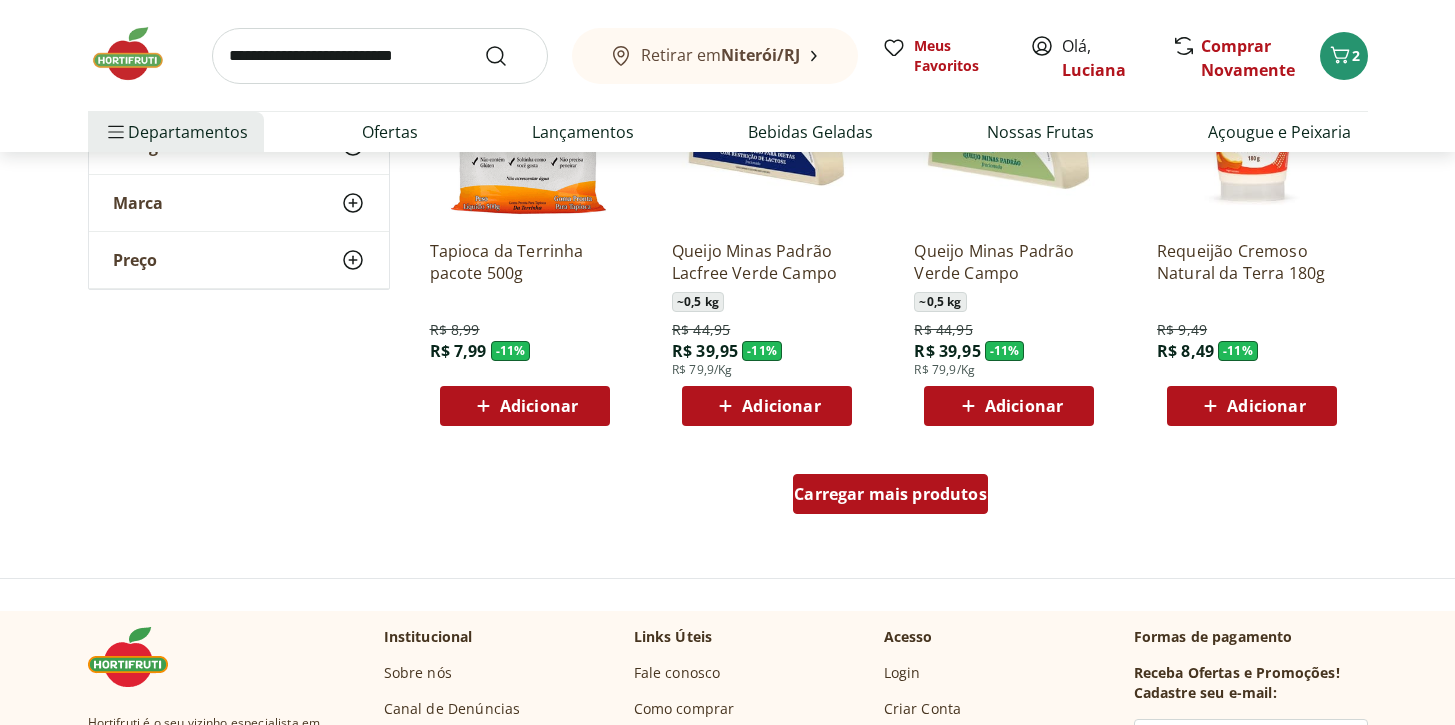 scroll, scrollTop: 6413, scrollLeft: 0, axis: vertical 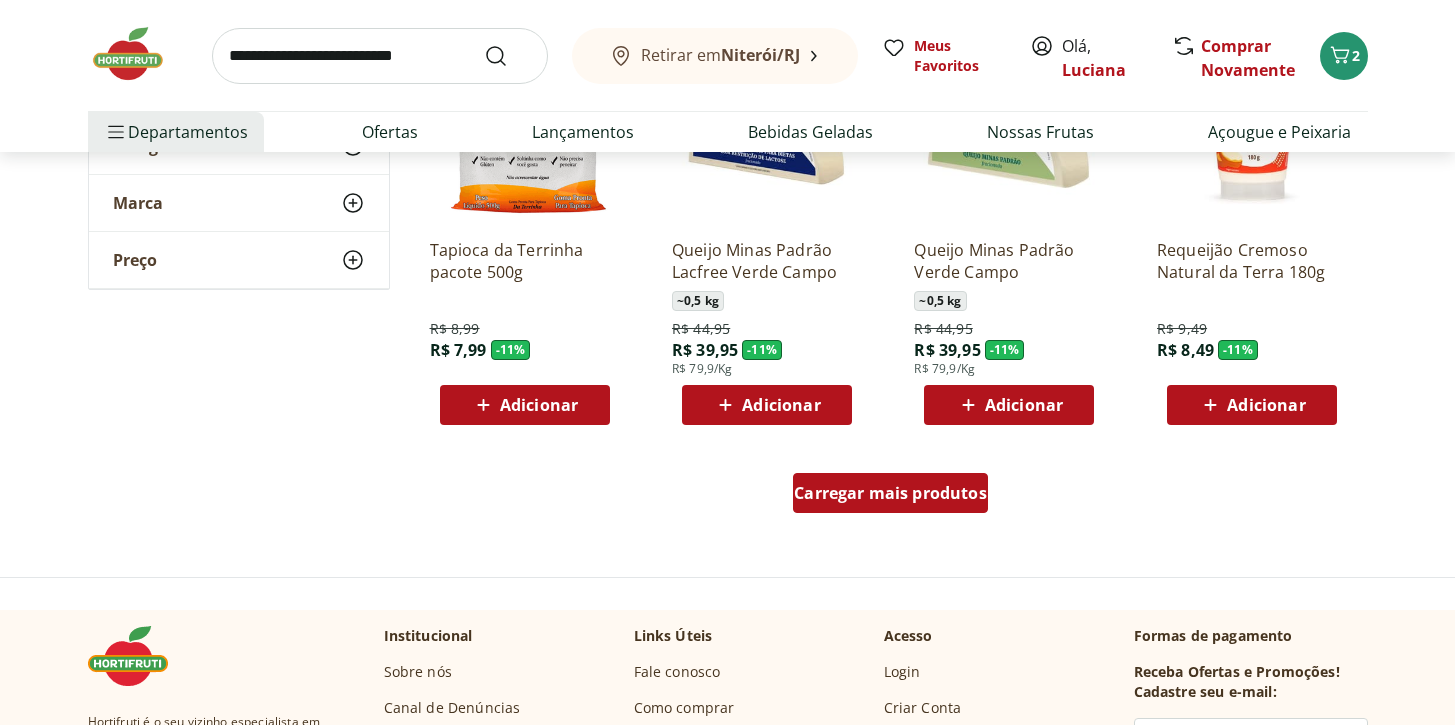click on "Carregar mais produtos" at bounding box center [890, 493] 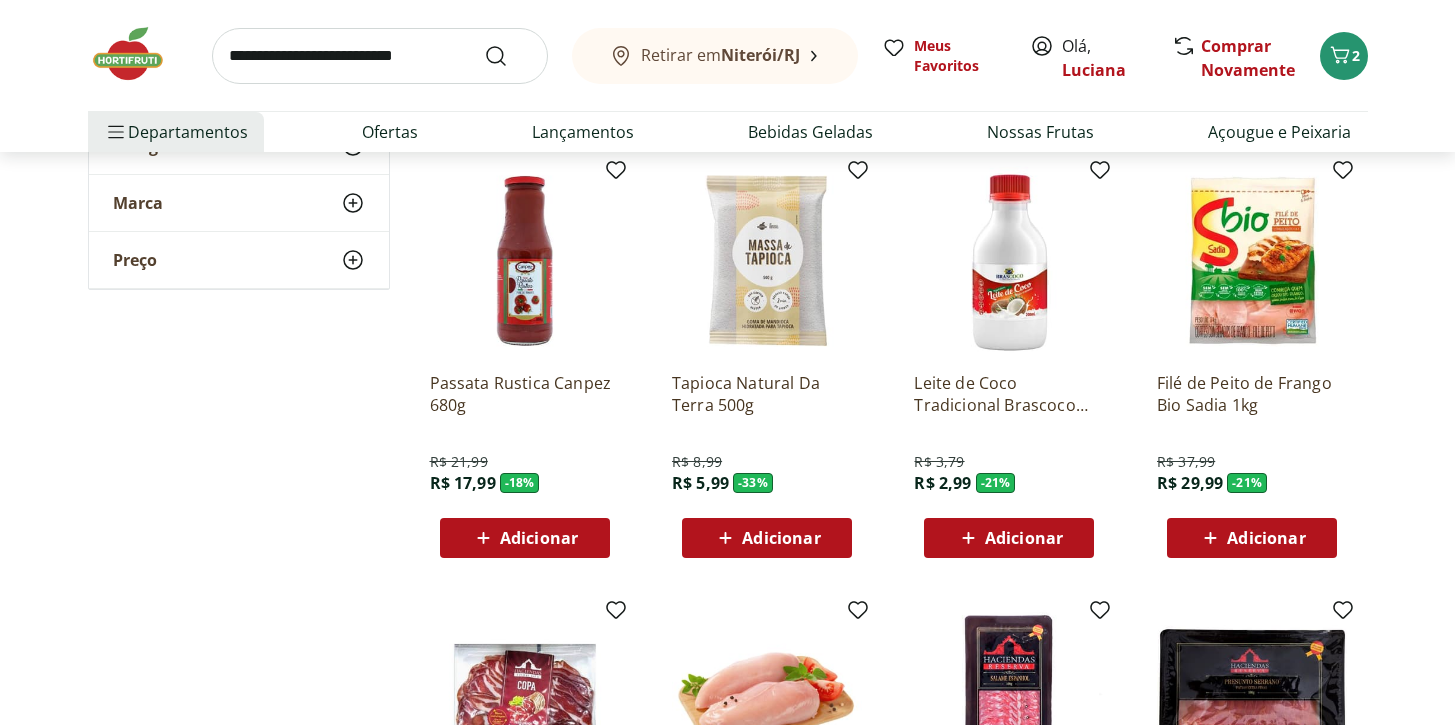 scroll, scrollTop: 1486, scrollLeft: 0, axis: vertical 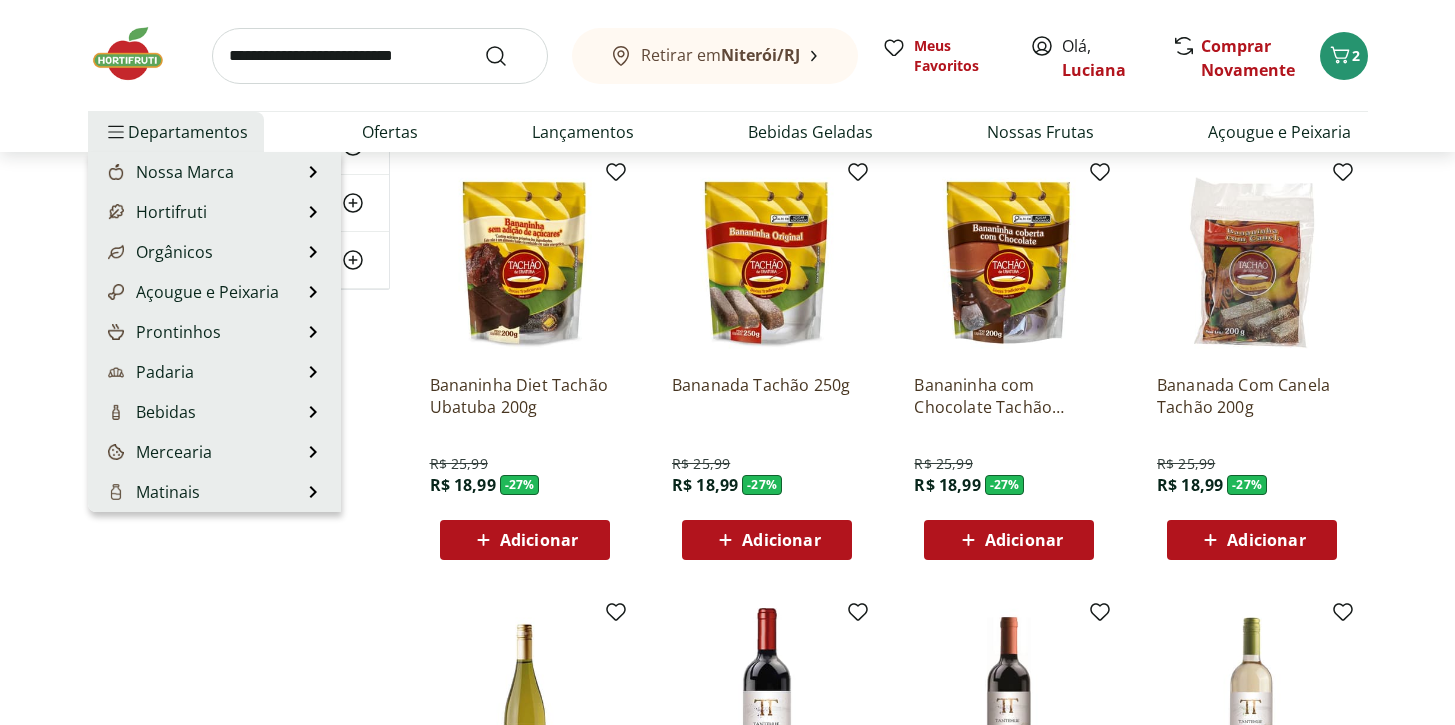 click on "Departamentos" at bounding box center (176, 132) 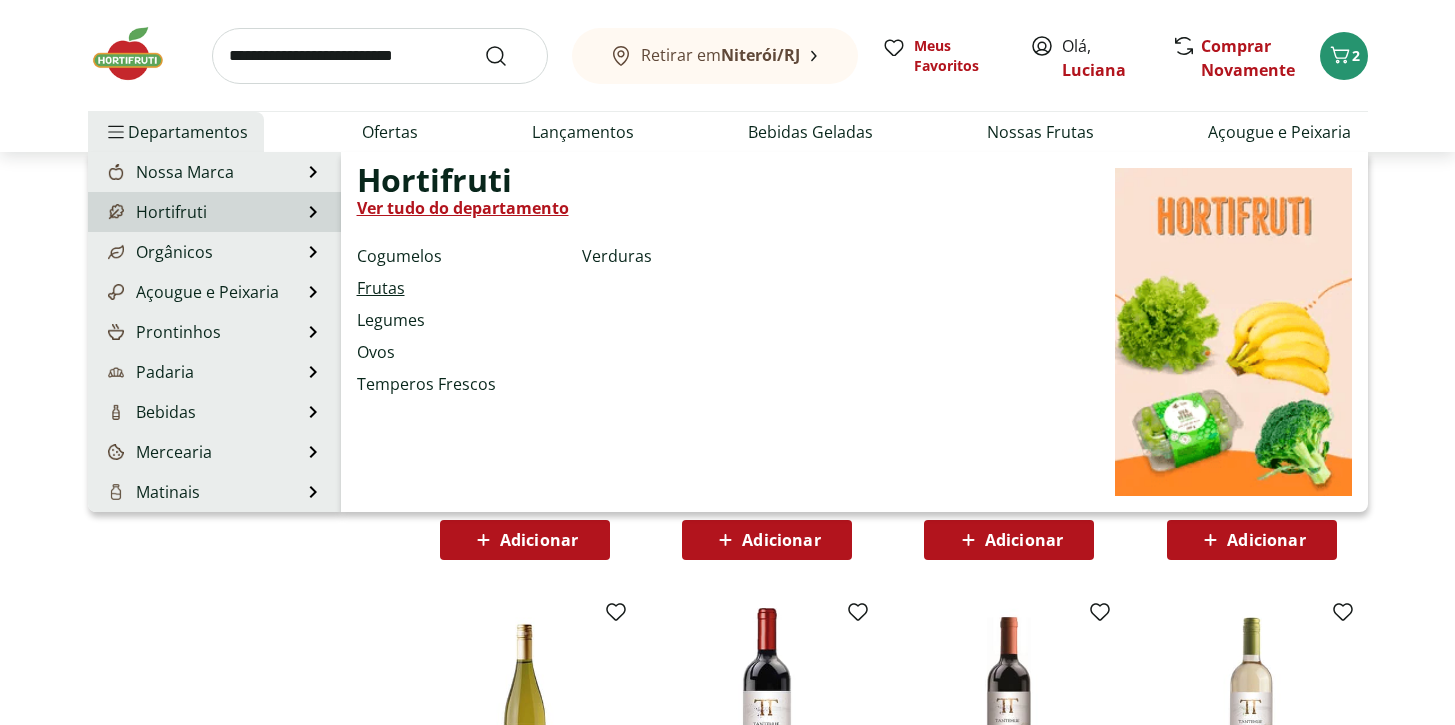 click on "Frutas" at bounding box center [381, 288] 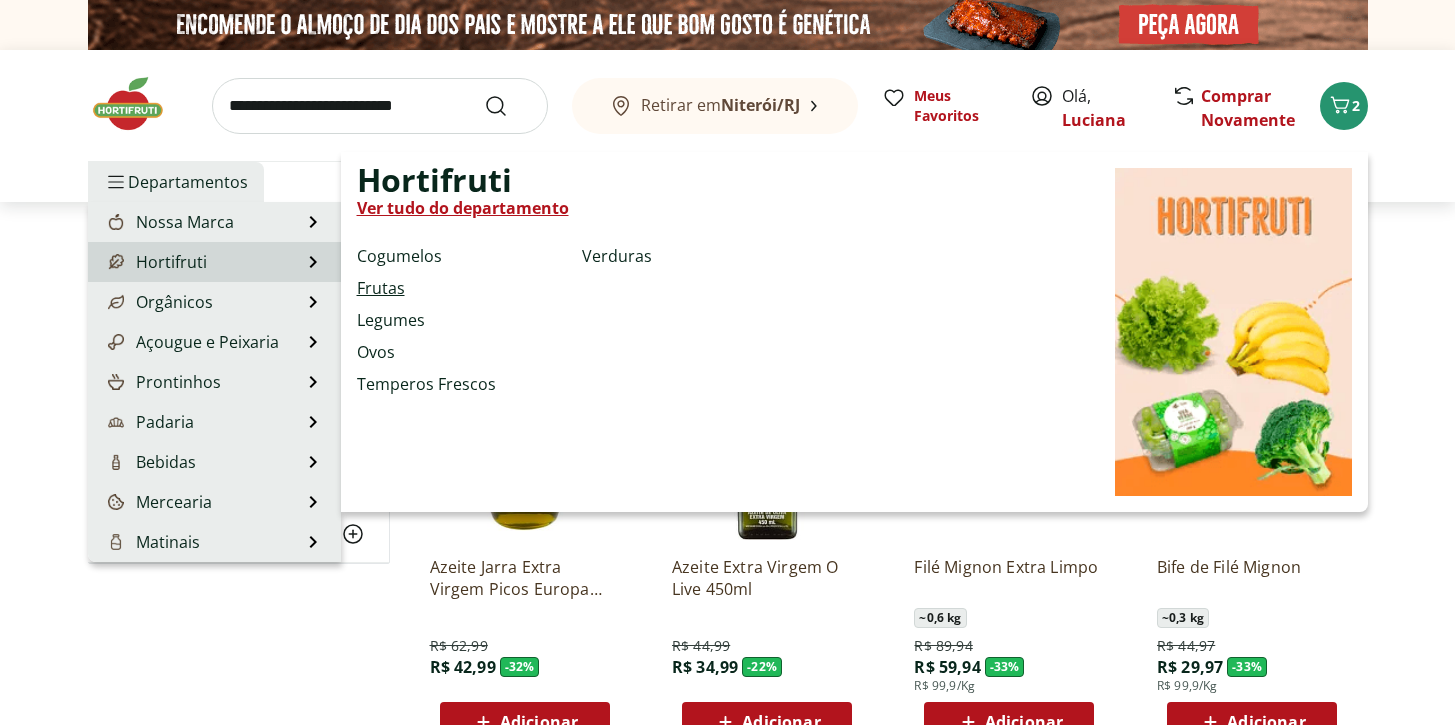 select on "**********" 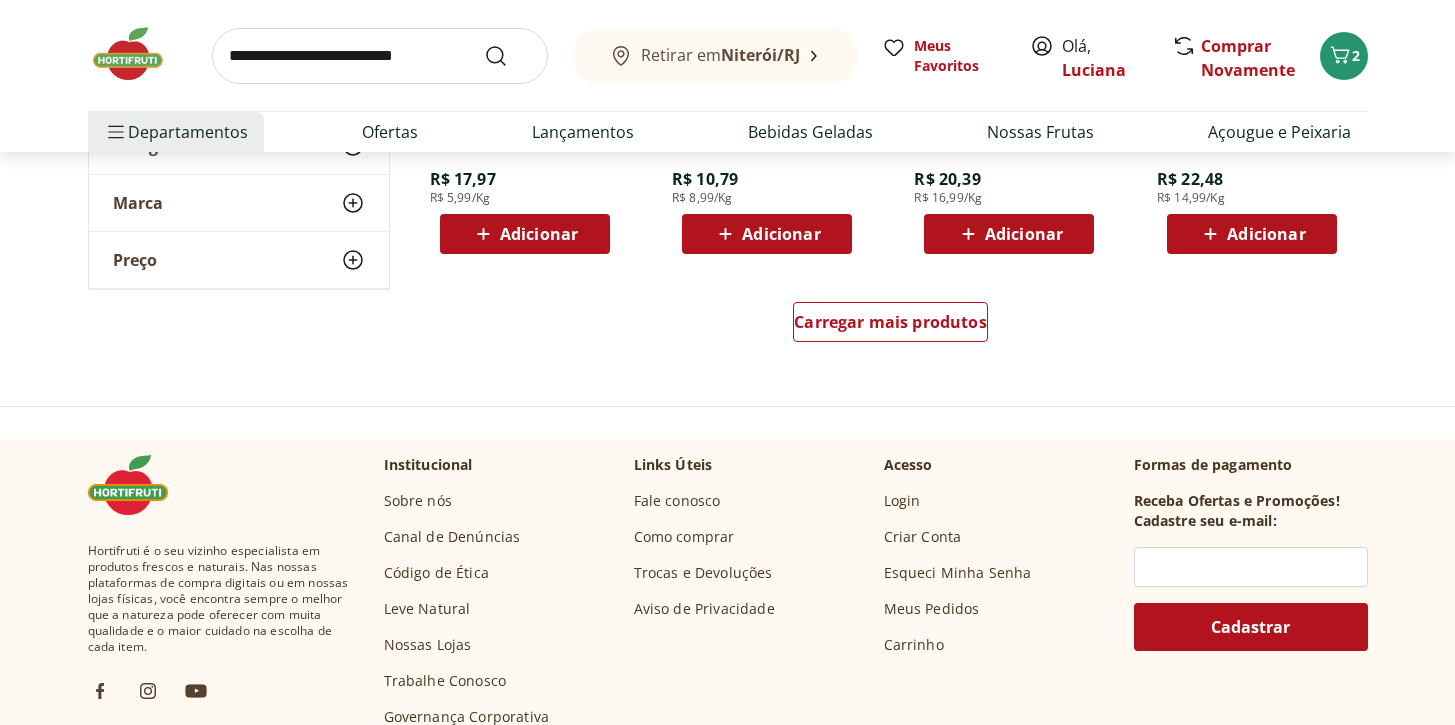 scroll, scrollTop: 1404, scrollLeft: 0, axis: vertical 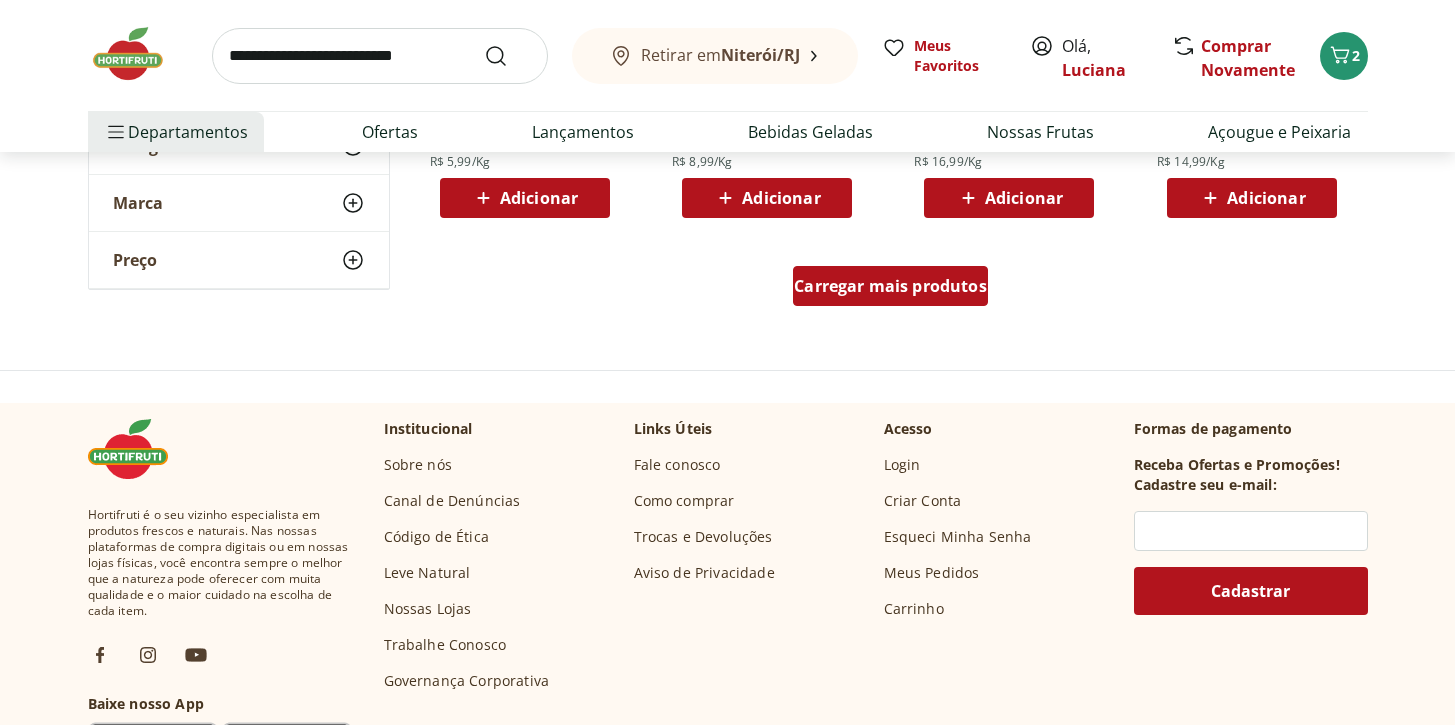drag, startPoint x: 974, startPoint y: 316, endPoint x: 954, endPoint y: 303, distance: 23.853722 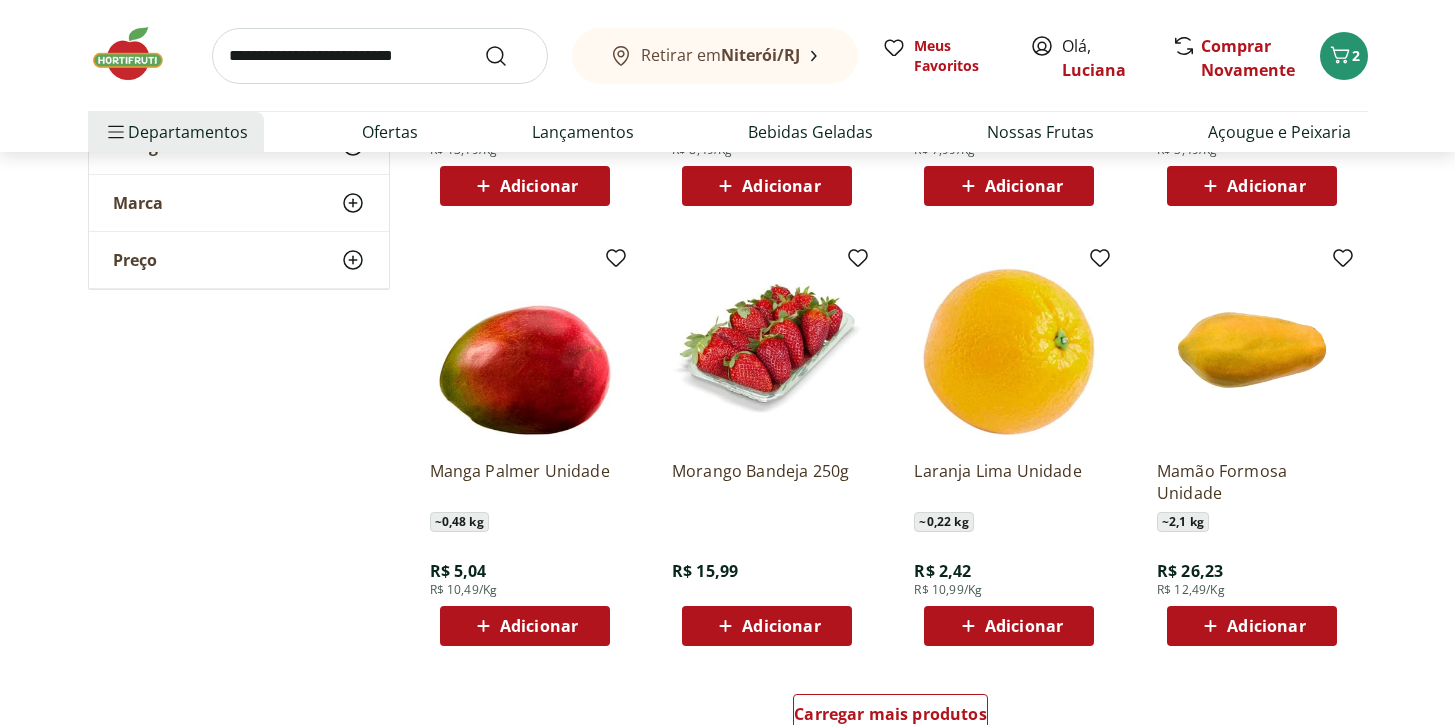 scroll, scrollTop: 2542, scrollLeft: 0, axis: vertical 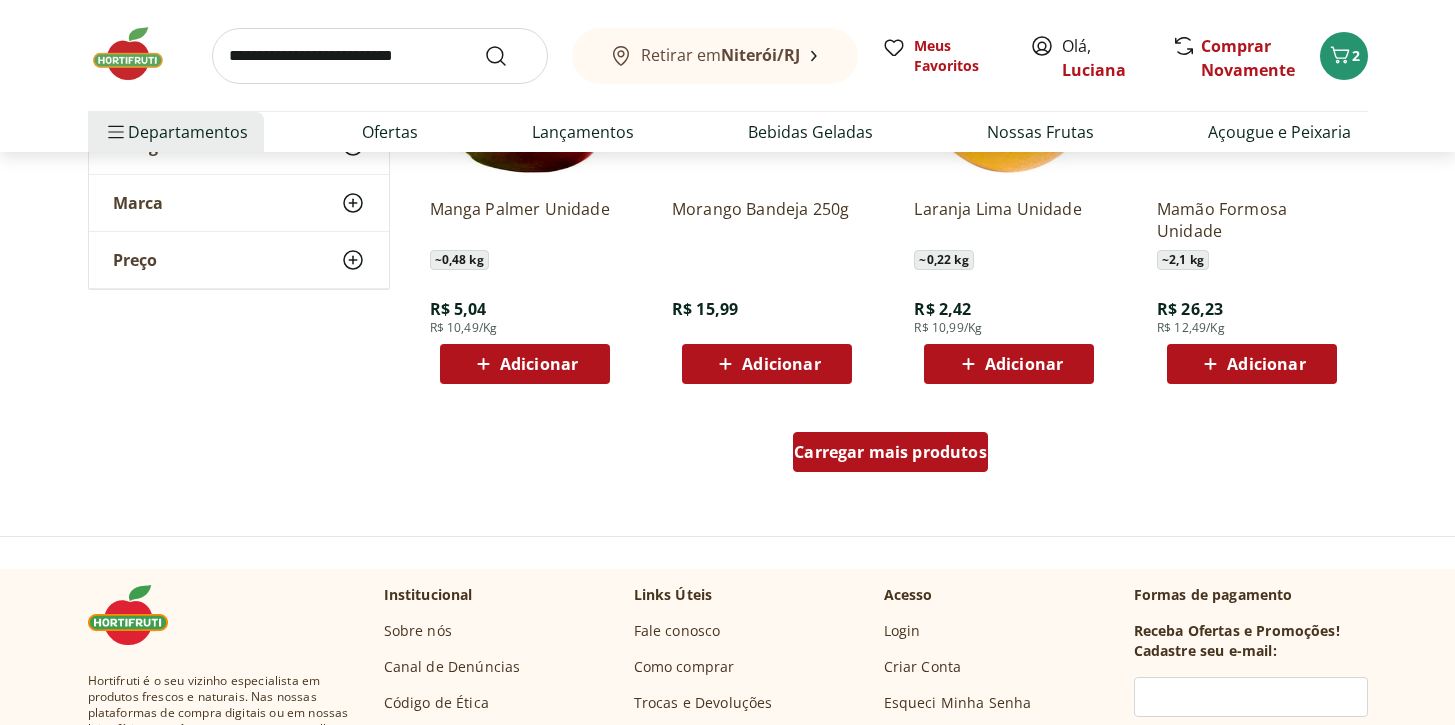 click on "Carregar mais produtos" at bounding box center [890, 452] 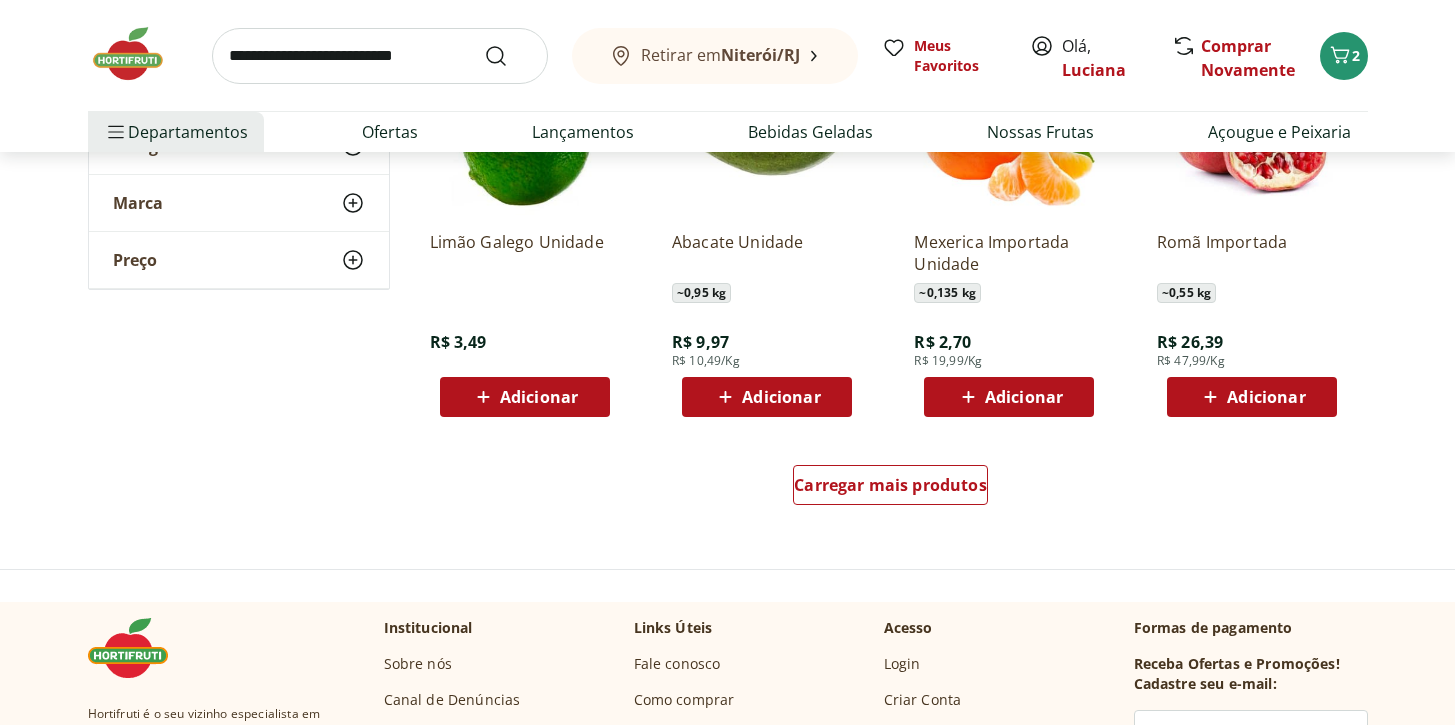 scroll, scrollTop: 3840, scrollLeft: 0, axis: vertical 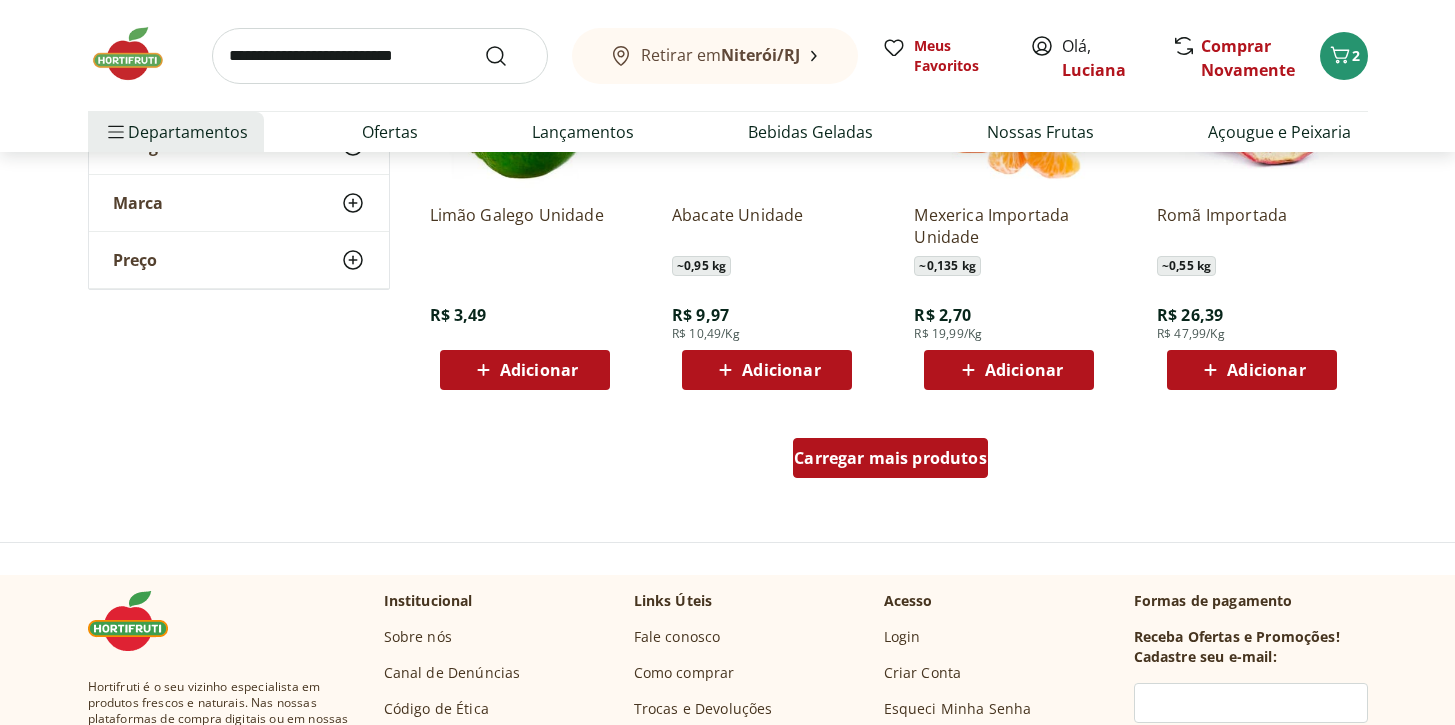 click on "Carregar mais produtos" at bounding box center (890, 458) 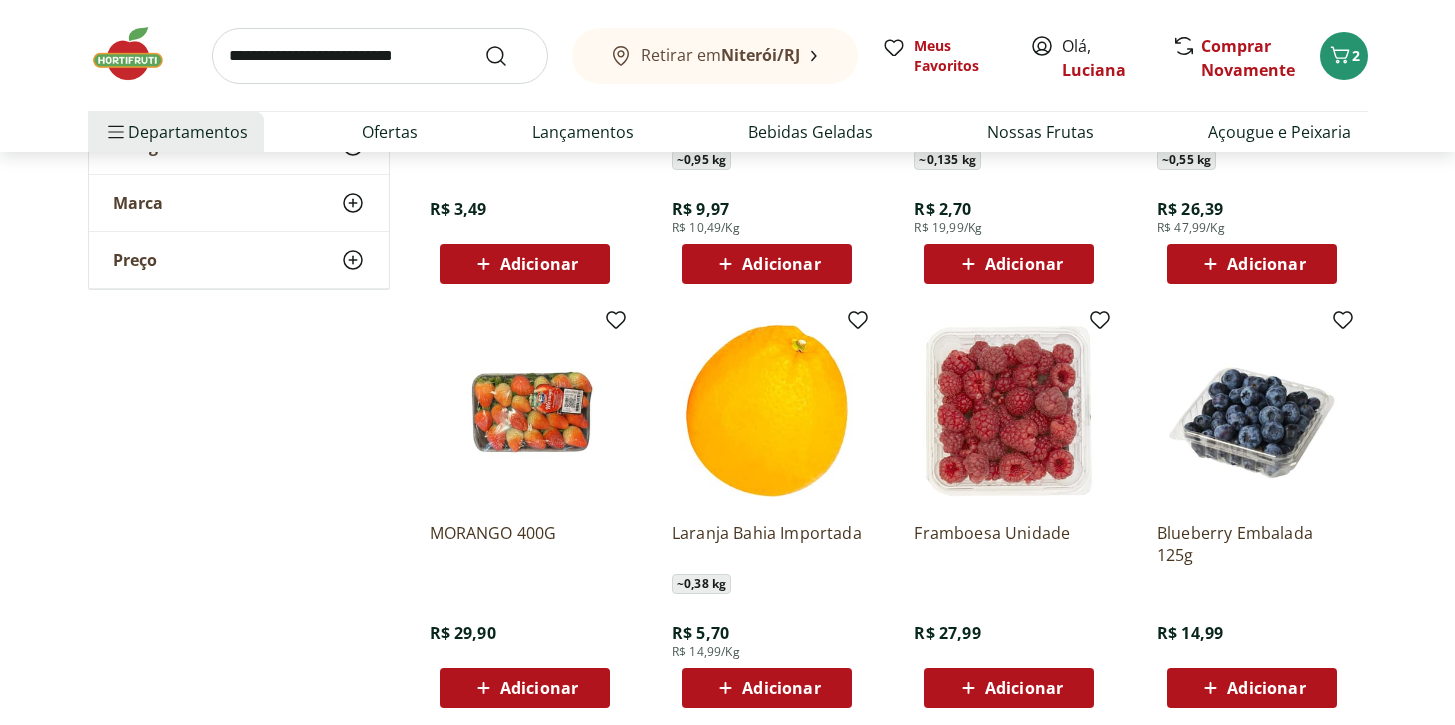 scroll, scrollTop: 3990, scrollLeft: 0, axis: vertical 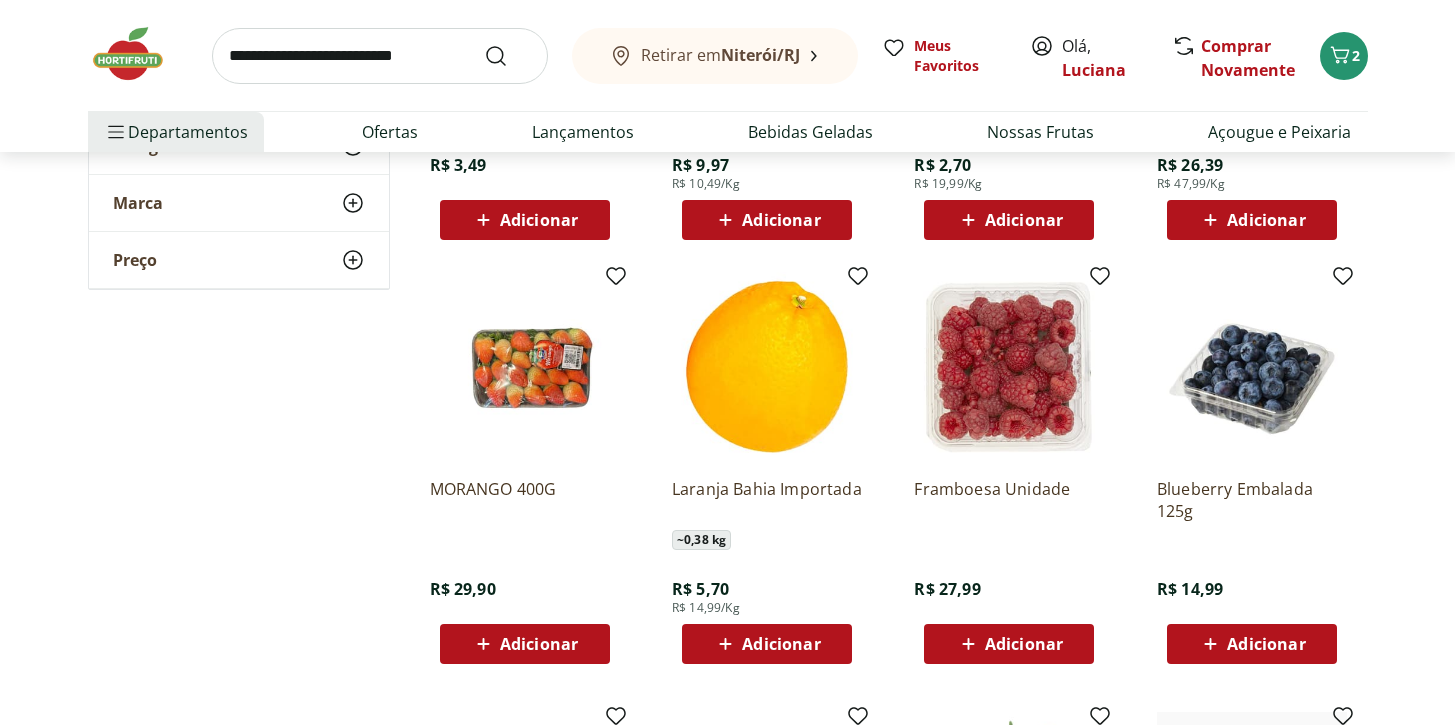 click on "Adicionar" at bounding box center [1266, 644] 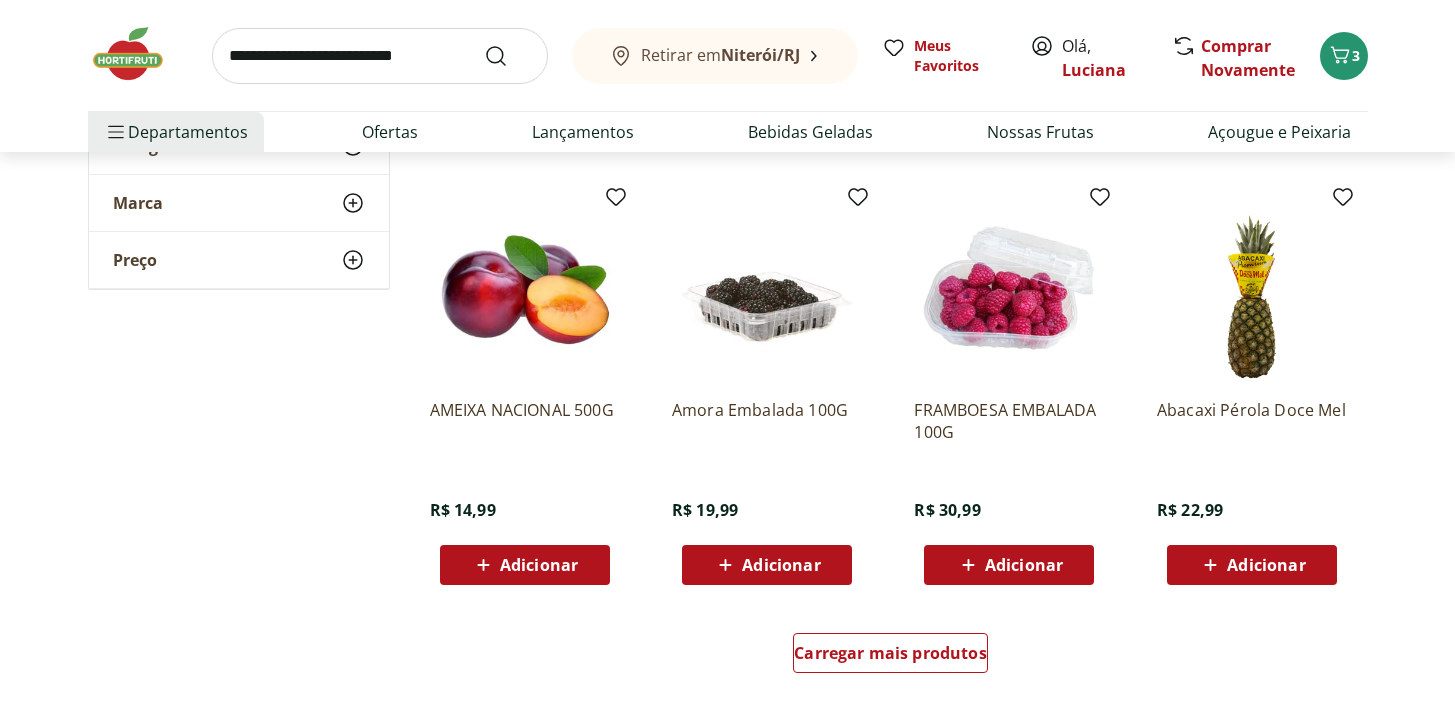 scroll, scrollTop: 4966, scrollLeft: 0, axis: vertical 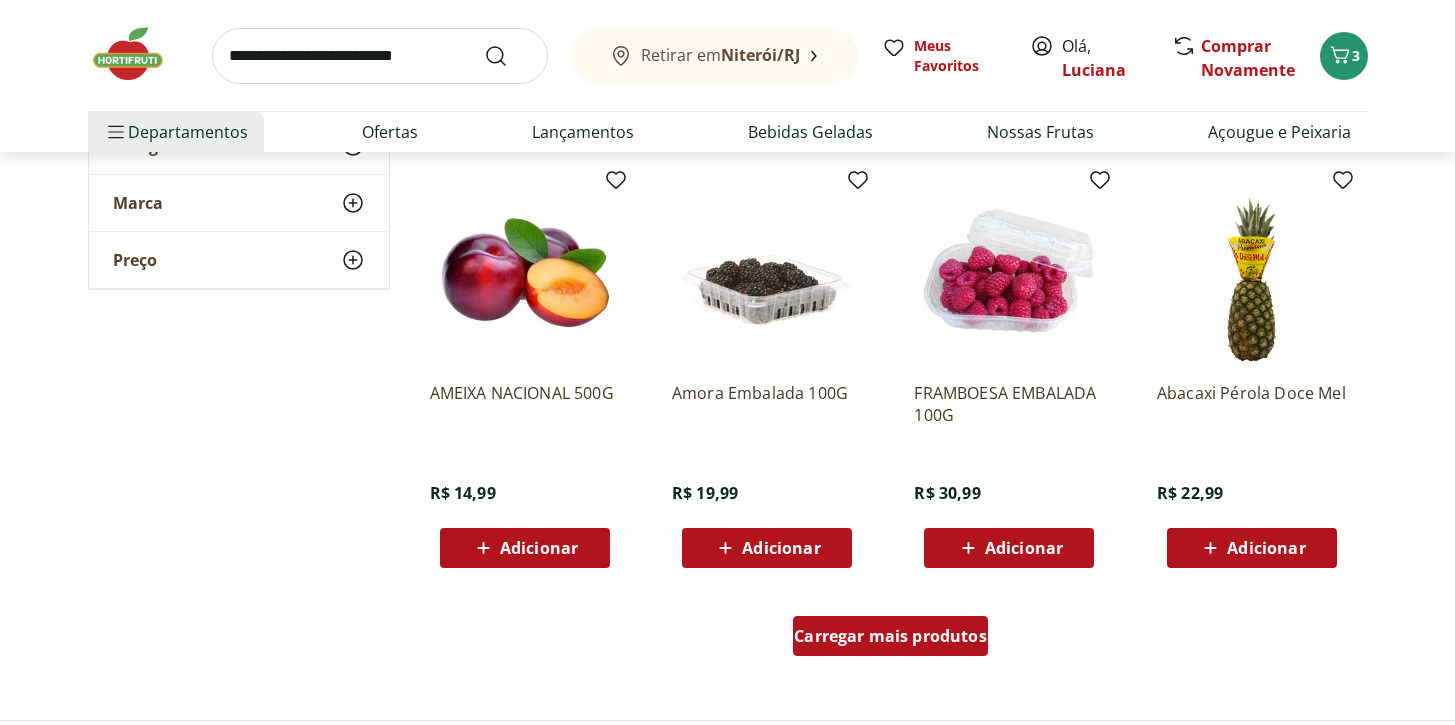 click on "Carregar mais produtos" at bounding box center [890, 636] 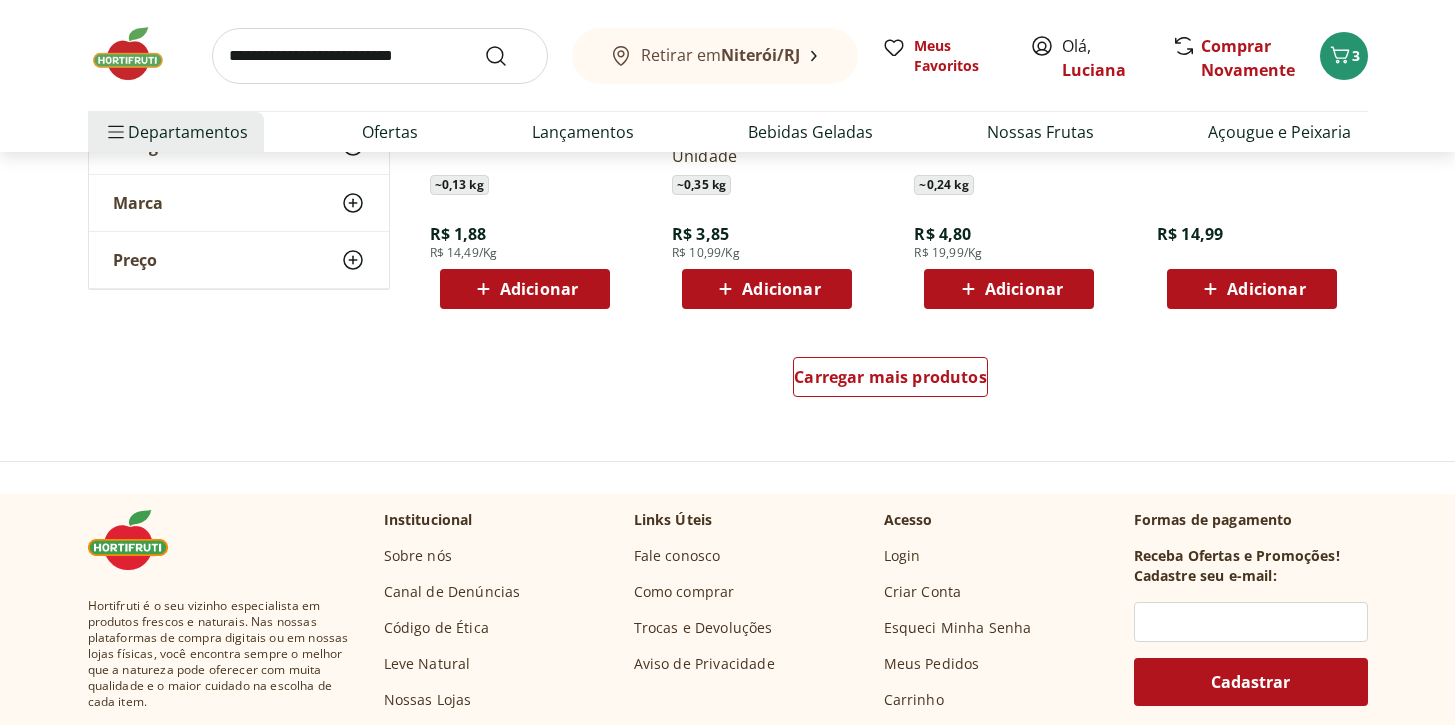 scroll, scrollTop: 6551, scrollLeft: 0, axis: vertical 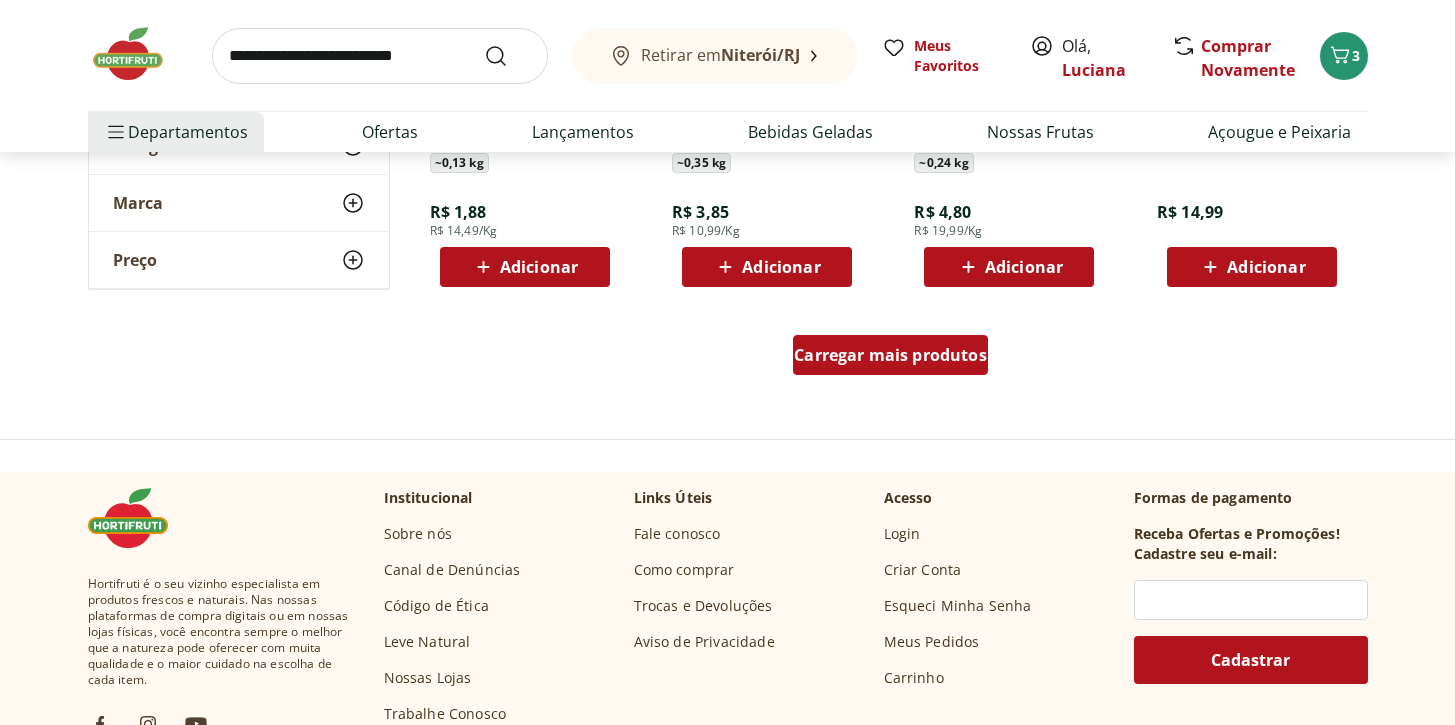 click on "Carregar mais produtos" at bounding box center (890, 355) 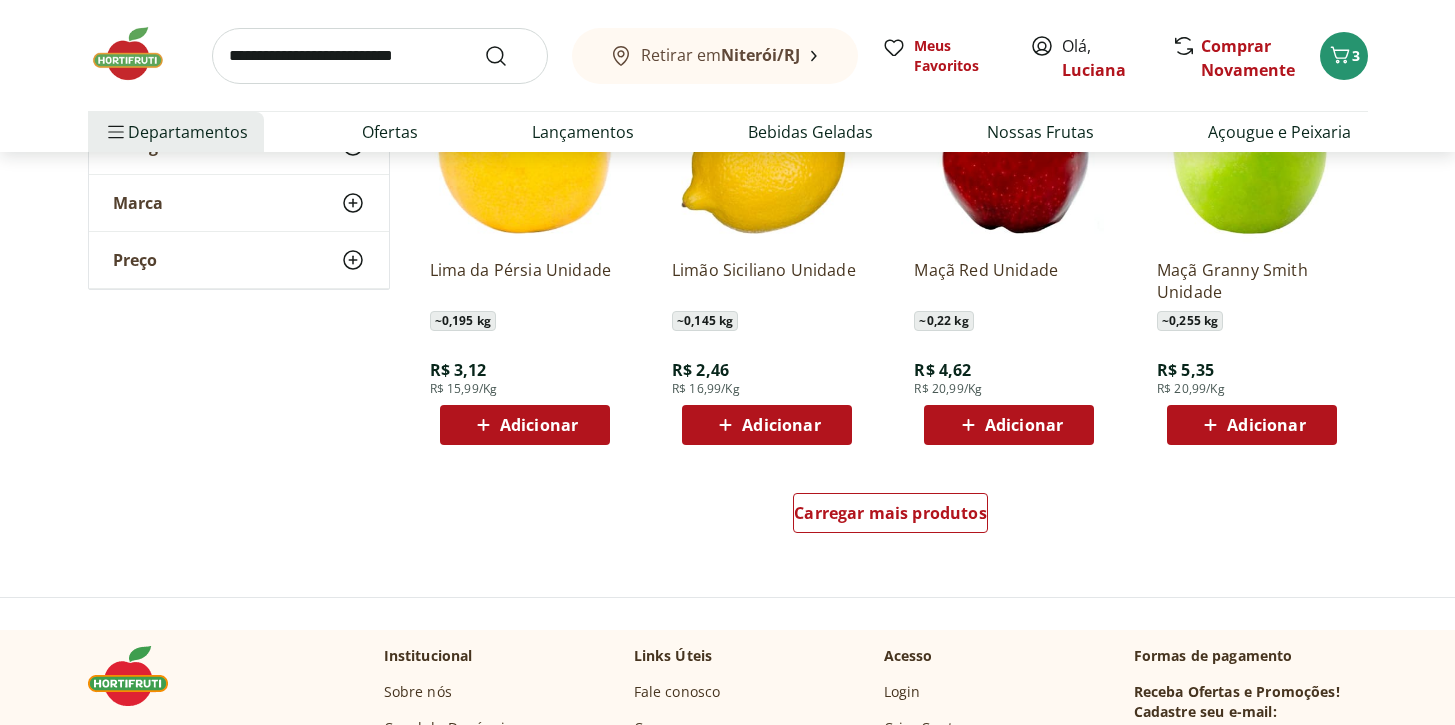 scroll, scrollTop: 7735, scrollLeft: 0, axis: vertical 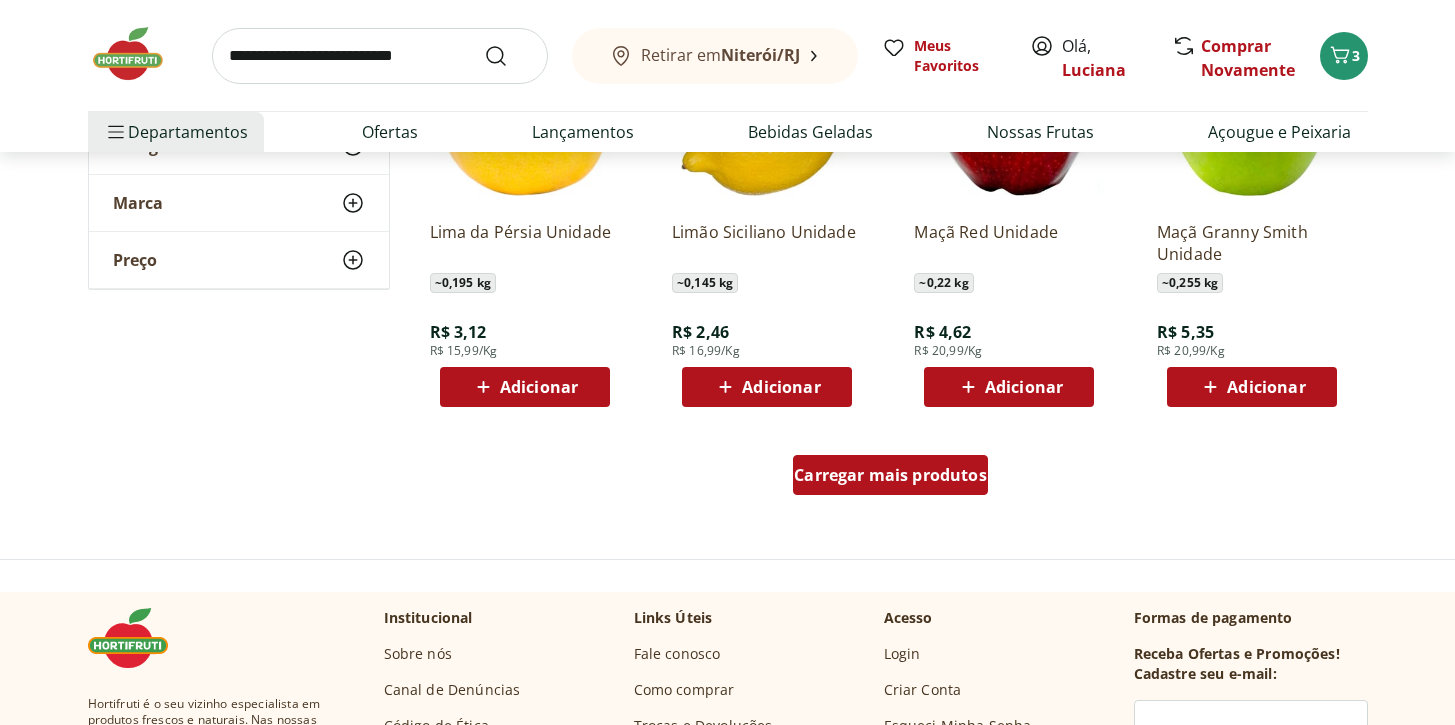 click on "Carregar mais produtos" at bounding box center [890, 475] 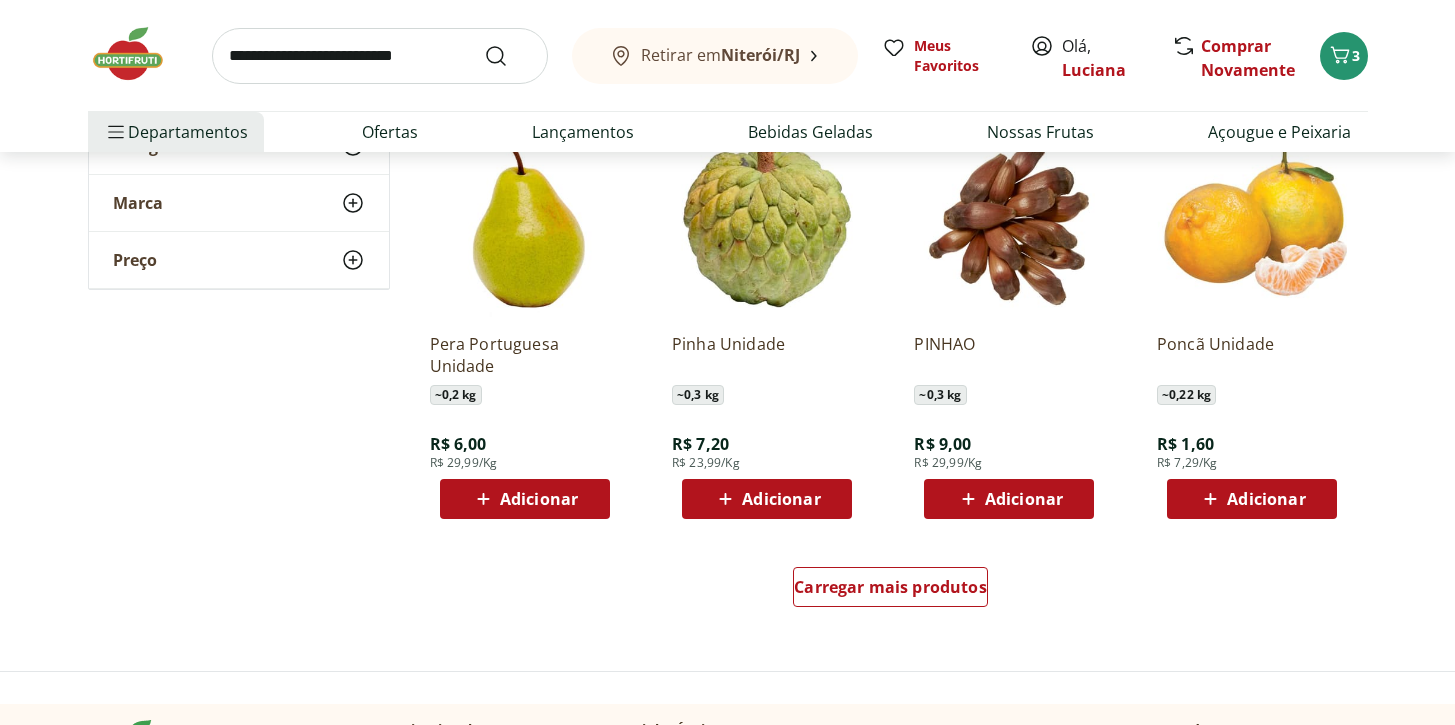 scroll, scrollTop: 9186, scrollLeft: 0, axis: vertical 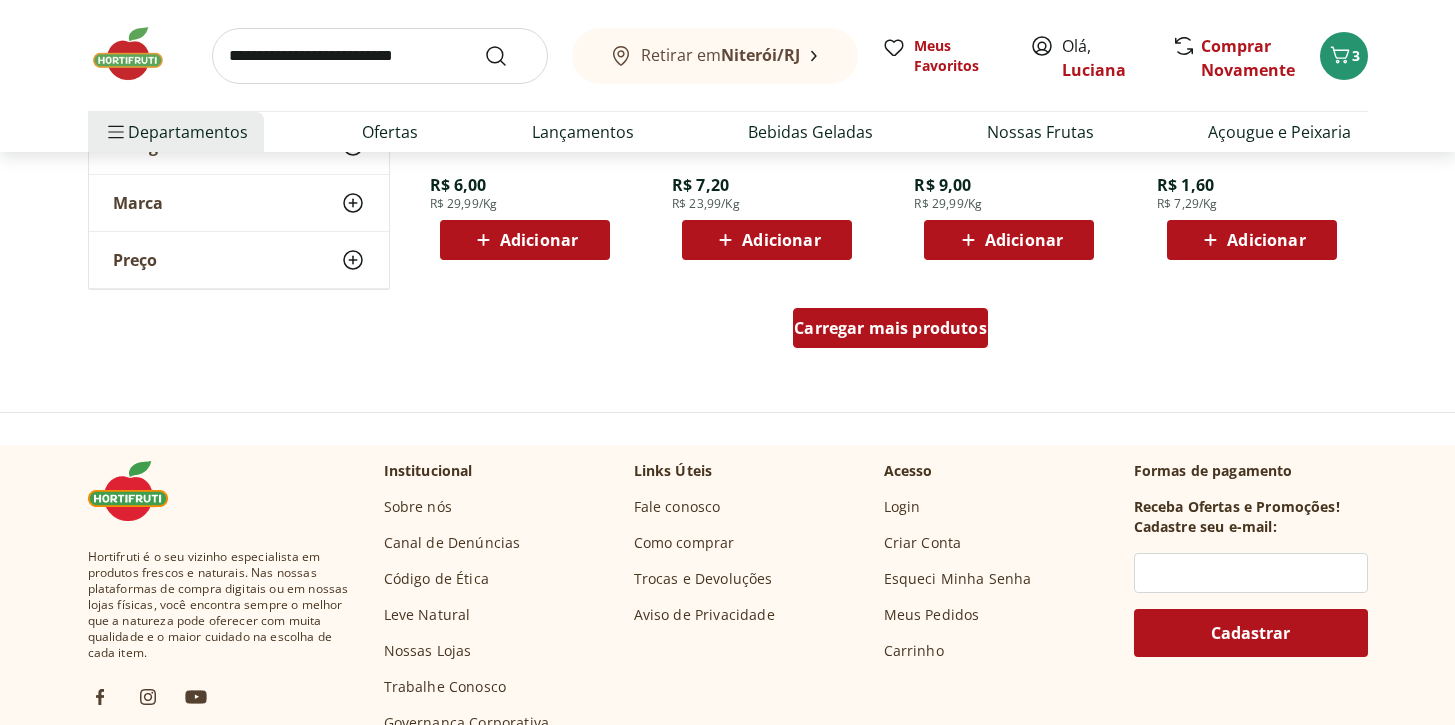click on "Carregar mais produtos" at bounding box center (890, 328) 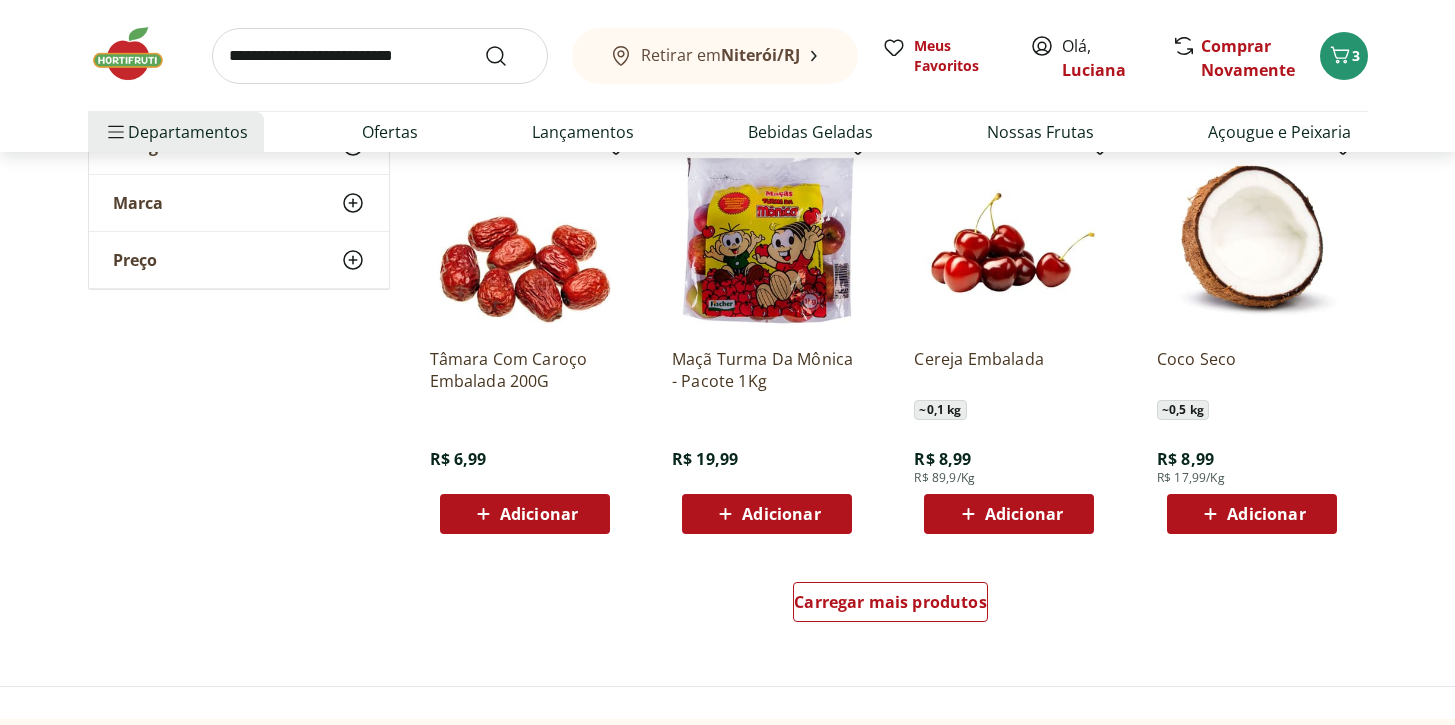 scroll, scrollTop: 10217, scrollLeft: 0, axis: vertical 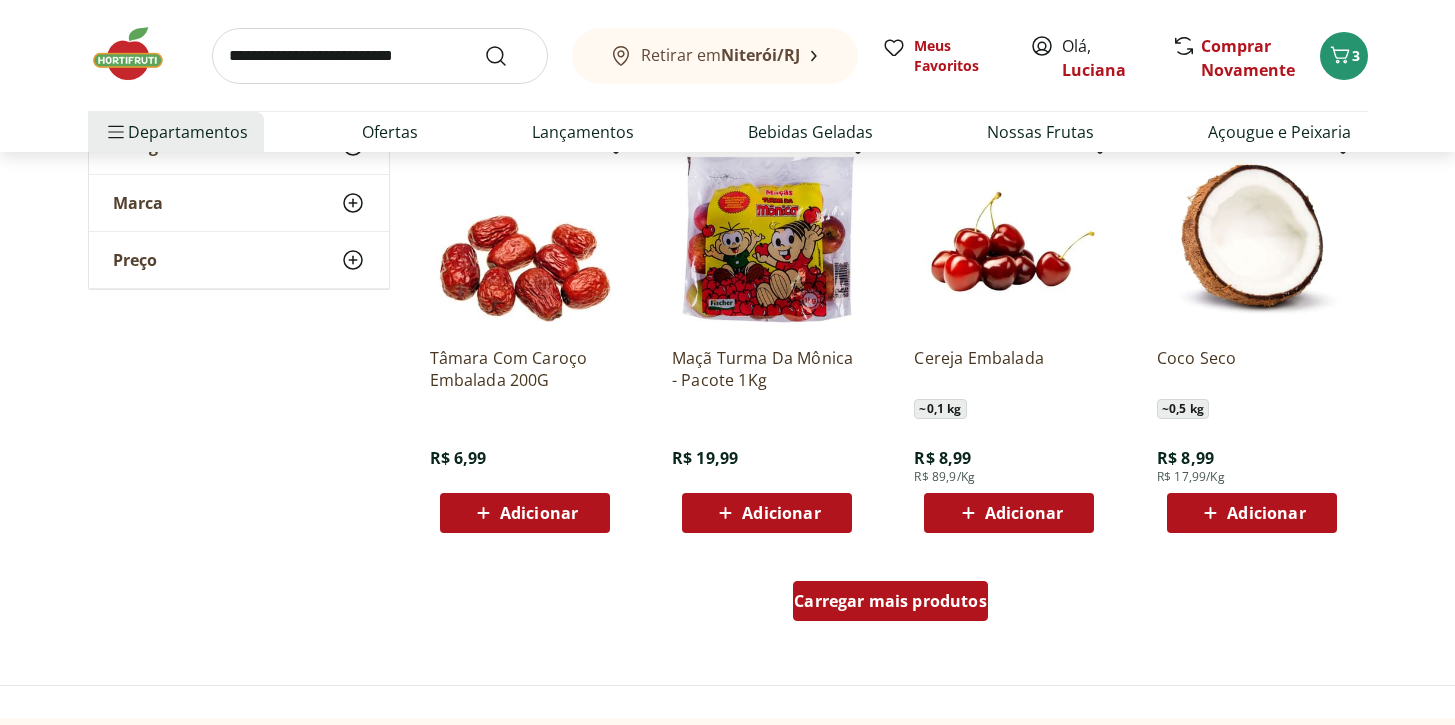click on "Carregar mais produtos" at bounding box center [890, 601] 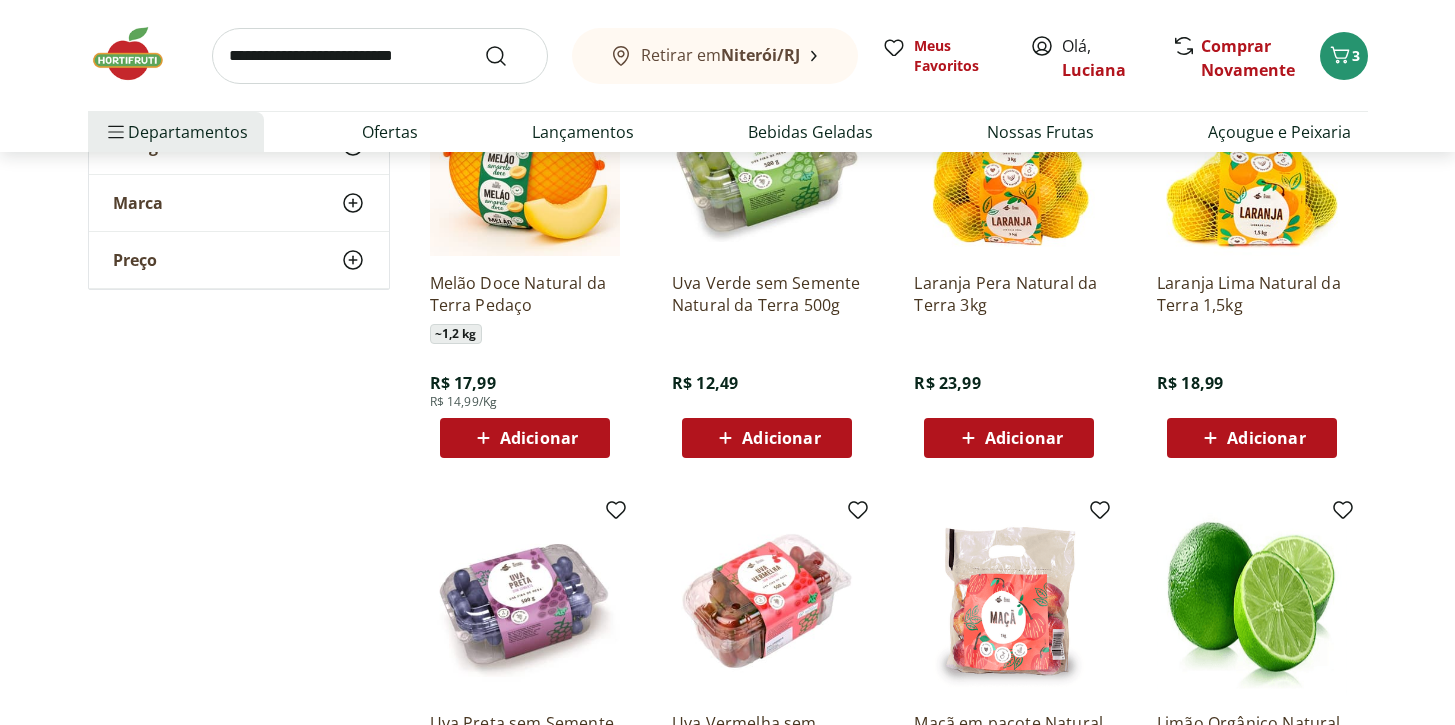 scroll, scrollTop: 0, scrollLeft: 0, axis: both 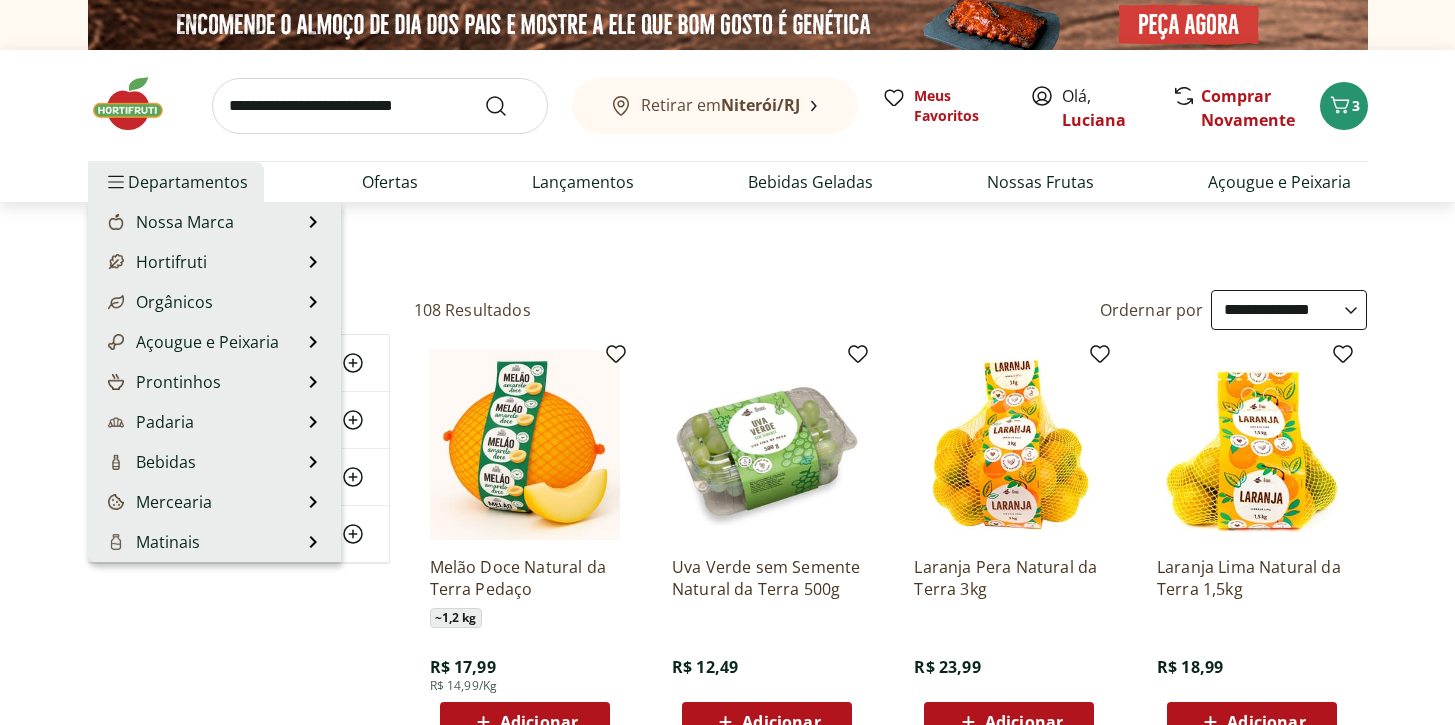 click on "Departamentos" at bounding box center (176, 182) 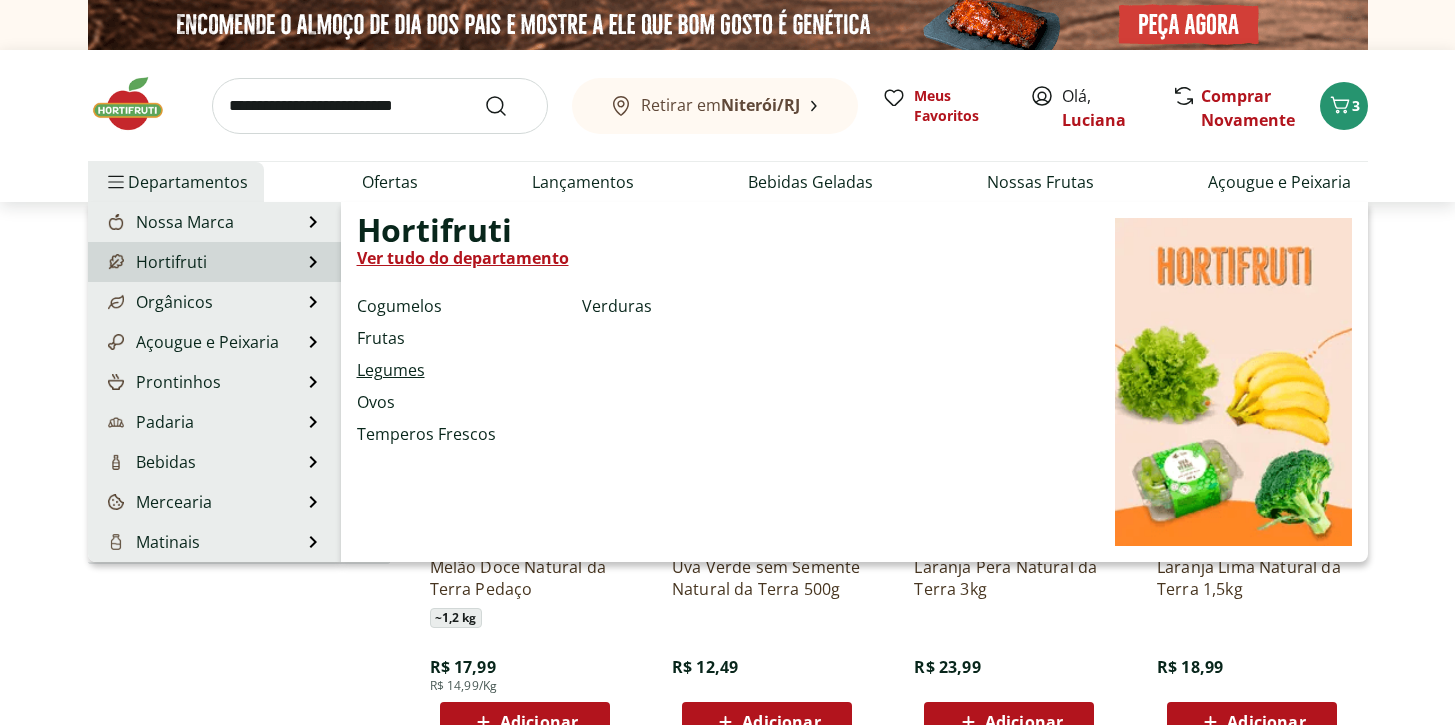 click on "Legumes" at bounding box center (391, 370) 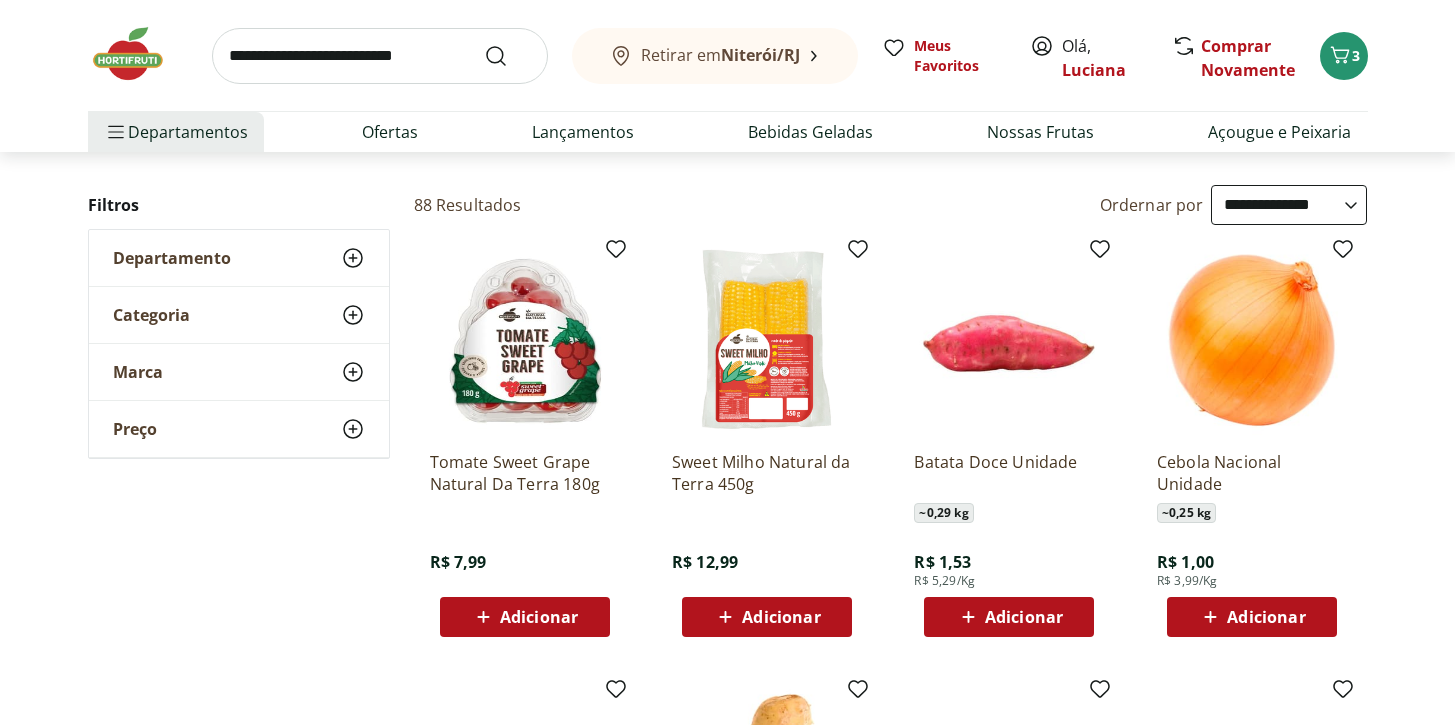 scroll, scrollTop: 112, scrollLeft: 0, axis: vertical 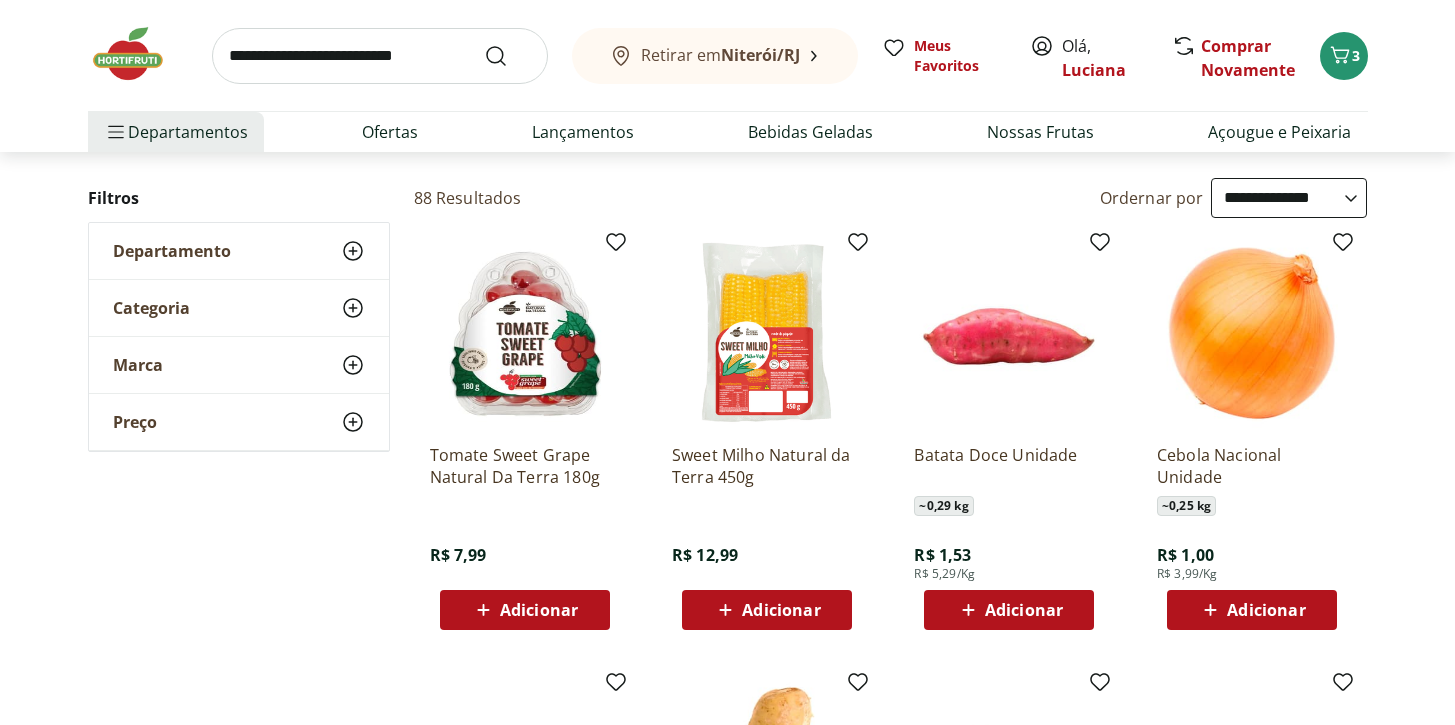 click on "Adicionar" at bounding box center (539, 610) 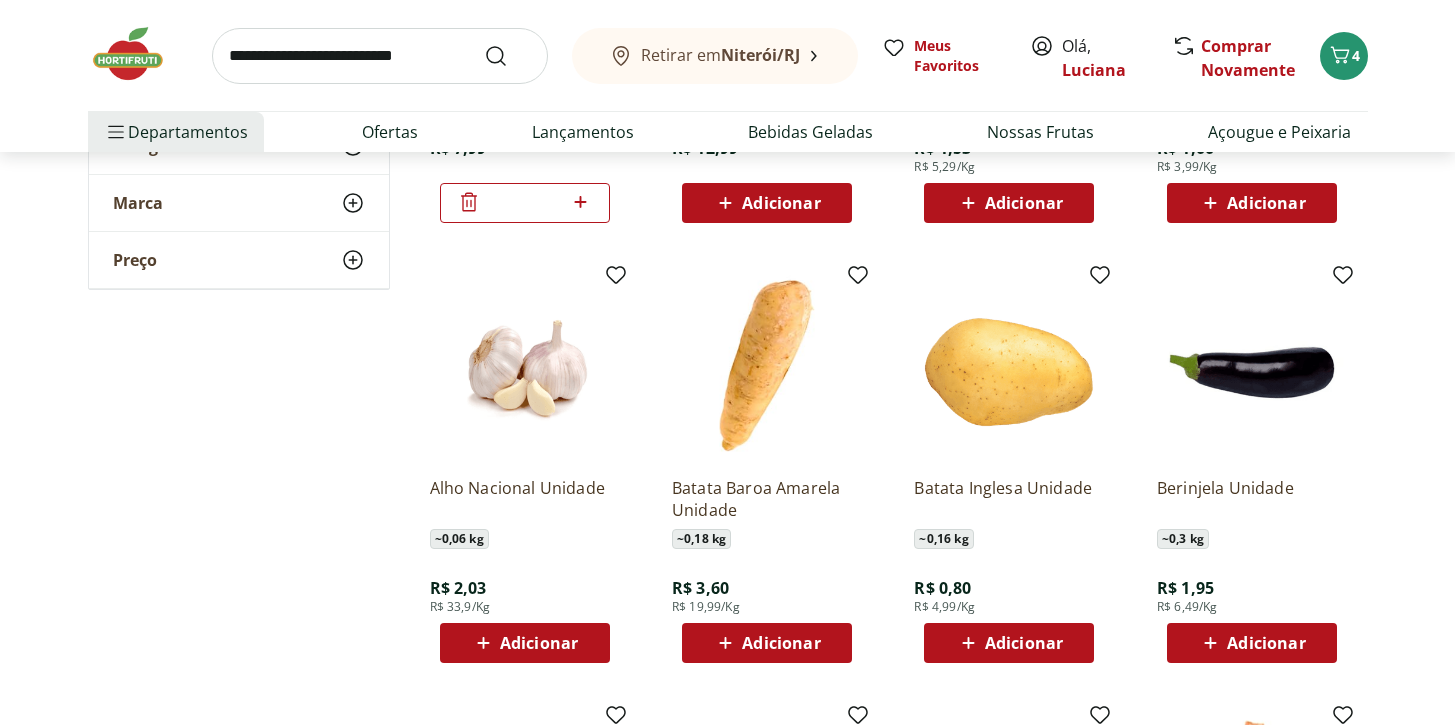 scroll, scrollTop: 0, scrollLeft: 0, axis: both 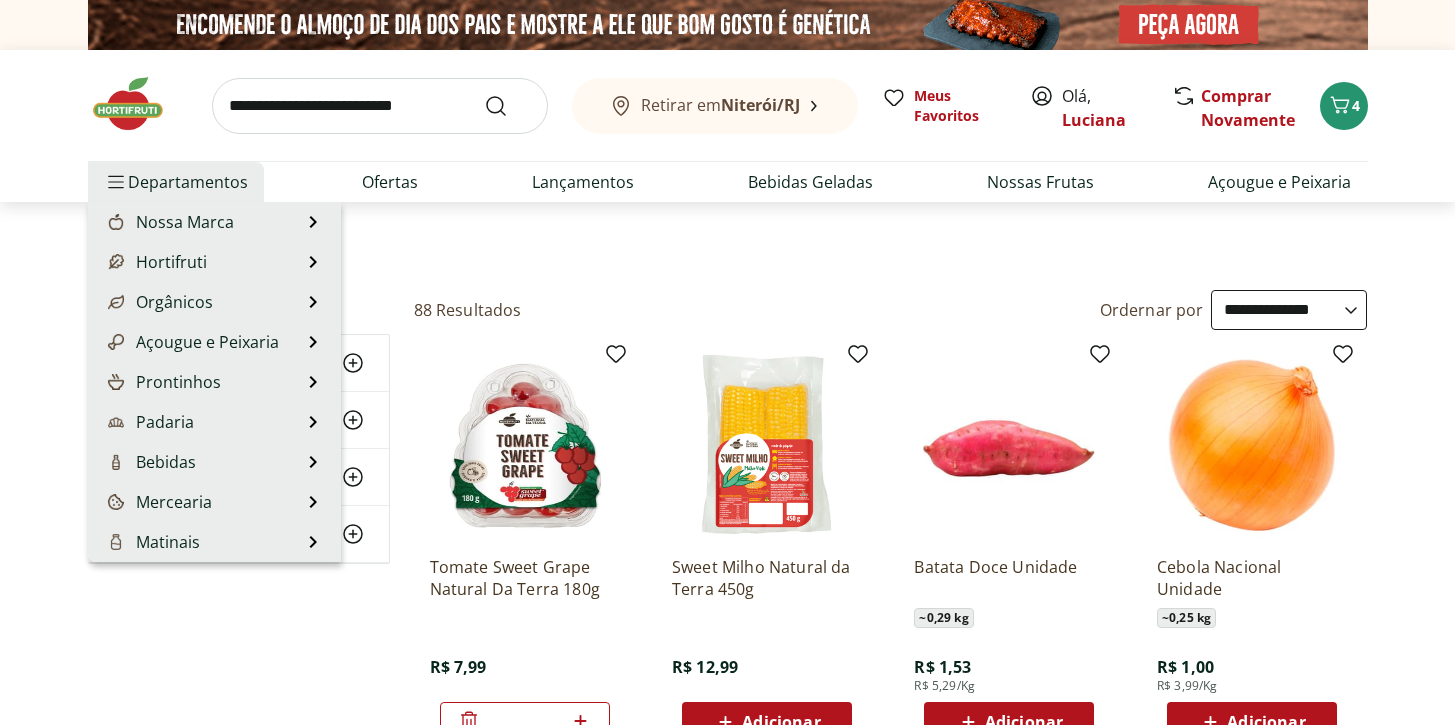 click on "Departamentos" at bounding box center [176, 182] 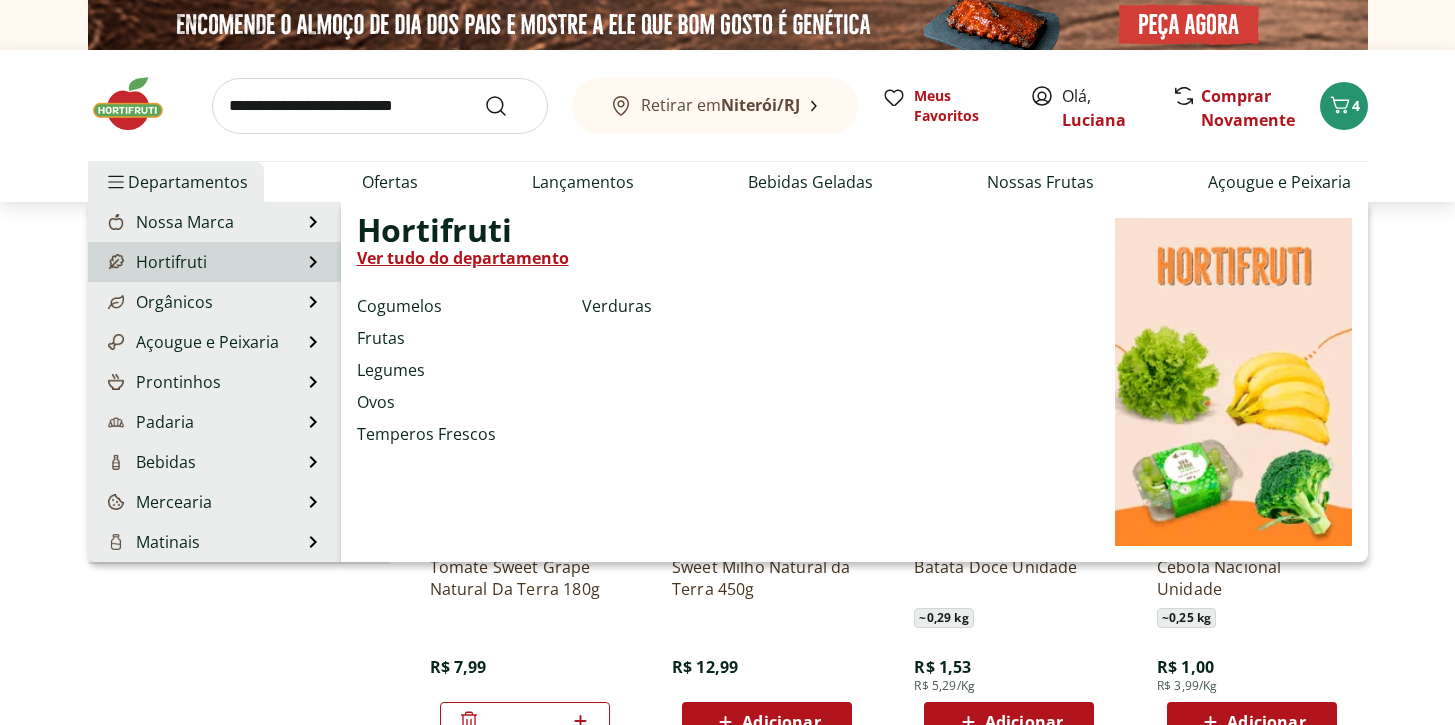 click on "Ver tudo do departamento" at bounding box center (463, 258) 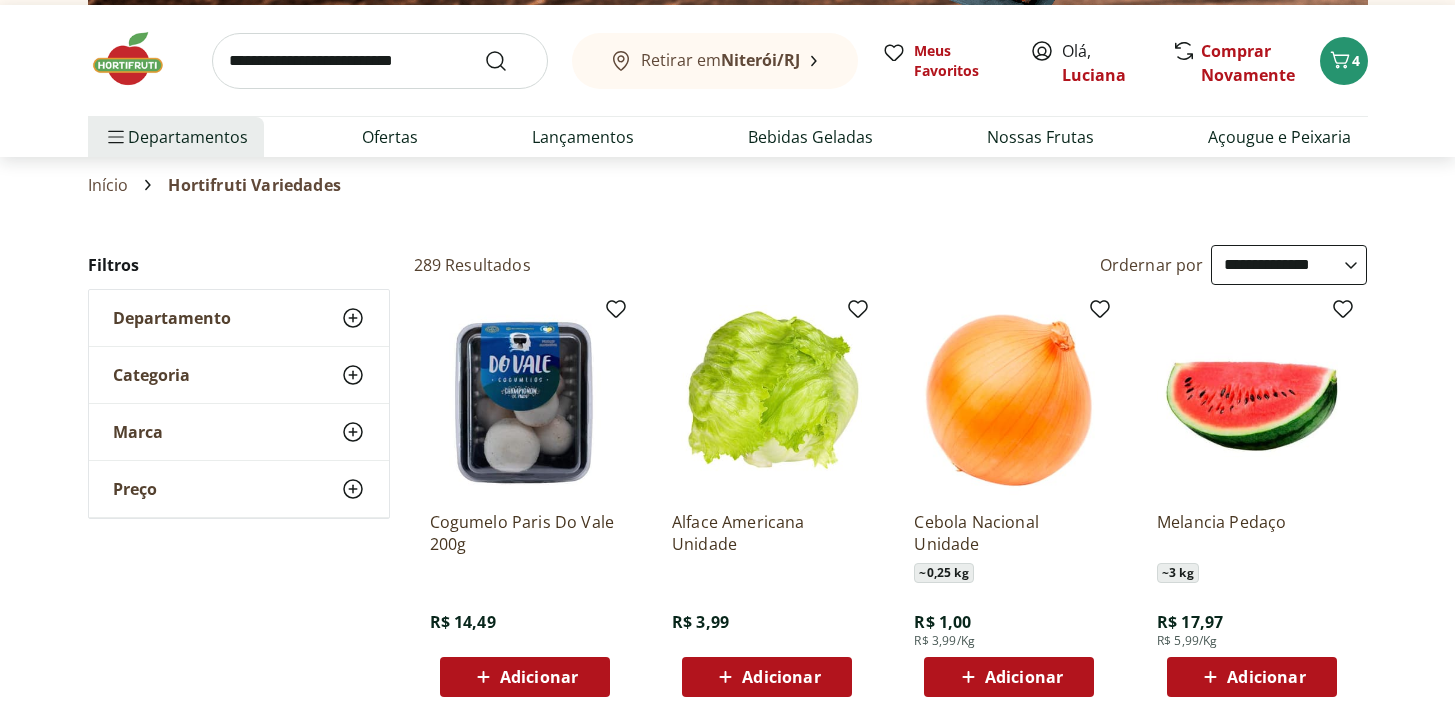 scroll, scrollTop: 77, scrollLeft: 0, axis: vertical 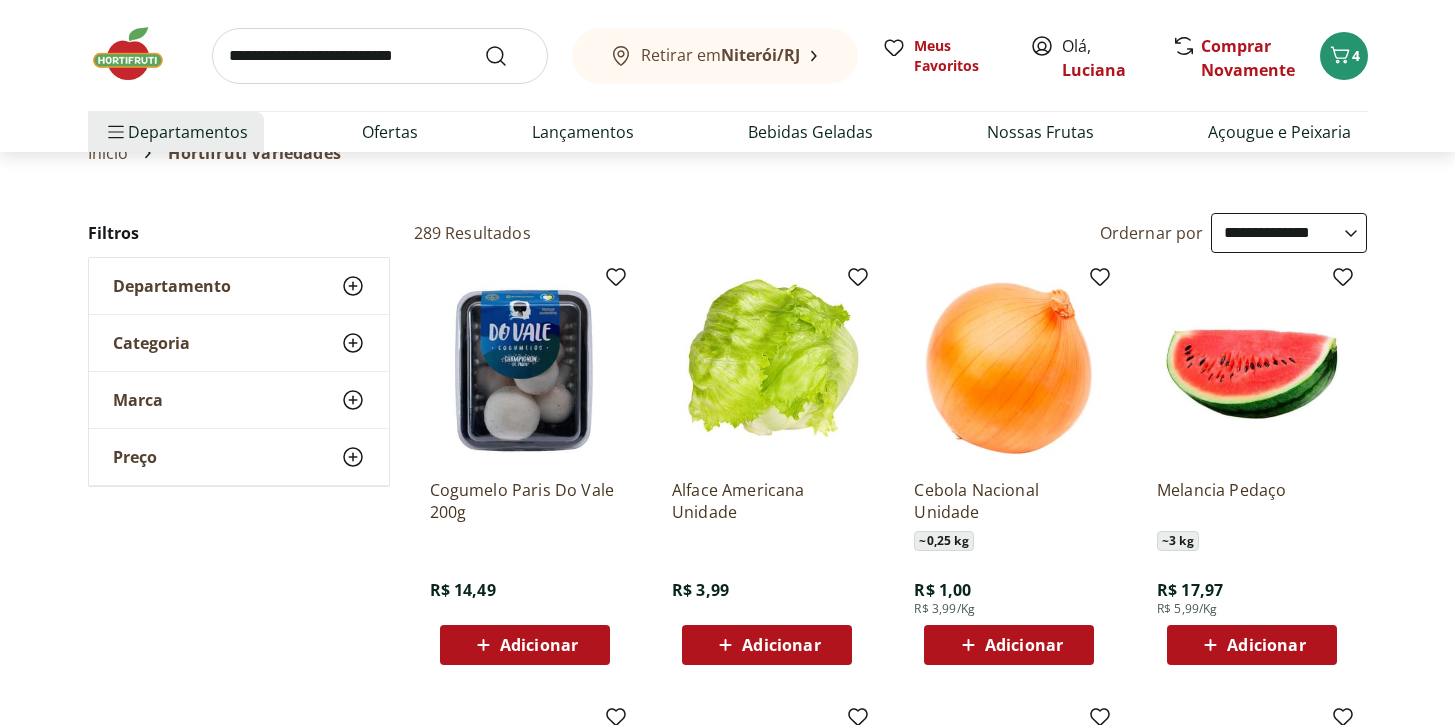 click on "Adicionar" at bounding box center [781, 645] 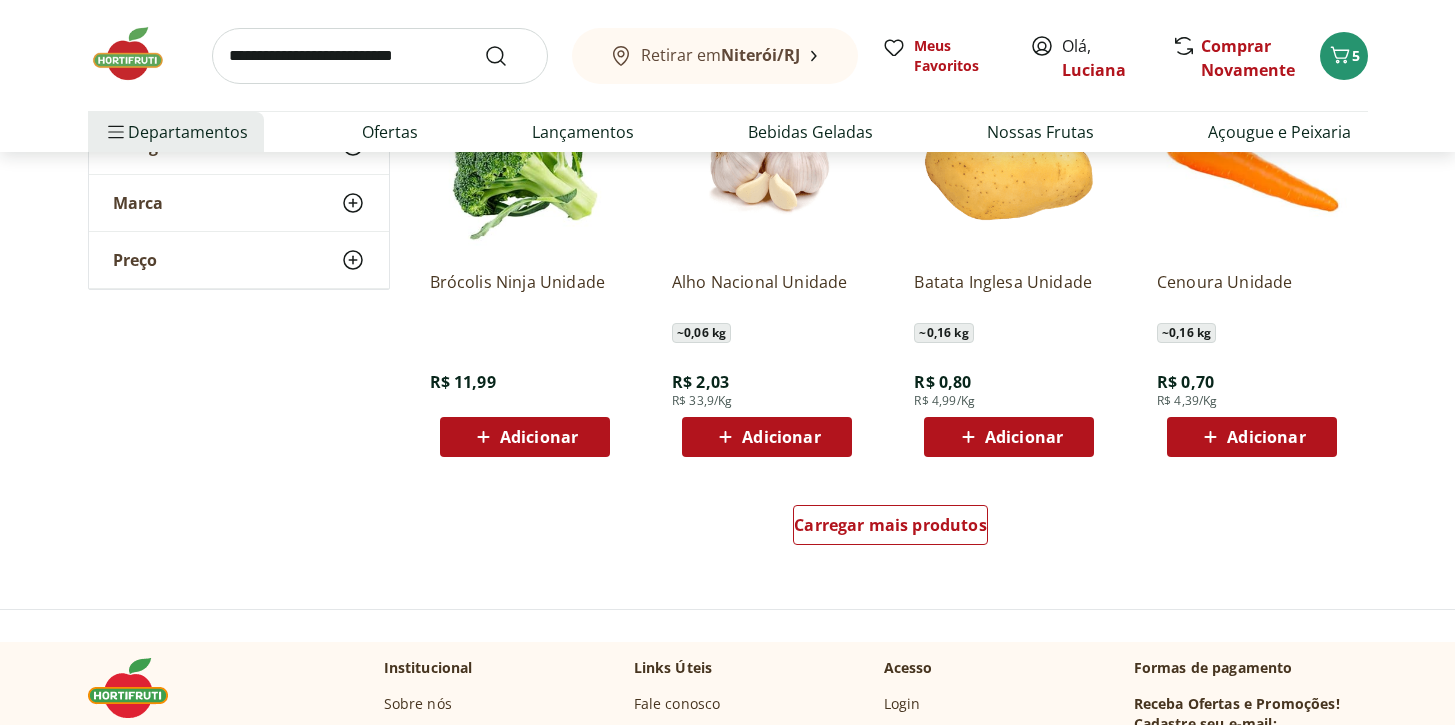 scroll, scrollTop: 1167, scrollLeft: 0, axis: vertical 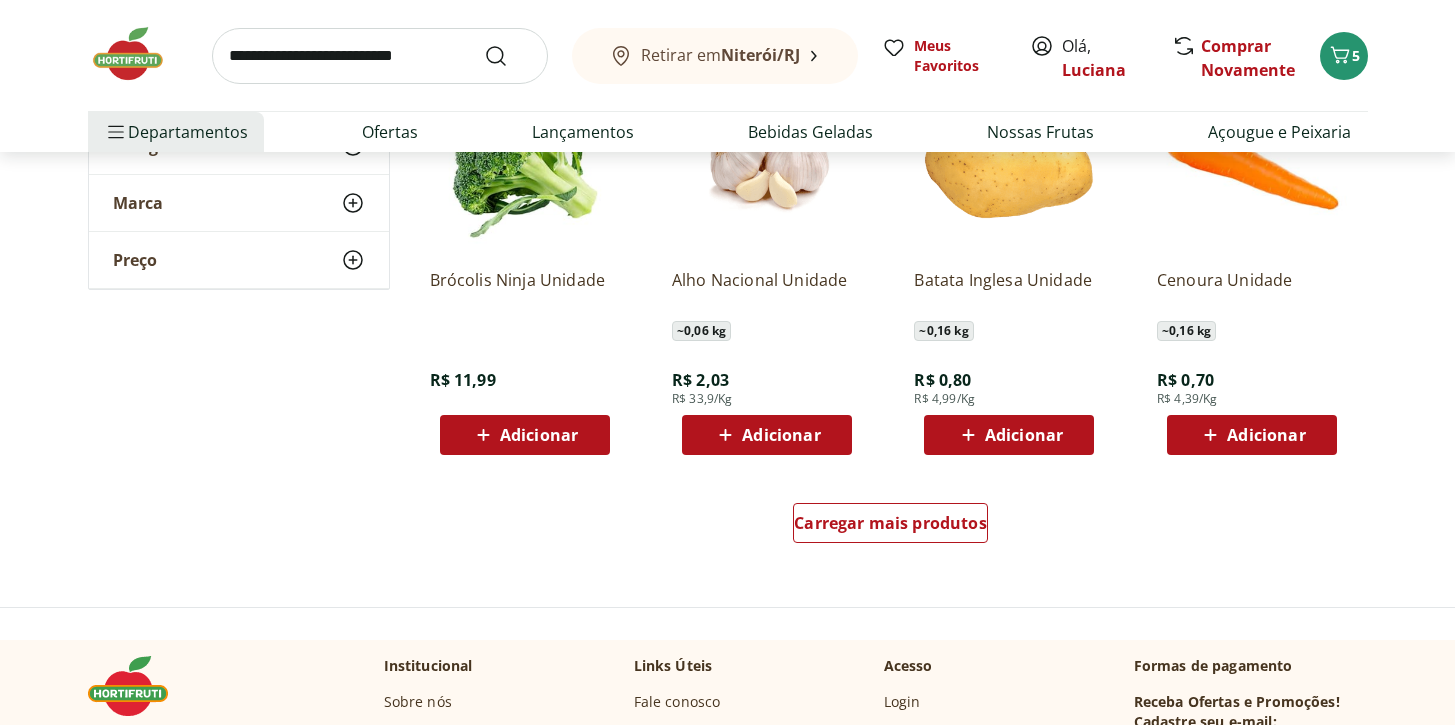 click on "Adicionar" at bounding box center [1266, 435] 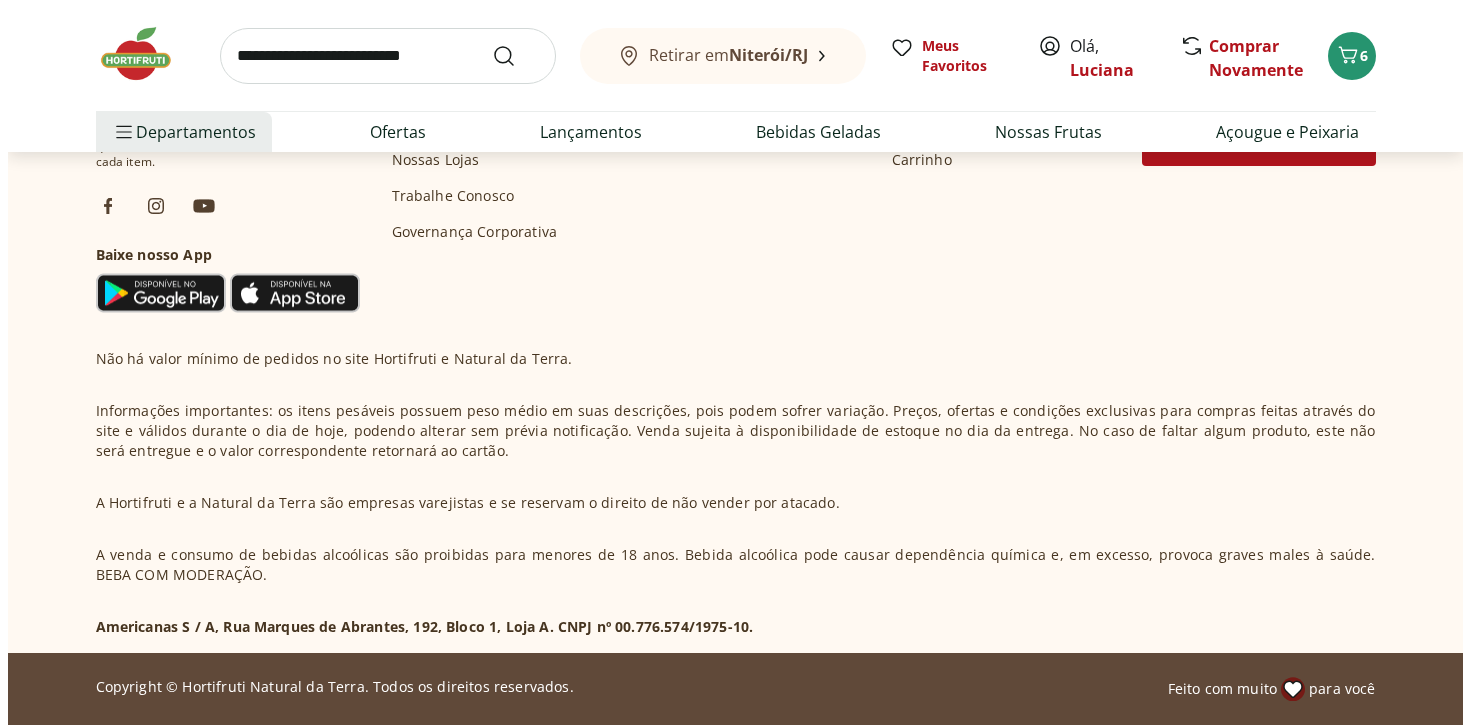 scroll, scrollTop: 1852, scrollLeft: 0, axis: vertical 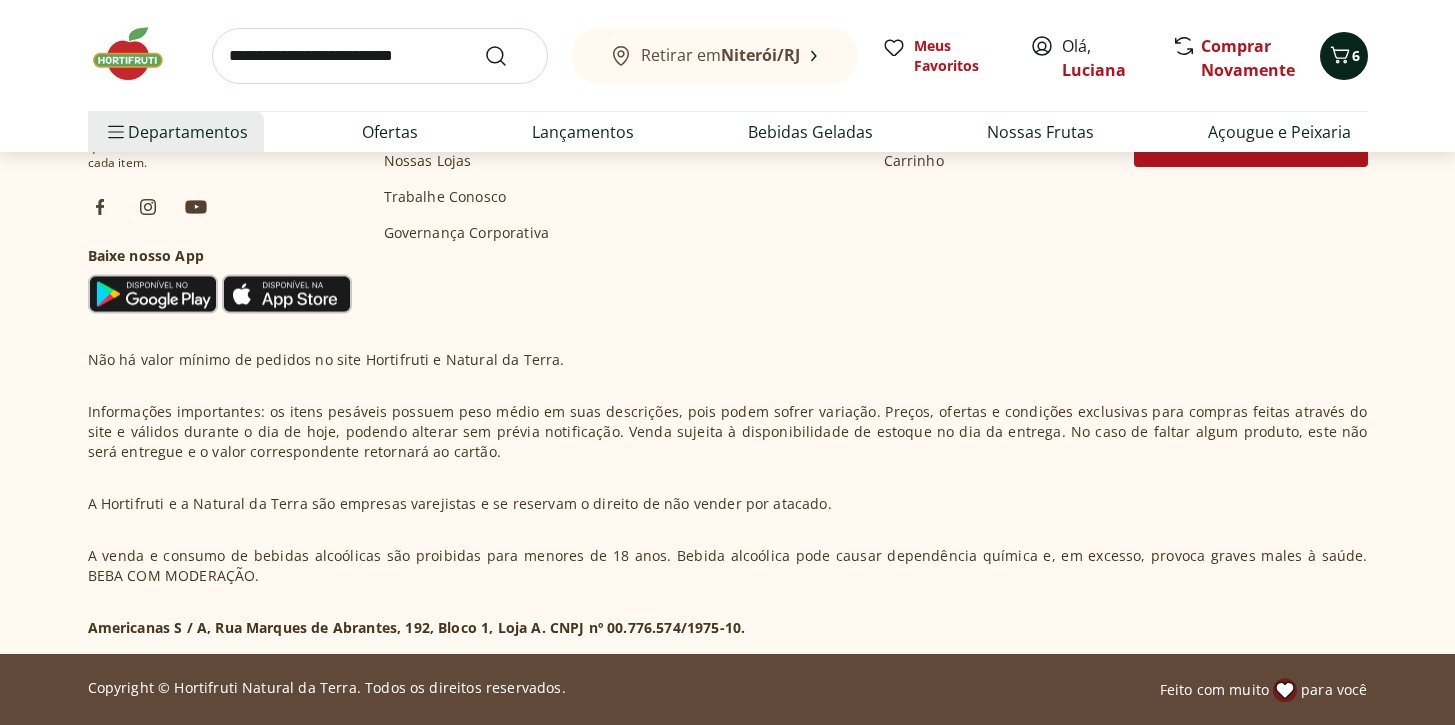 click 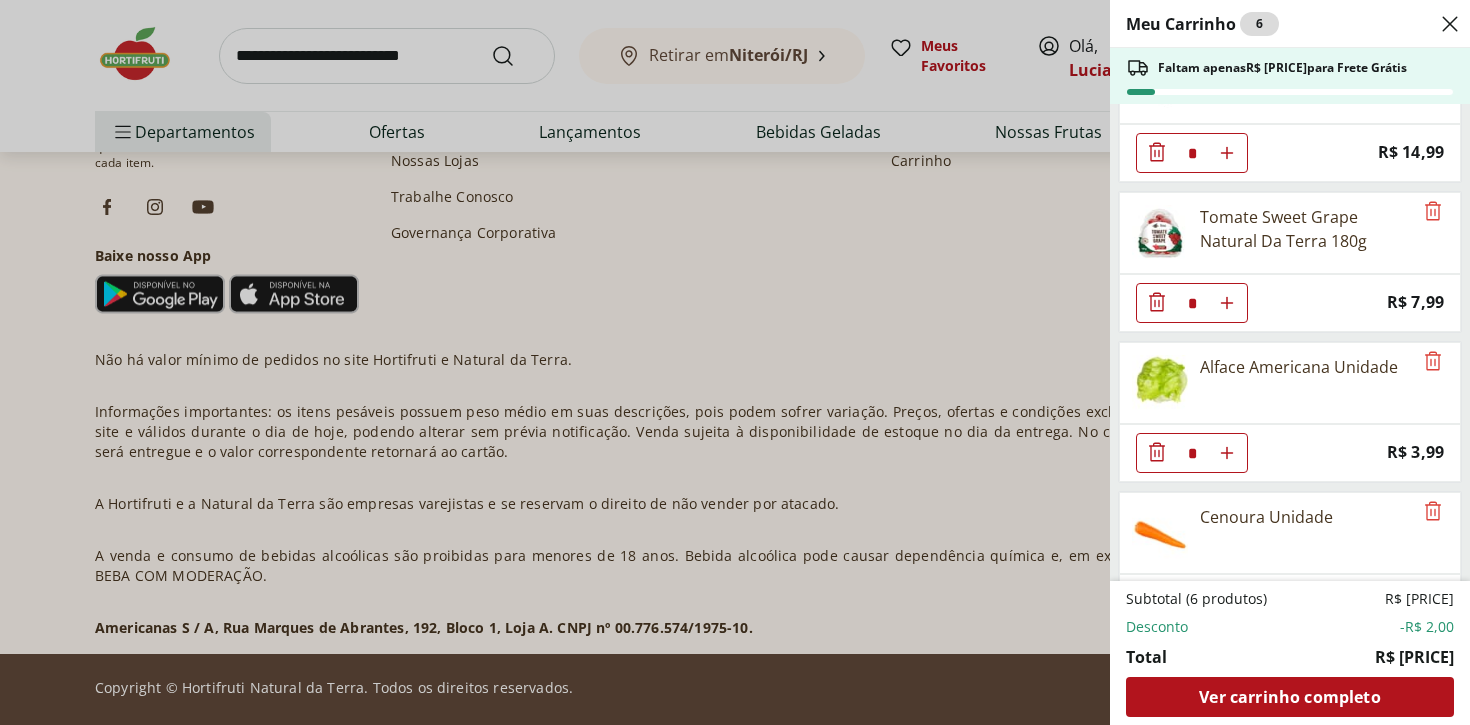 scroll, scrollTop: 281, scrollLeft: 0, axis: vertical 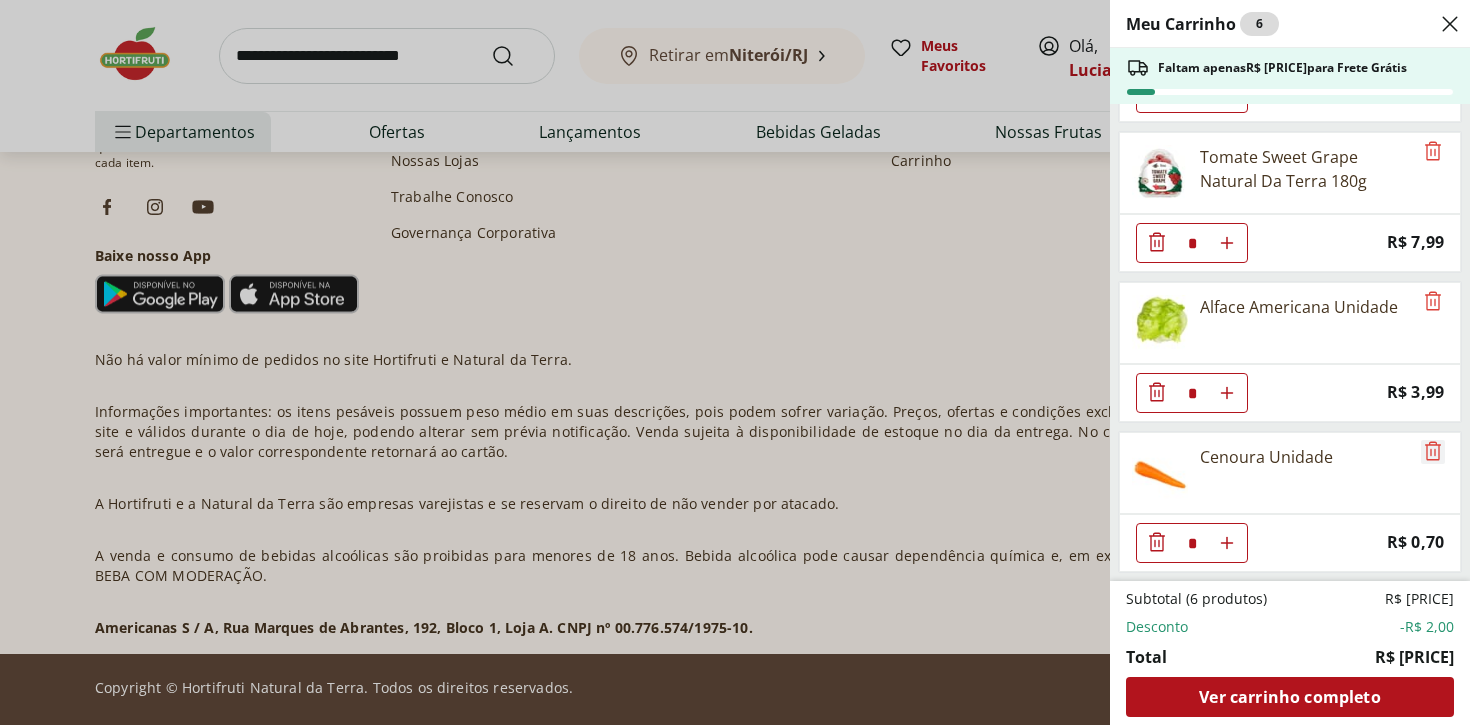 click 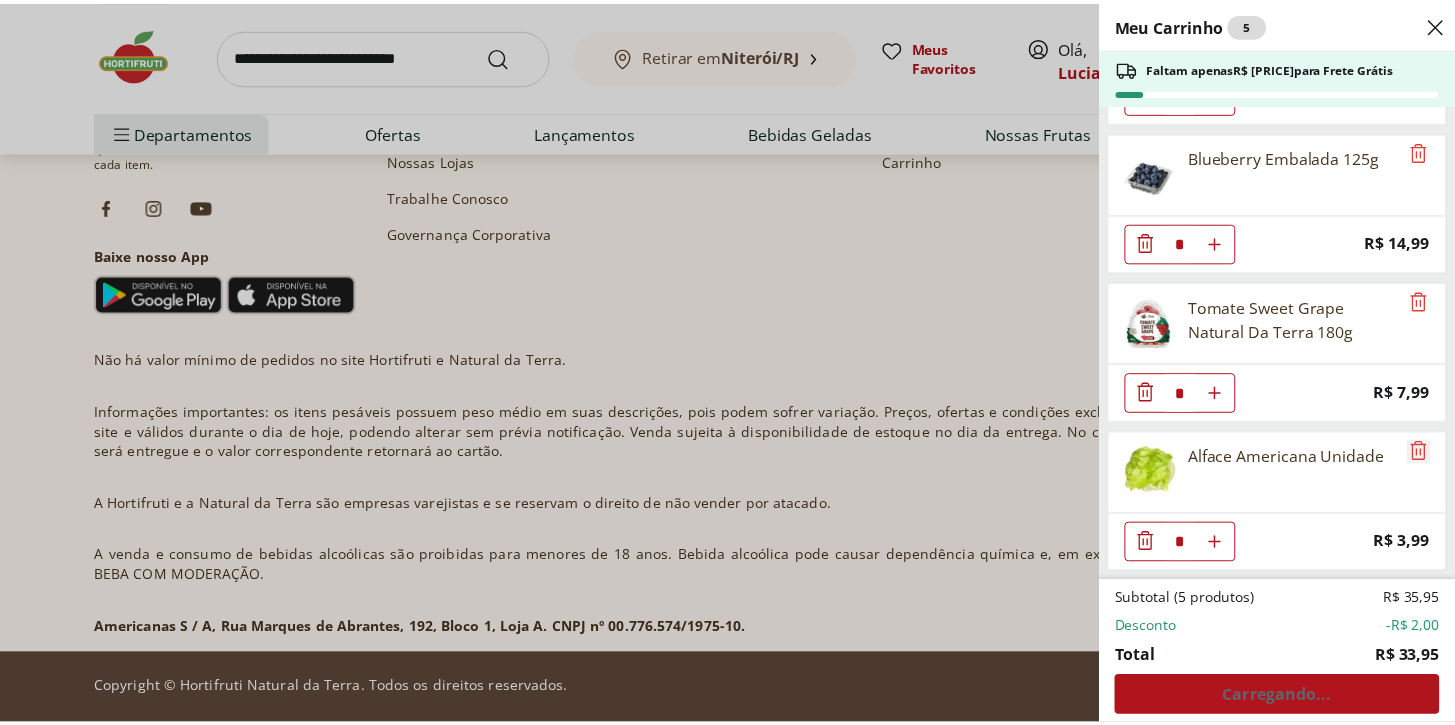 scroll, scrollTop: 131, scrollLeft: 0, axis: vertical 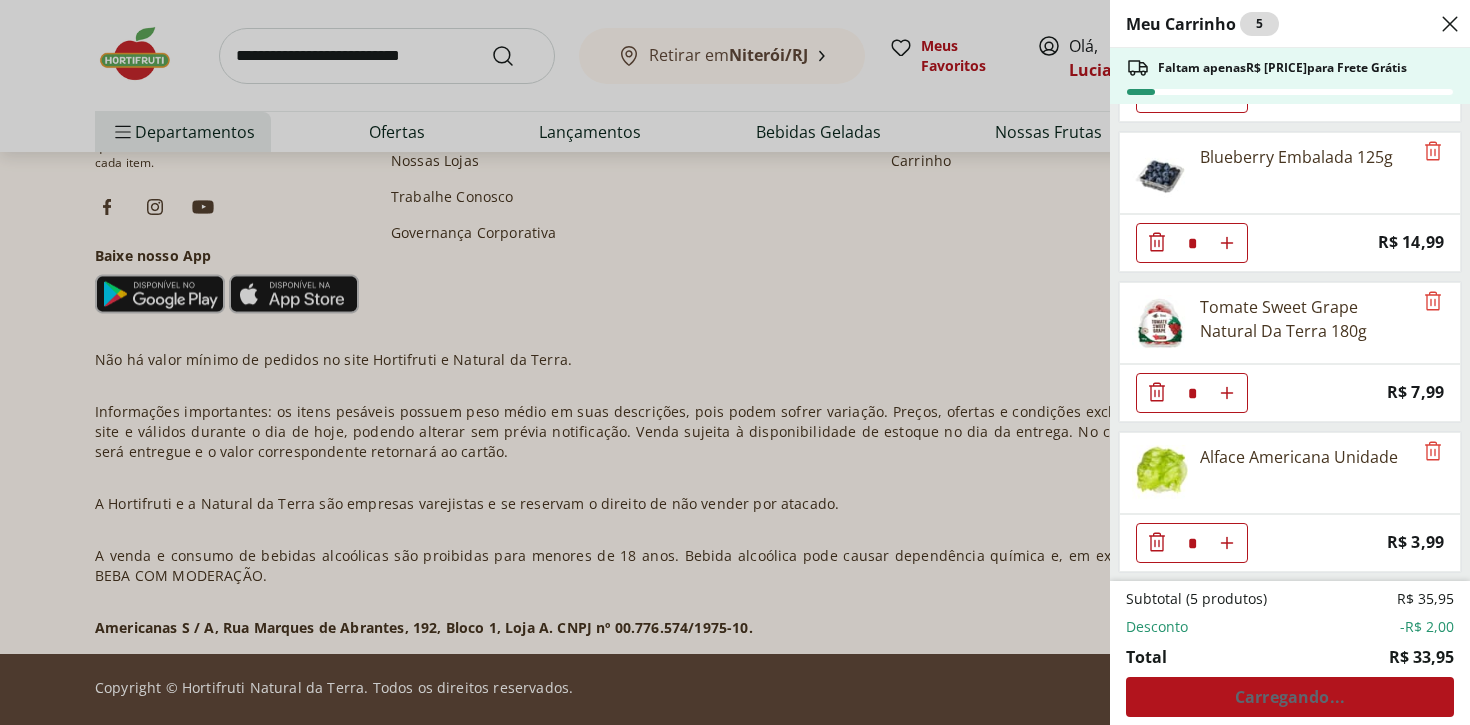 click on "Meu Carrinho 5 Faltam apenas  R$ 365,05  para Frete Grátis Suco Ambiente Maçã Pet Natural One 180ml * Original price: R$ 4,49 Price: R$ 3,49 Blueberry Embalada 125g * Price: R$ 14,99 Tomate Sweet Grape Natural Da Terra 180g * Price: R$ 7,99 Alface Americana Unidade * Price: R$ 3,99 Subtotal (5 produtos) R$ 35,95 Desconto -R$ 2,00 Total R$ 33,95 Carregando..." at bounding box center [735, 362] 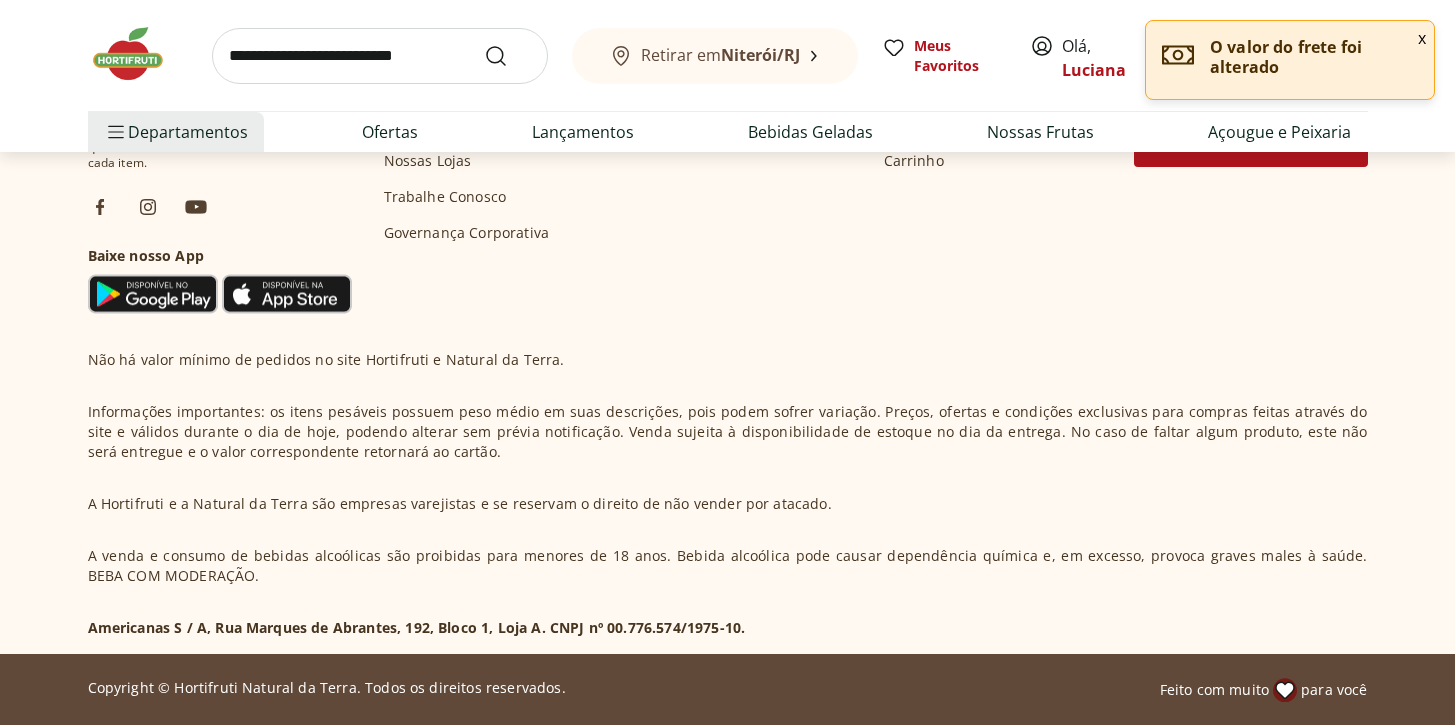 click at bounding box center [380, 56] 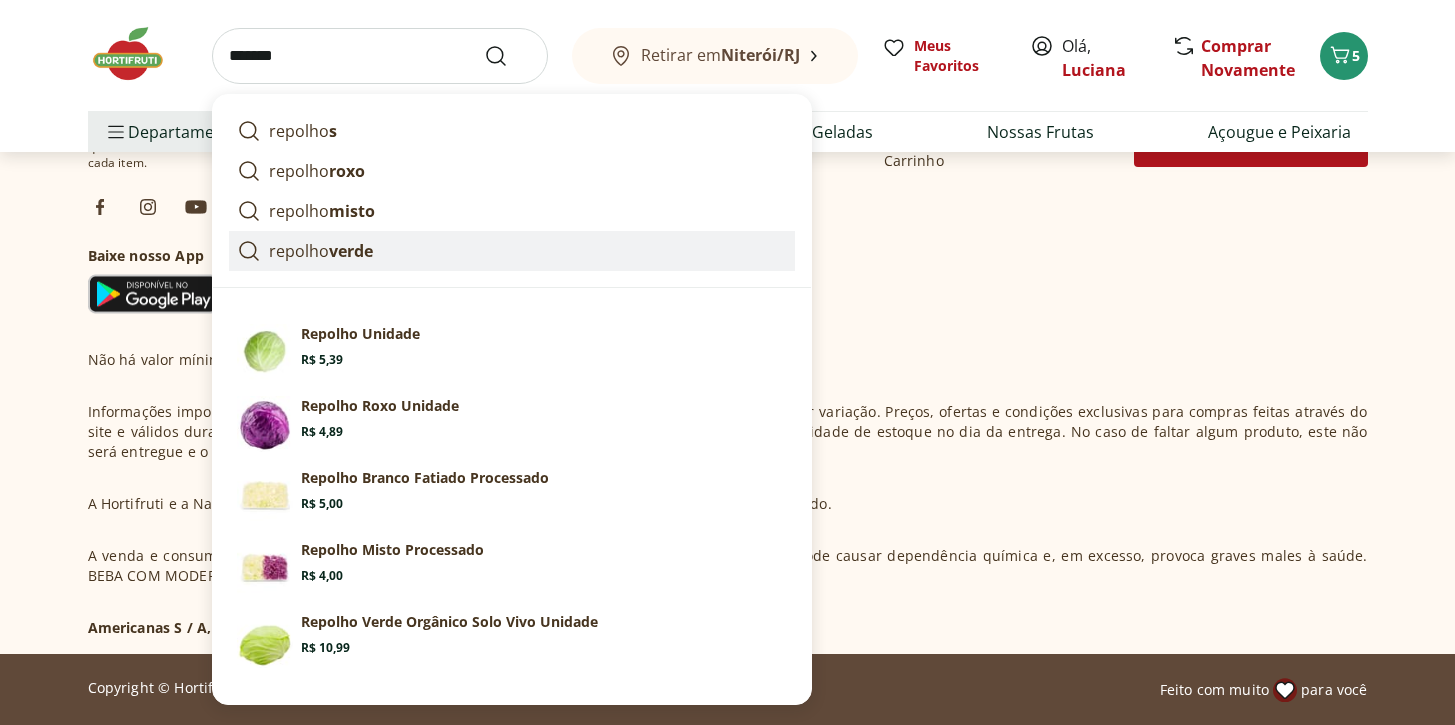 click on "verde" at bounding box center [351, 251] 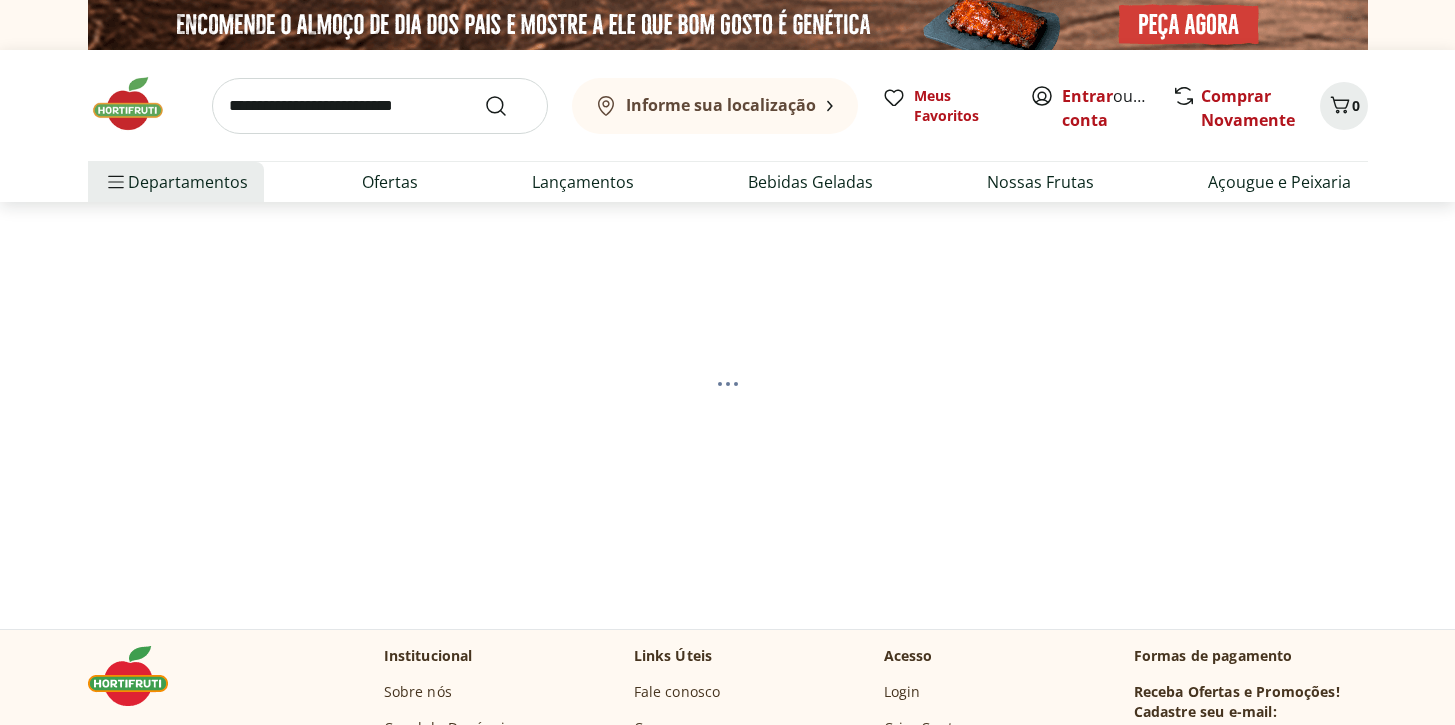 scroll, scrollTop: 0, scrollLeft: 0, axis: both 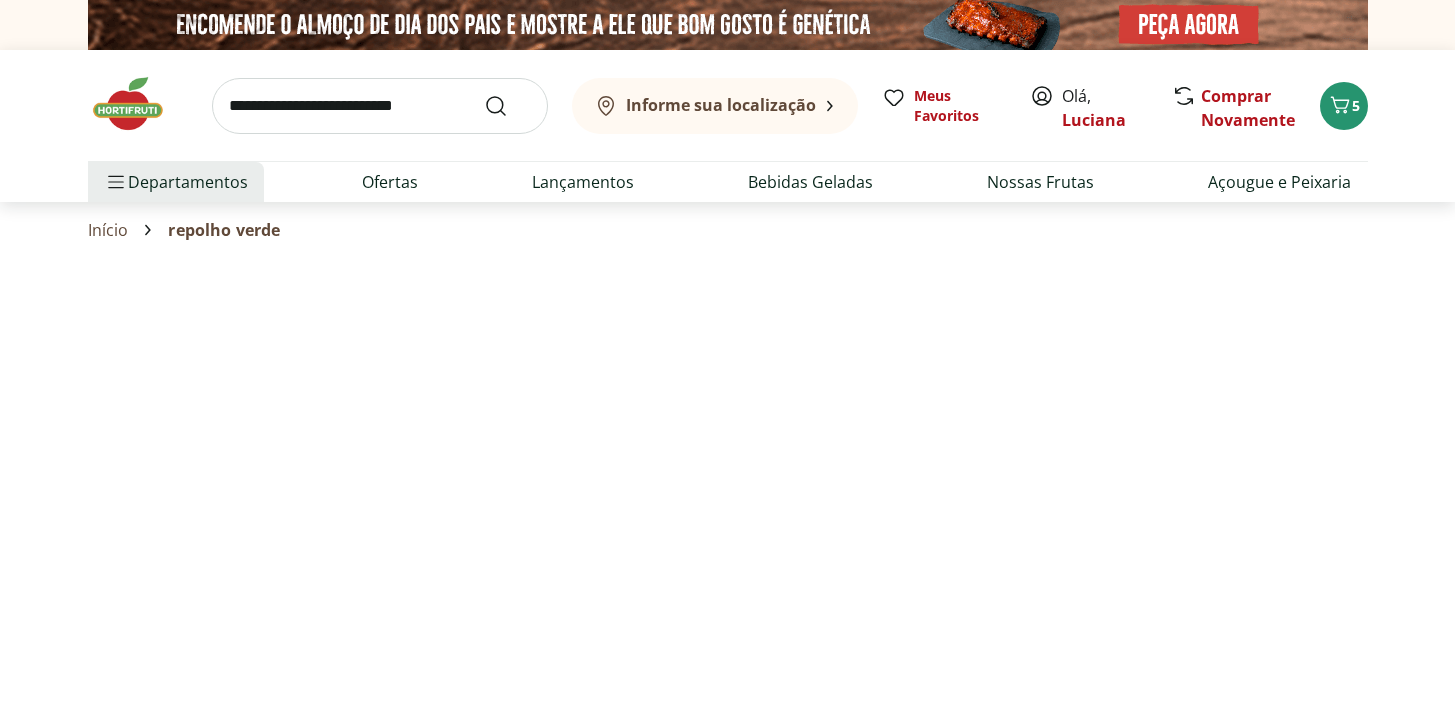 select on "**********" 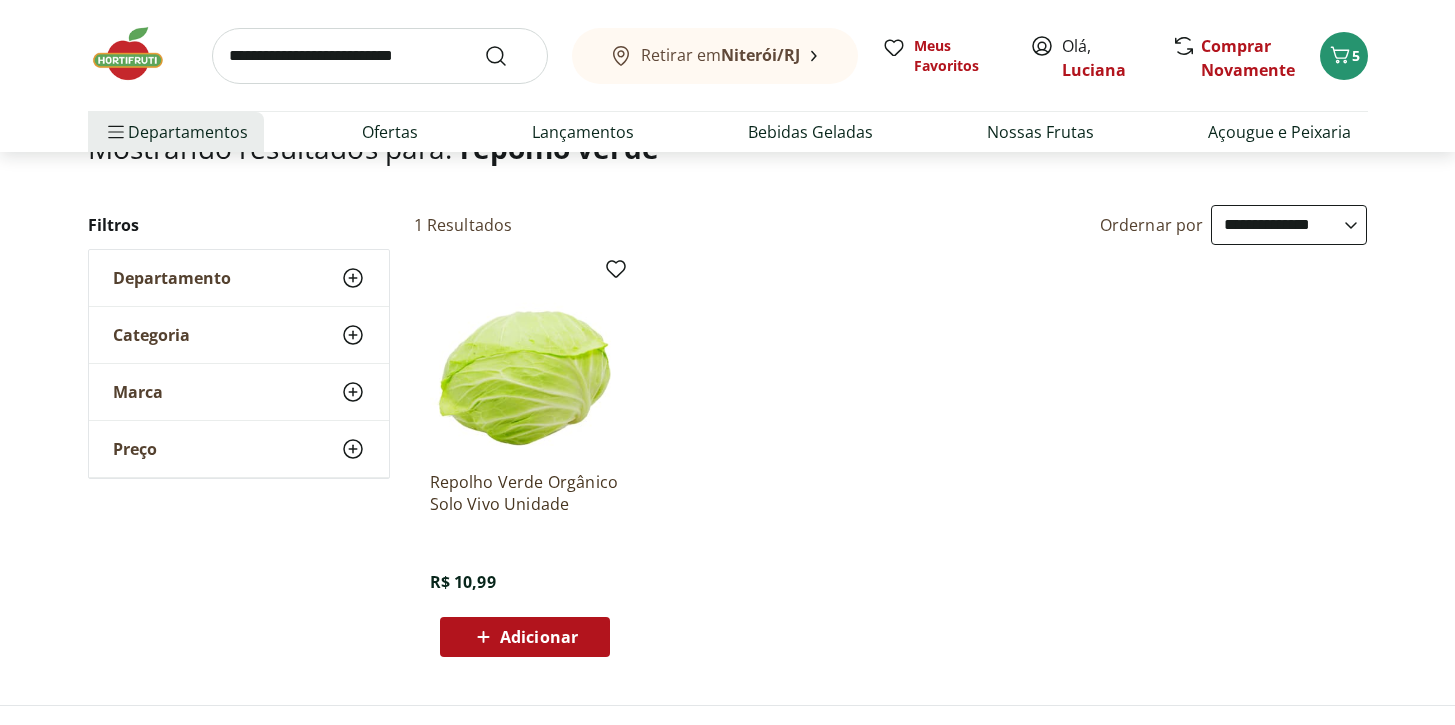 scroll, scrollTop: 0, scrollLeft: 0, axis: both 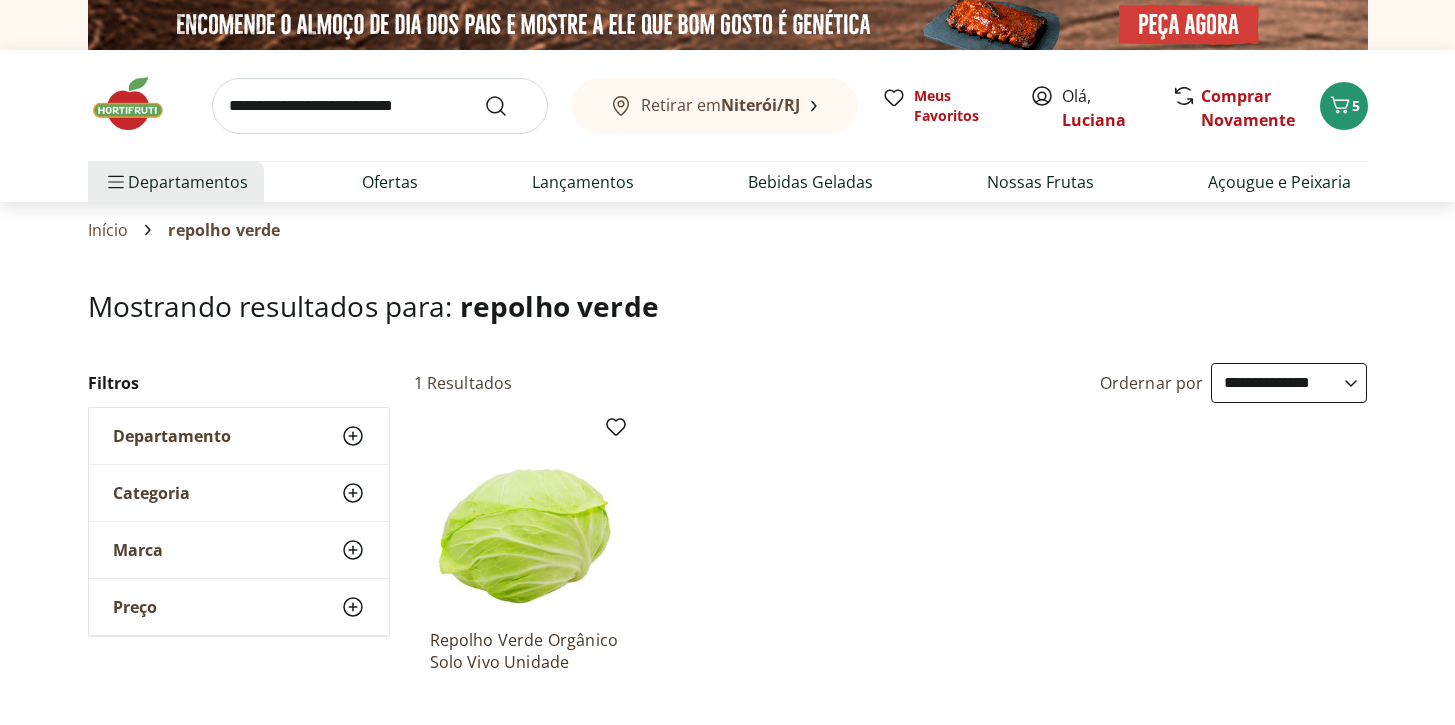 click at bounding box center (380, 106) 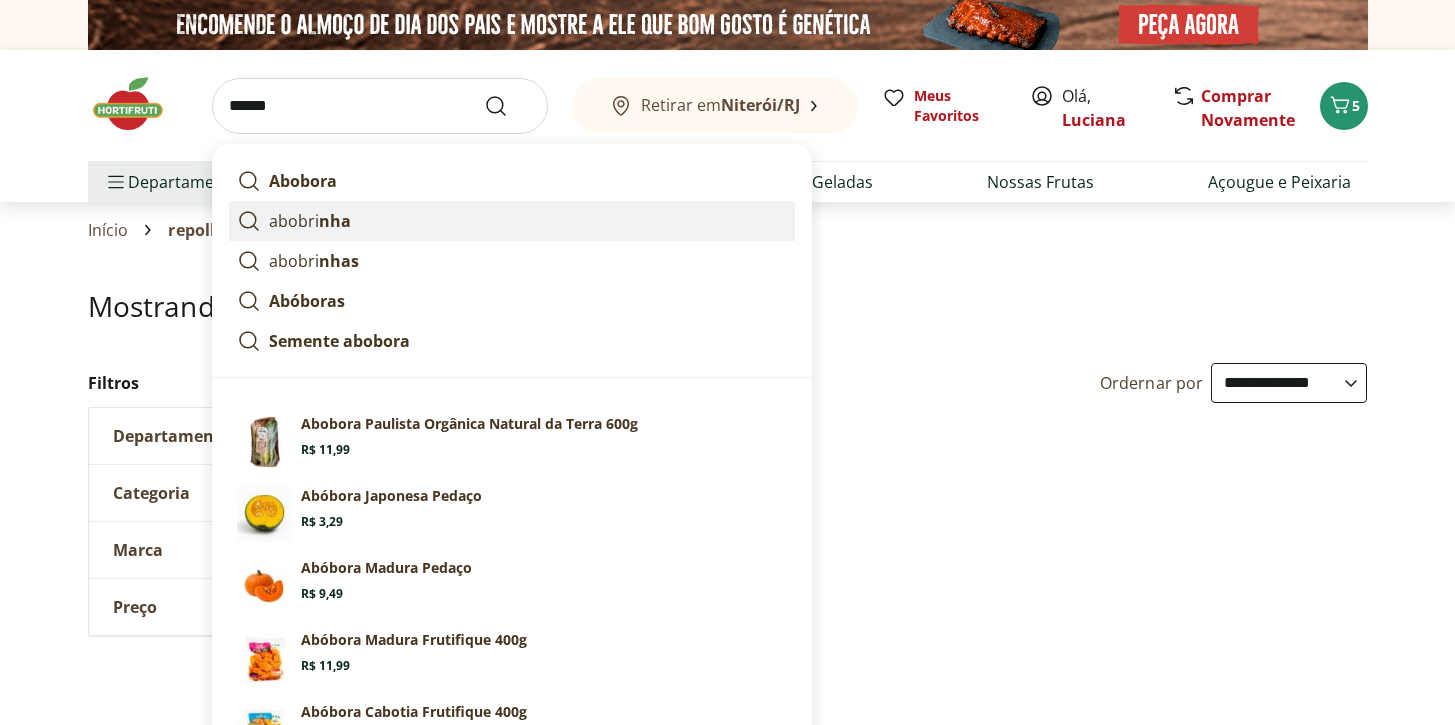 click on "nha" at bounding box center [335, 221] 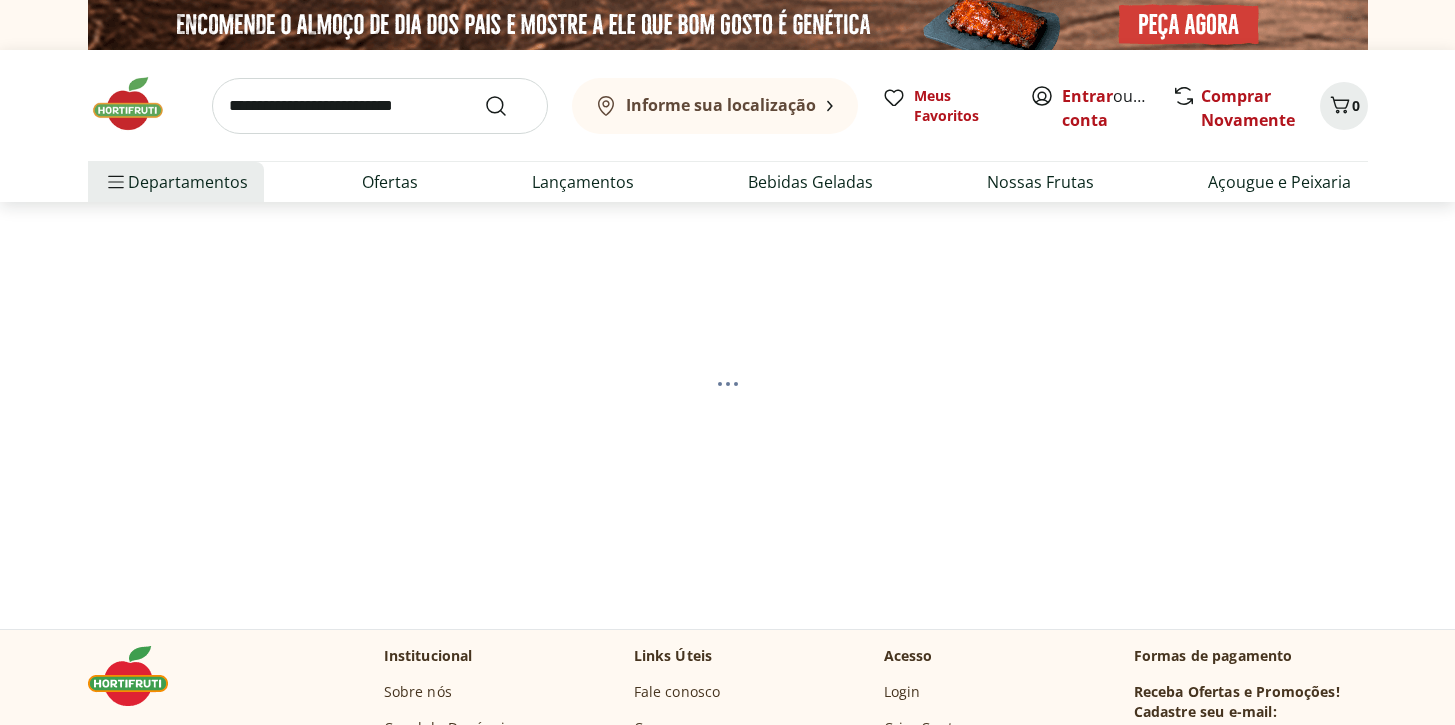 scroll, scrollTop: 0, scrollLeft: 0, axis: both 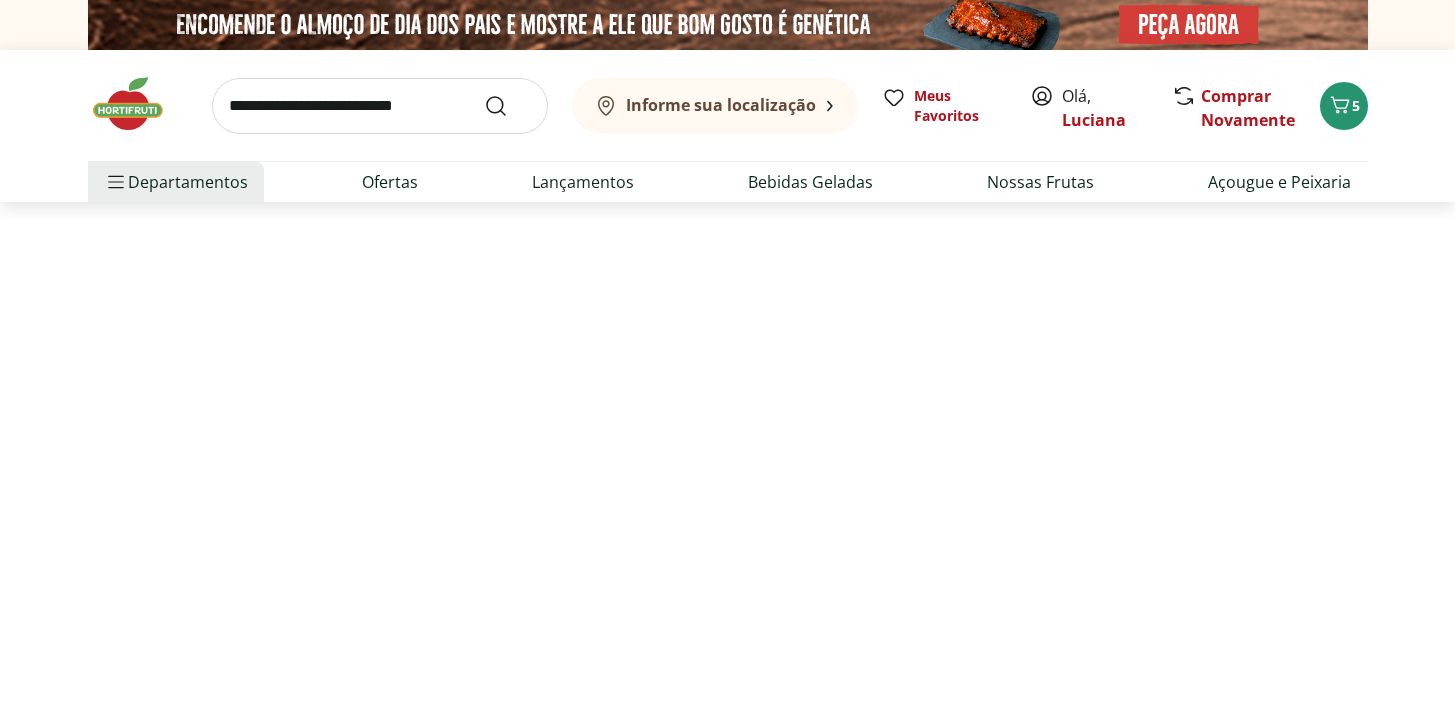 select on "**********" 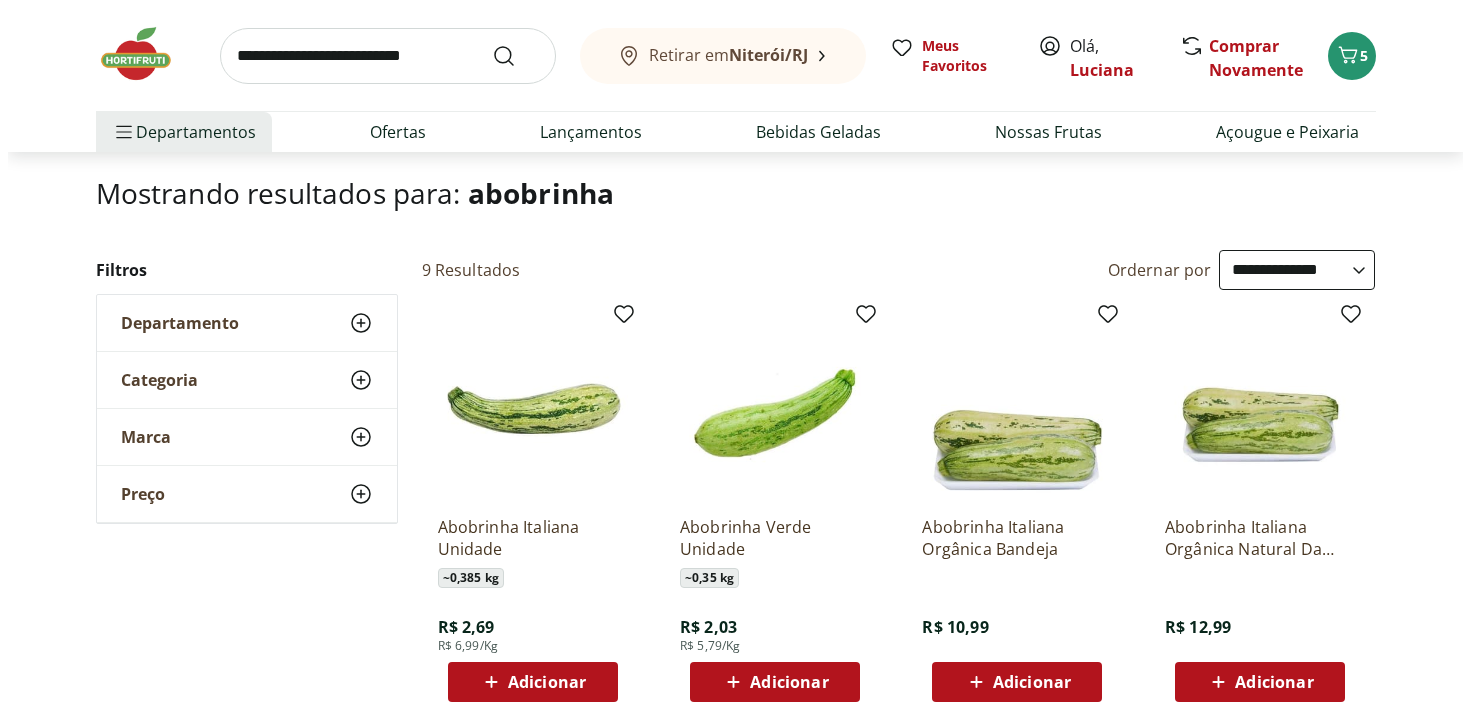 scroll, scrollTop: 127, scrollLeft: 0, axis: vertical 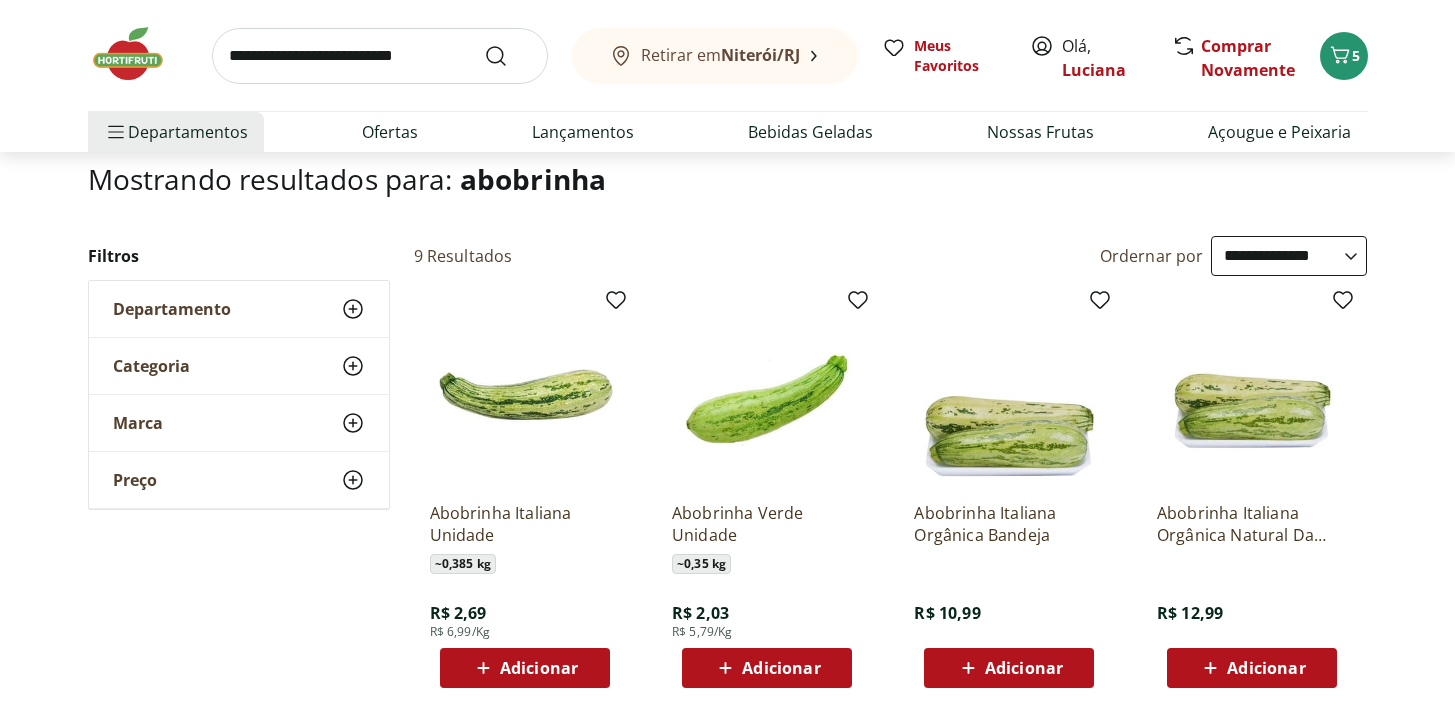 click on "Adicionar" at bounding box center [781, 668] 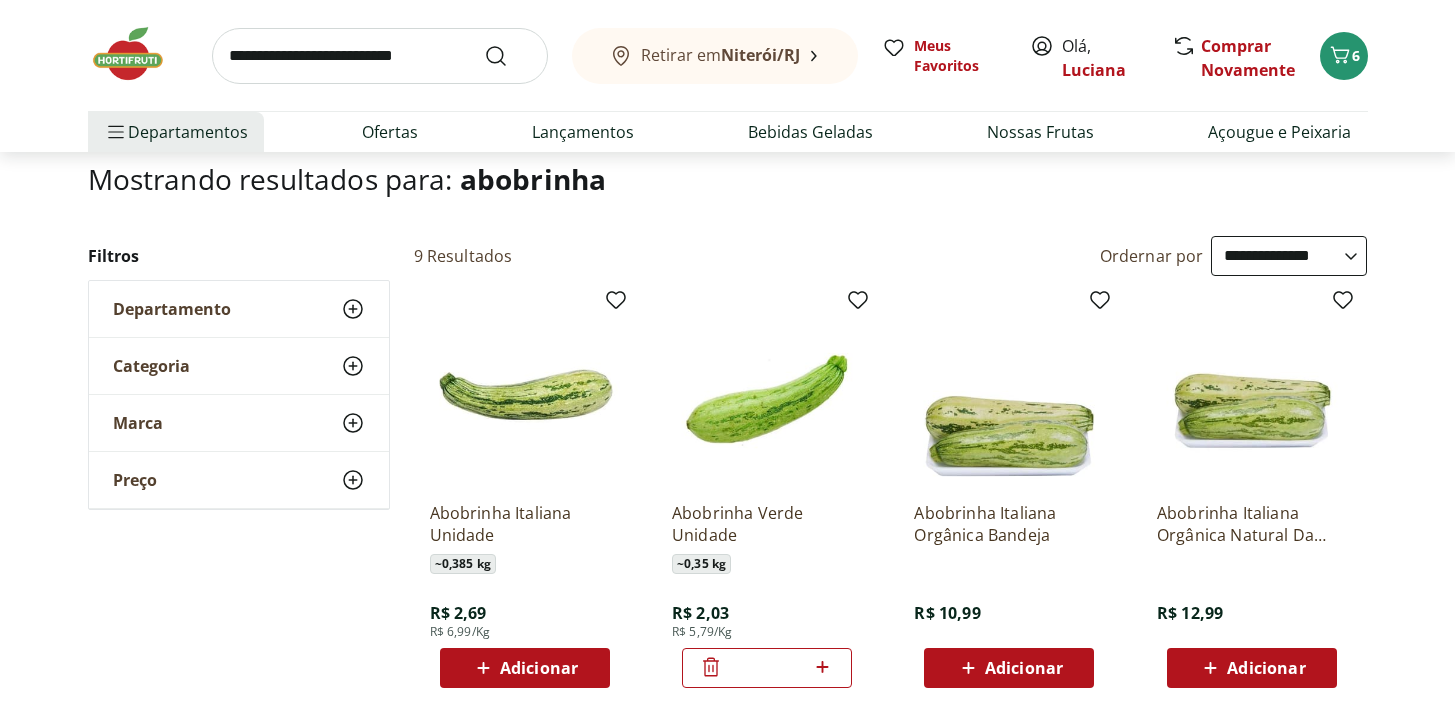 click 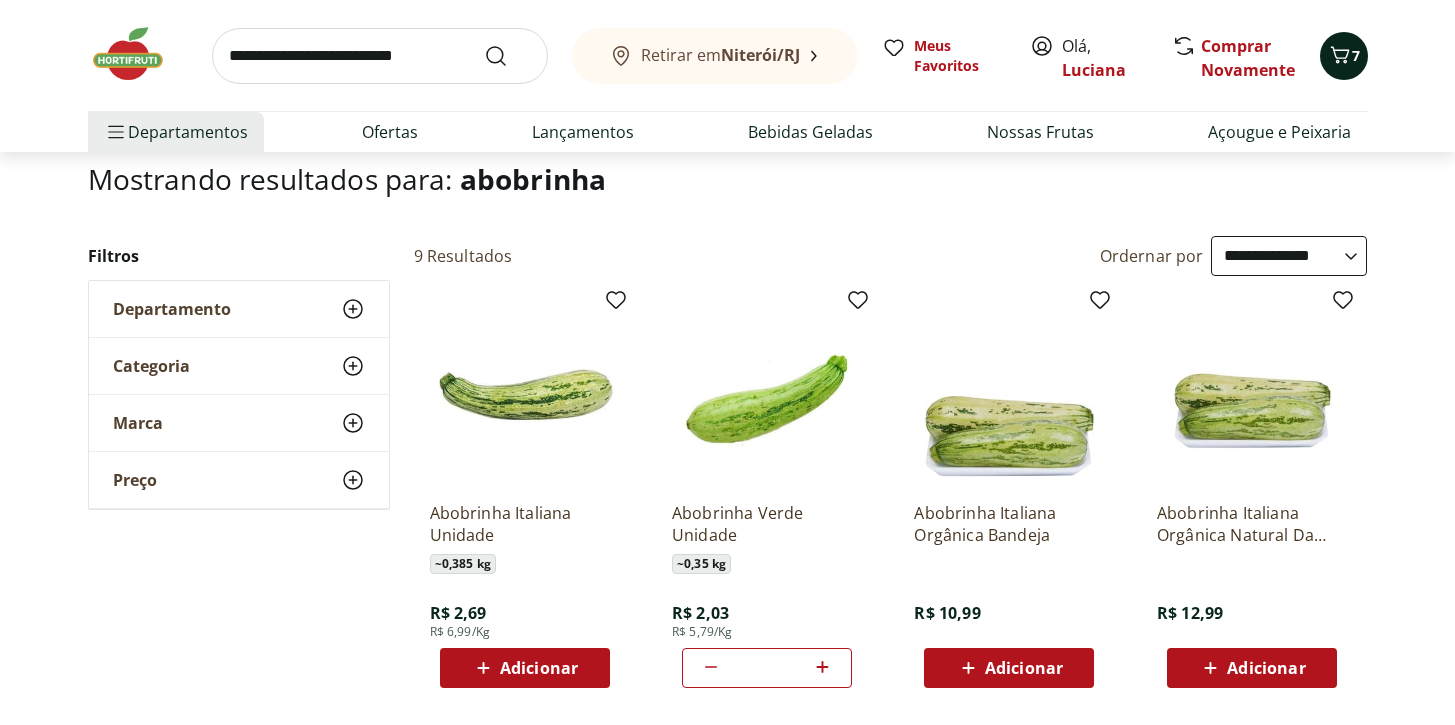 click on "7" at bounding box center [1356, 55] 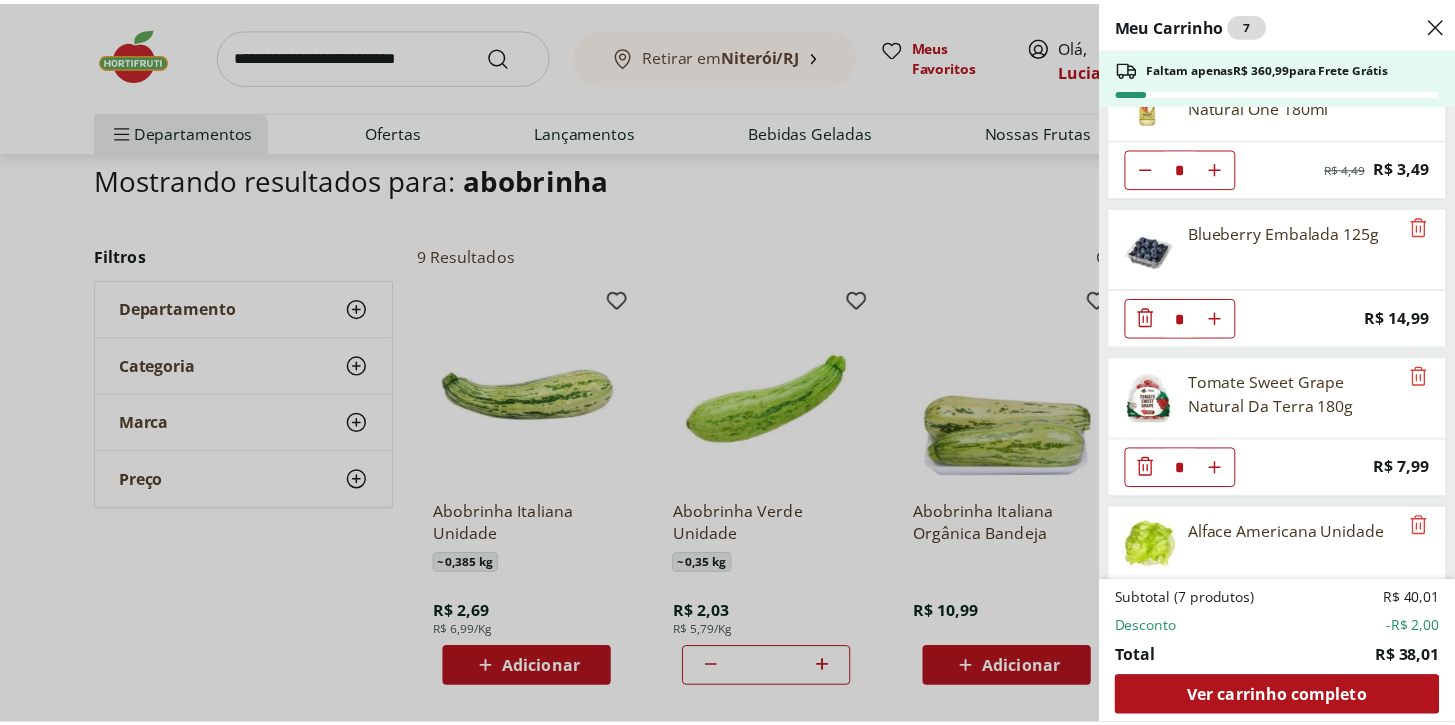 scroll, scrollTop: 281, scrollLeft: 0, axis: vertical 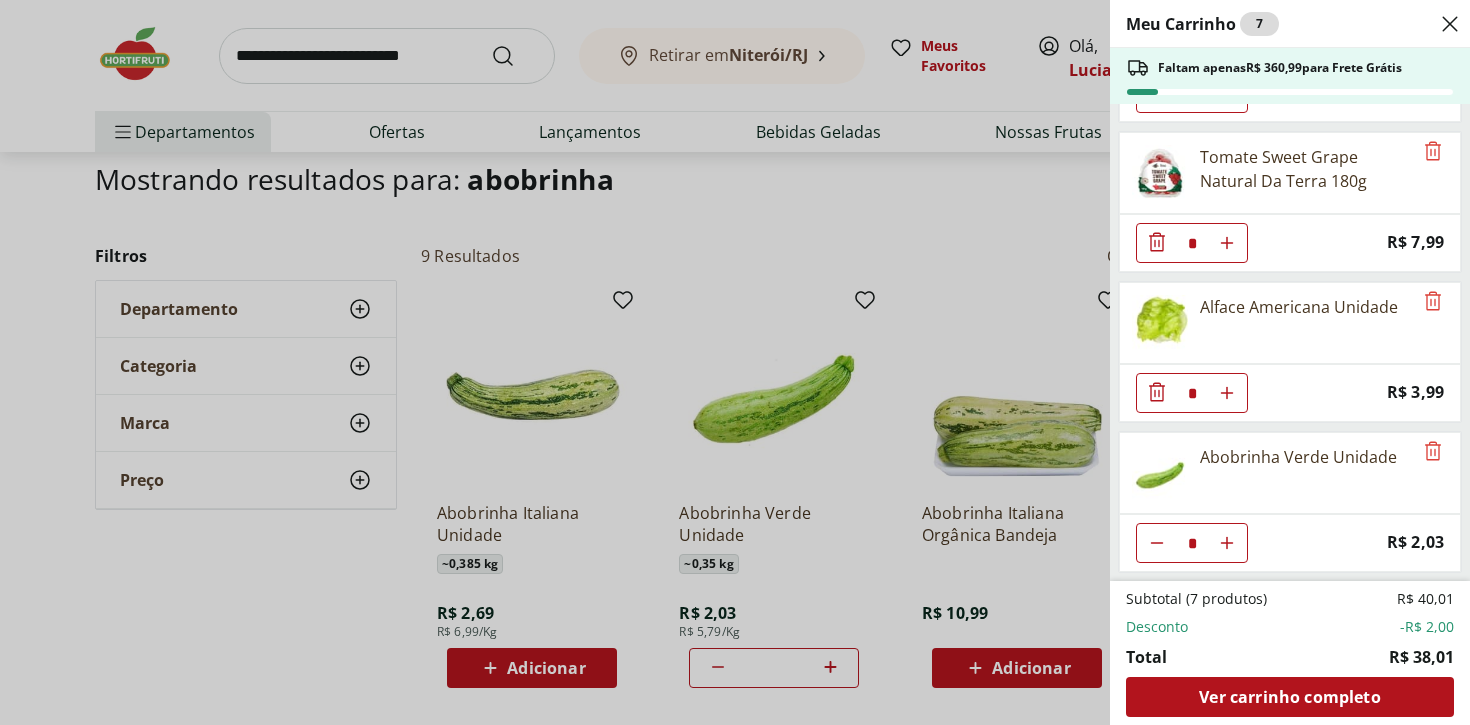 click at bounding box center (1157, -57) 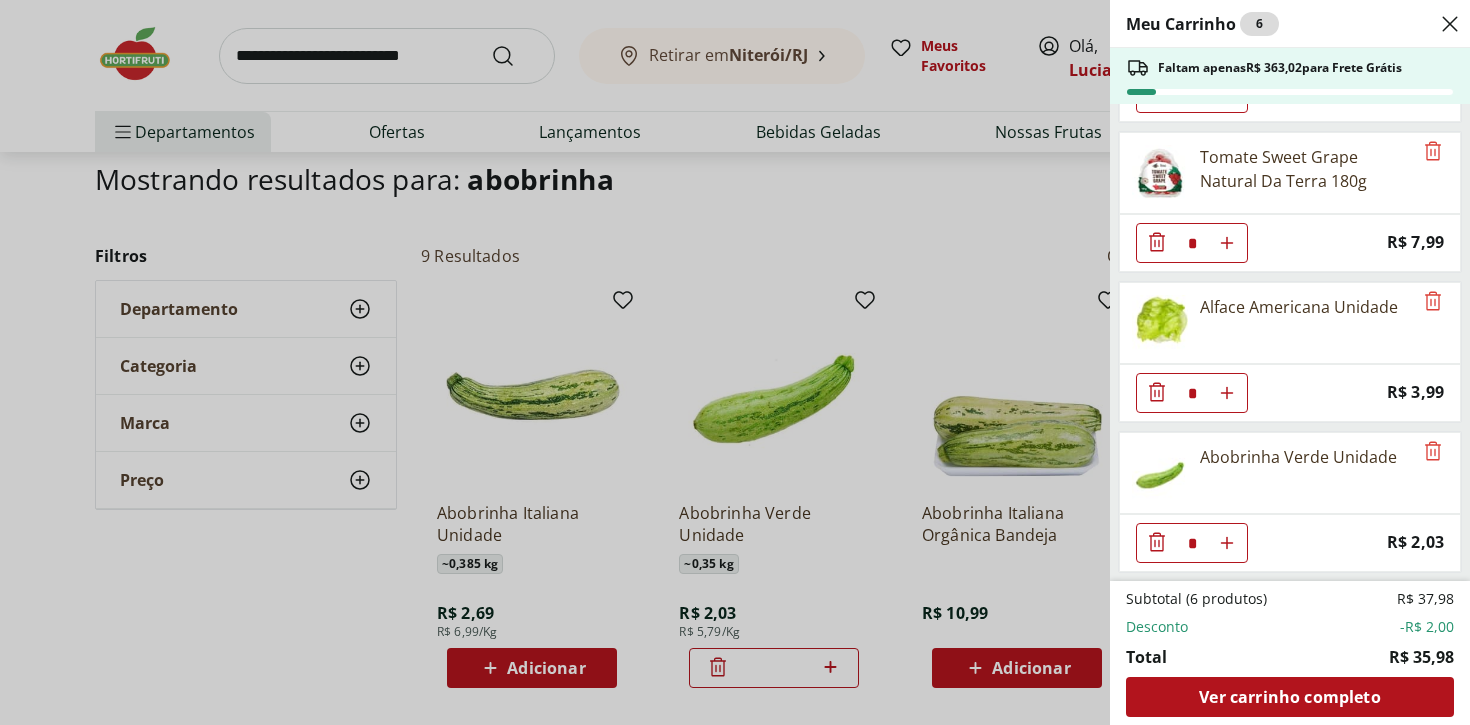 click on "Meu Carrinho 6 Faltam apenas  R$ 363,02  para Frete Grátis Suco Ambiente Maçã Pet Natural One 180ml * Original price: R$ 4,49 Price: R$ 3,49 Blueberry Embalada 125g * Price: R$ 14,99 Tomate Sweet Grape Natural Da Terra 180g * Price: R$ 7,99 Alface Americana Unidade * Price: R$ 3,99 Abobrinha Verde Unidade * Price: R$ 2,03 Subtotal (6 produtos) R$ 37,98 Desconto -R$ 2,00 Total R$ 35,98 Ver carrinho completo" at bounding box center [735, 362] 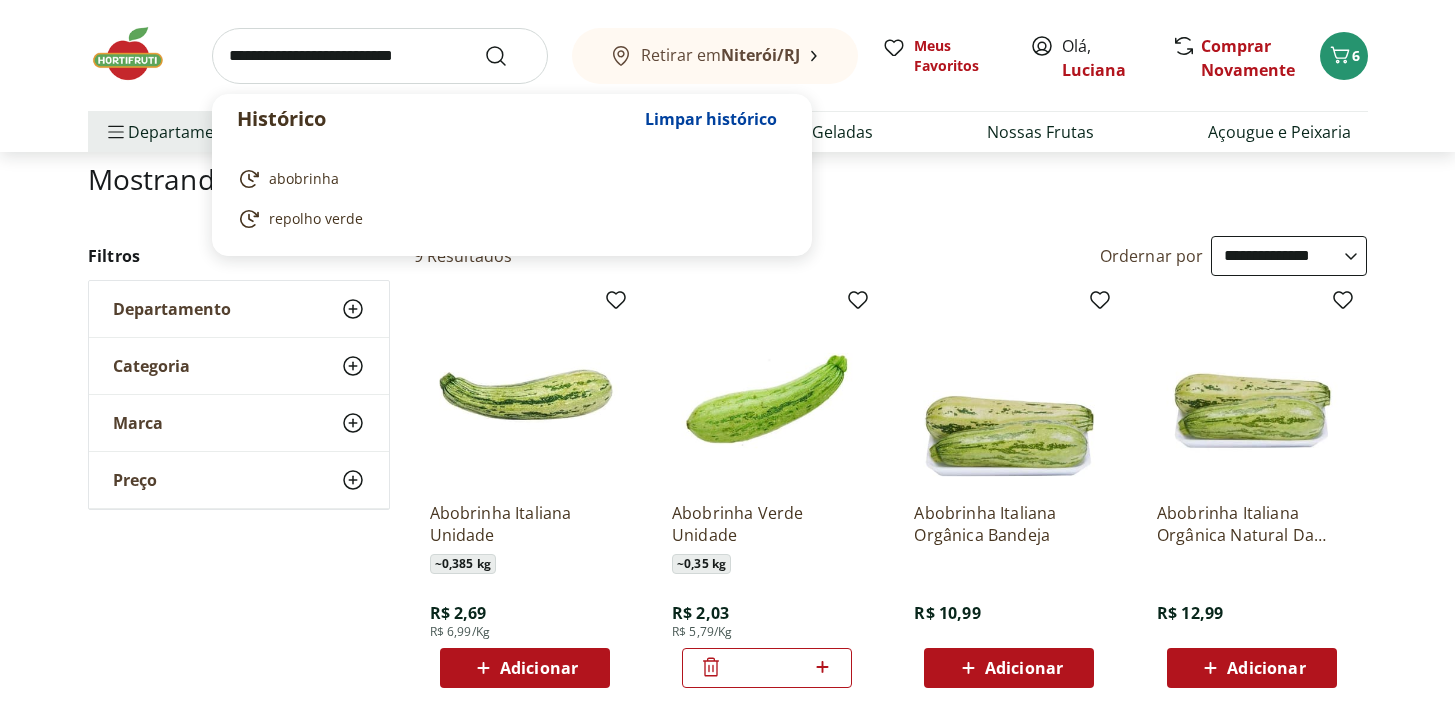 click at bounding box center (380, 56) 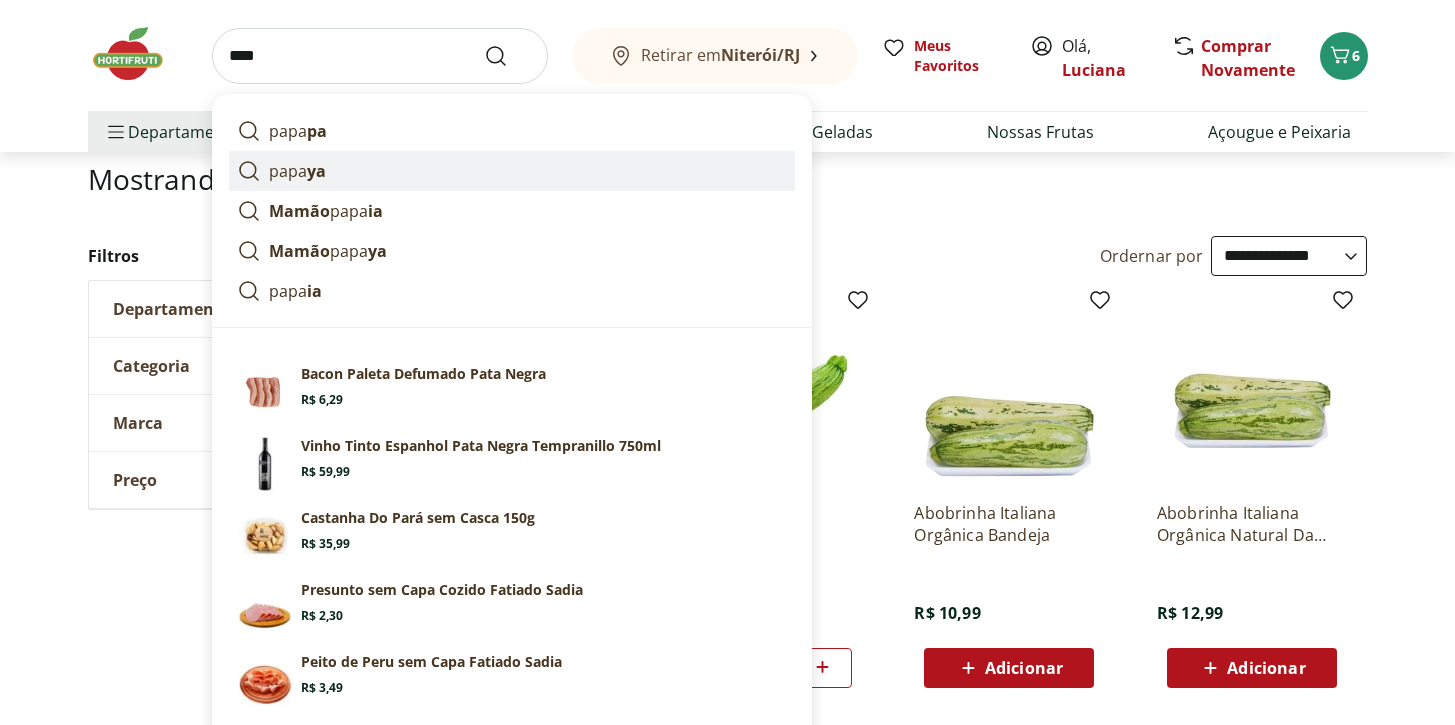 click on "papa ya" at bounding box center (297, 171) 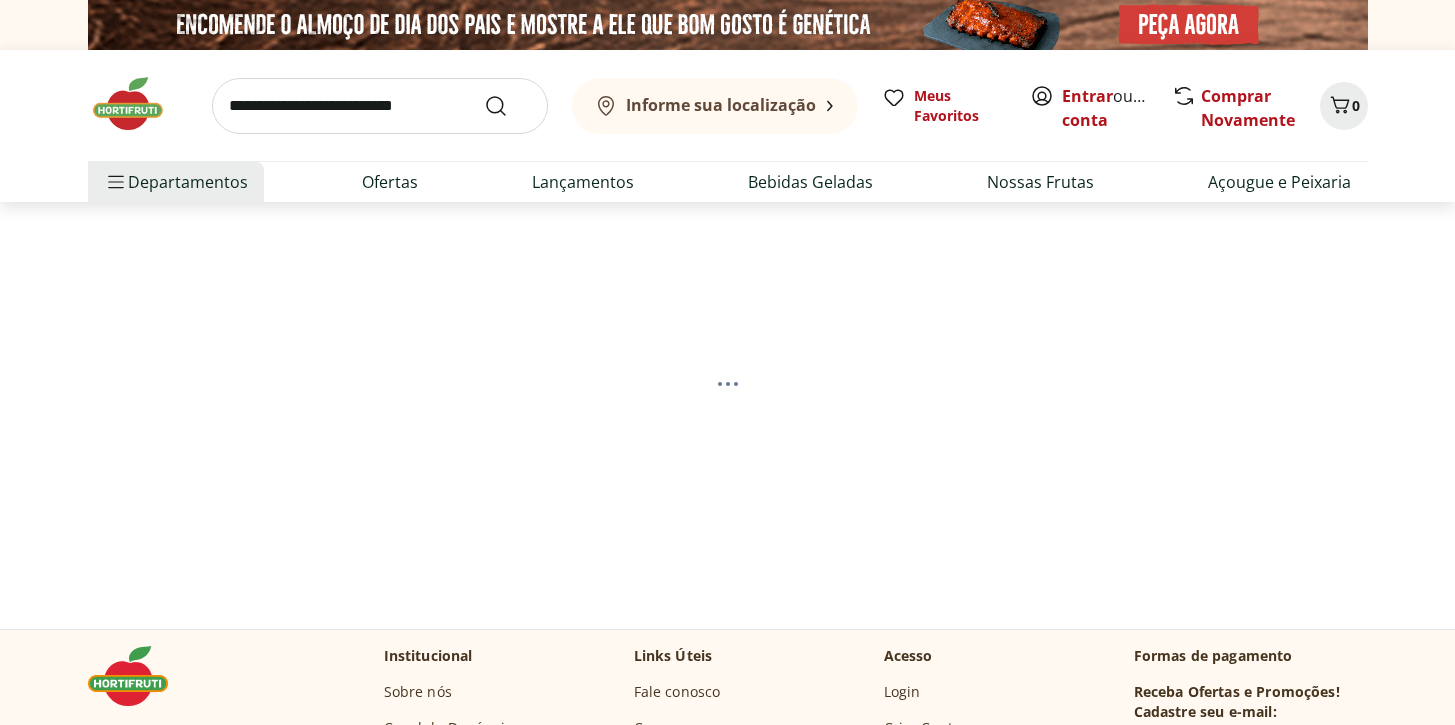 scroll, scrollTop: 0, scrollLeft: 0, axis: both 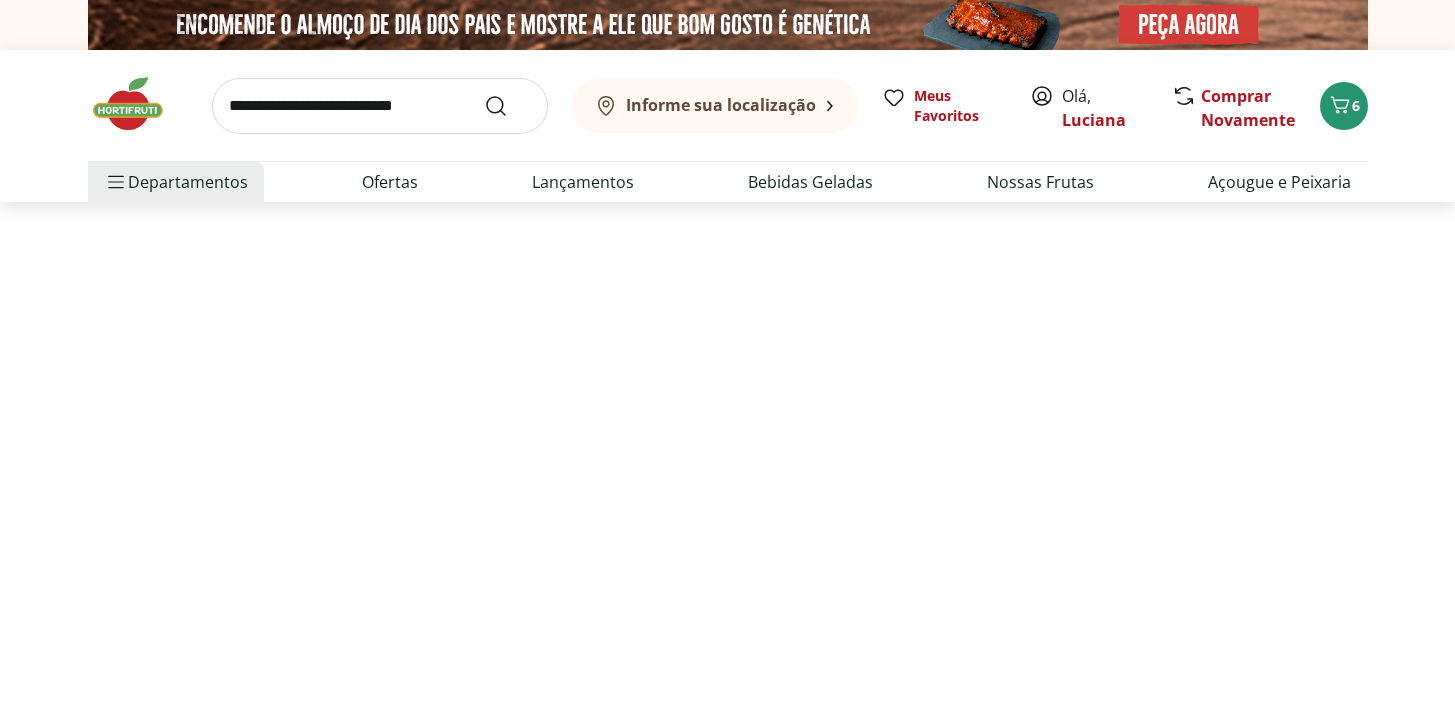 select on "**********" 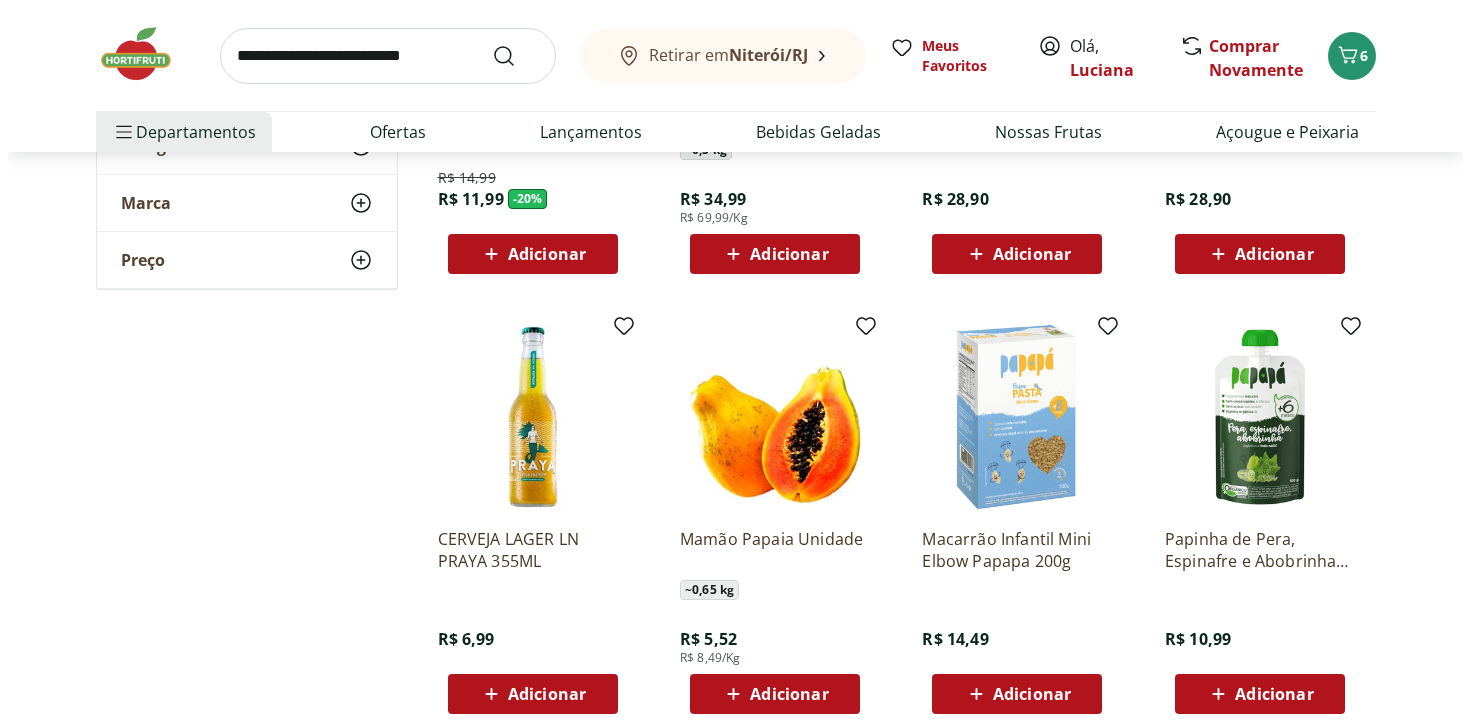 scroll, scrollTop: 536, scrollLeft: 0, axis: vertical 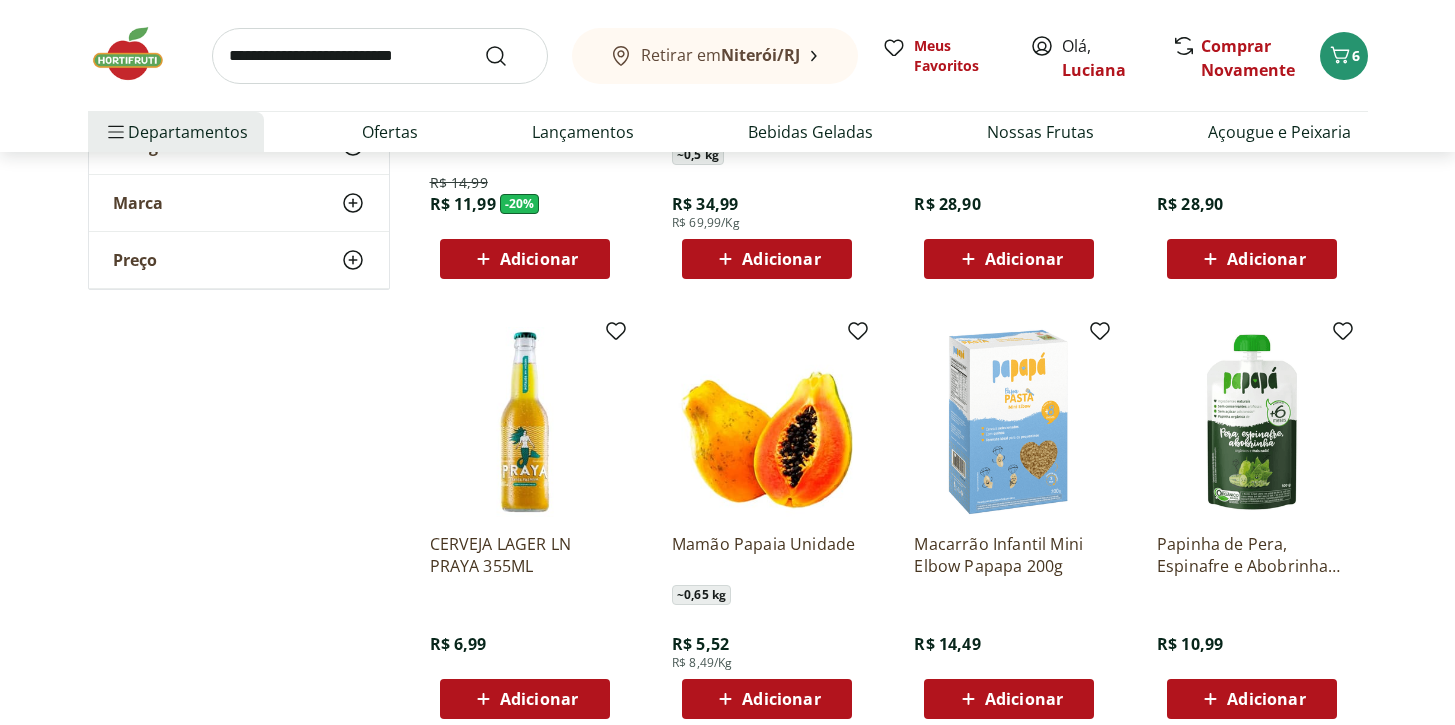 click on "Adicionar" at bounding box center (781, 699) 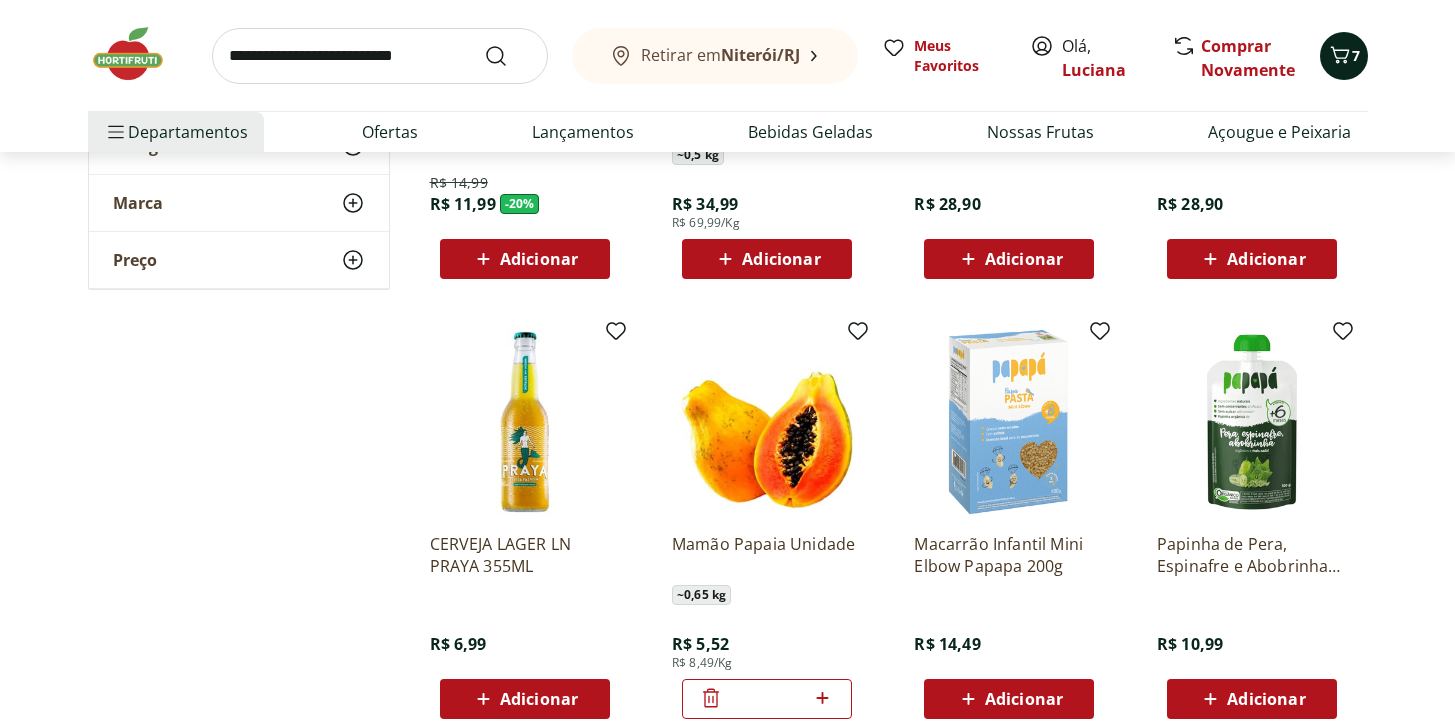 click 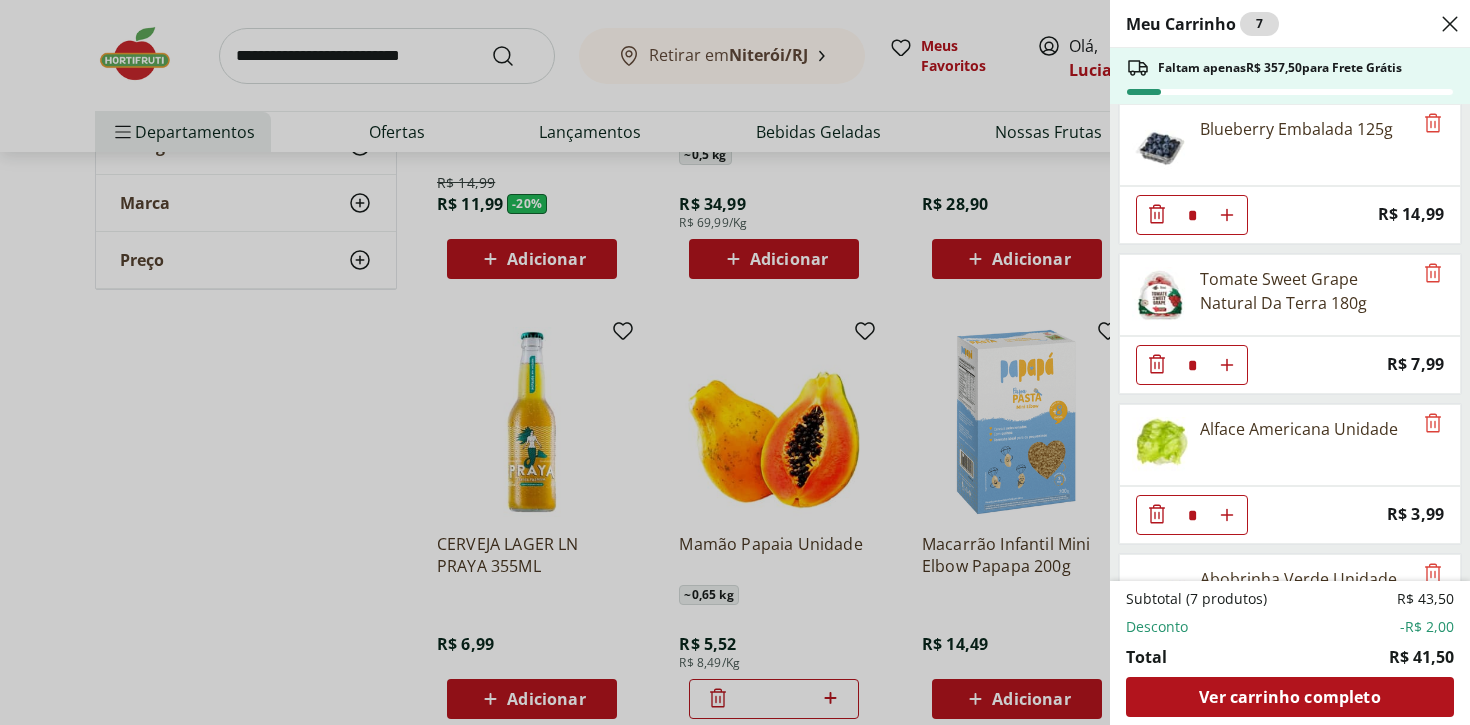 scroll, scrollTop: 0, scrollLeft: 0, axis: both 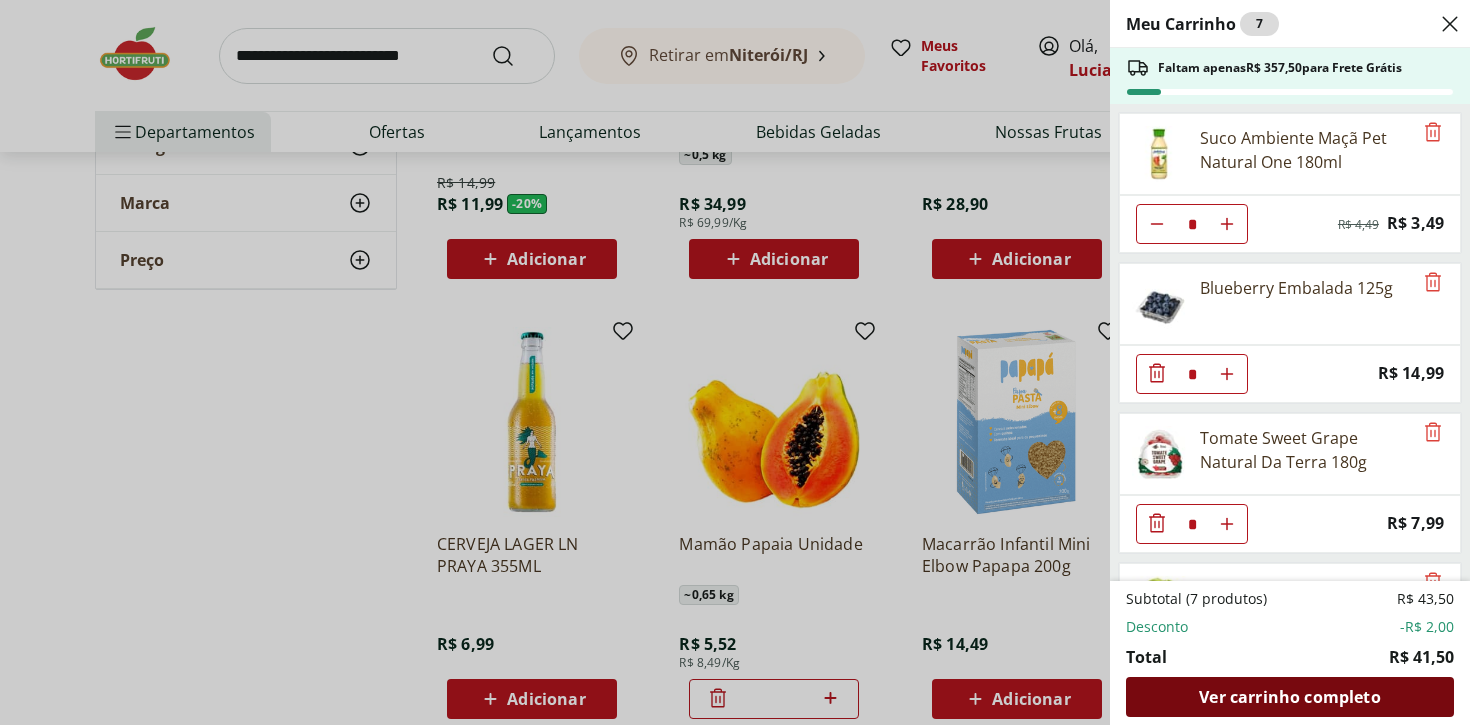 click on "Ver carrinho completo" at bounding box center (1290, 697) 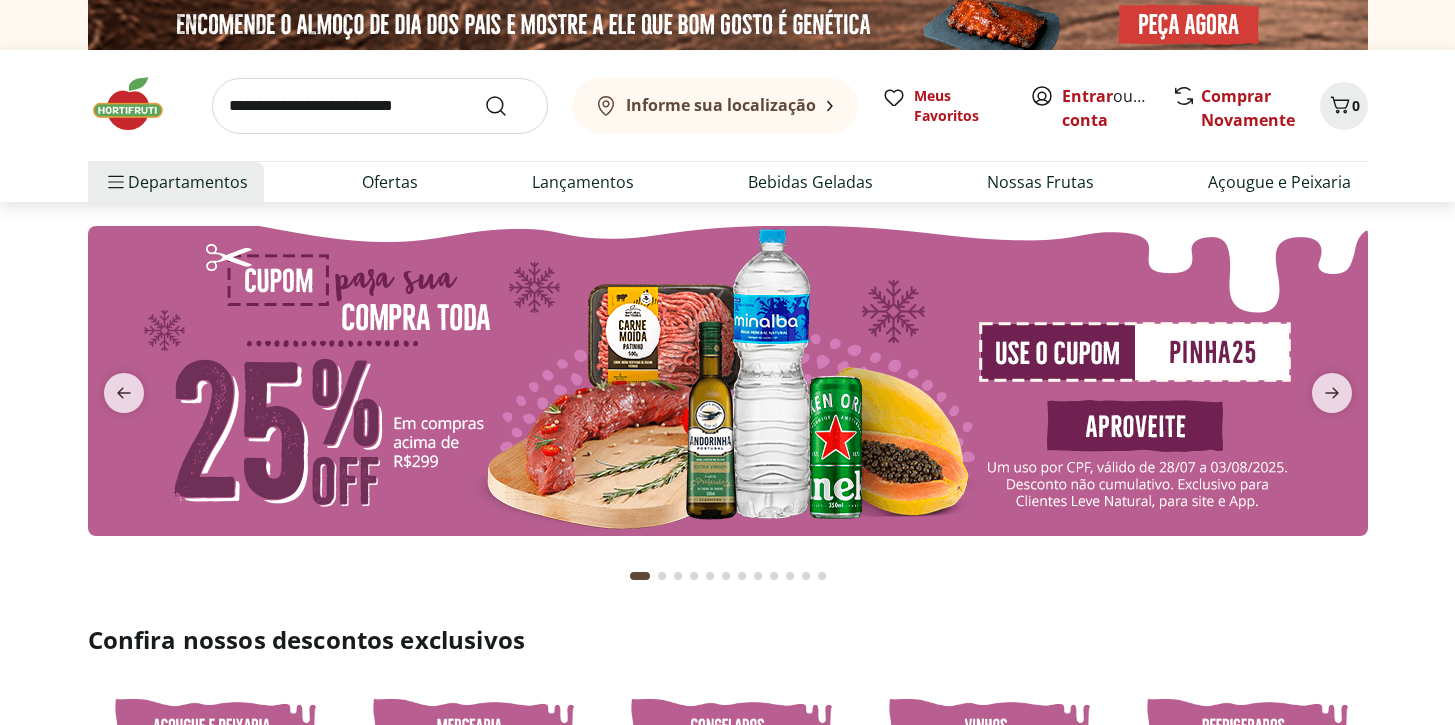 scroll, scrollTop: 0, scrollLeft: 0, axis: both 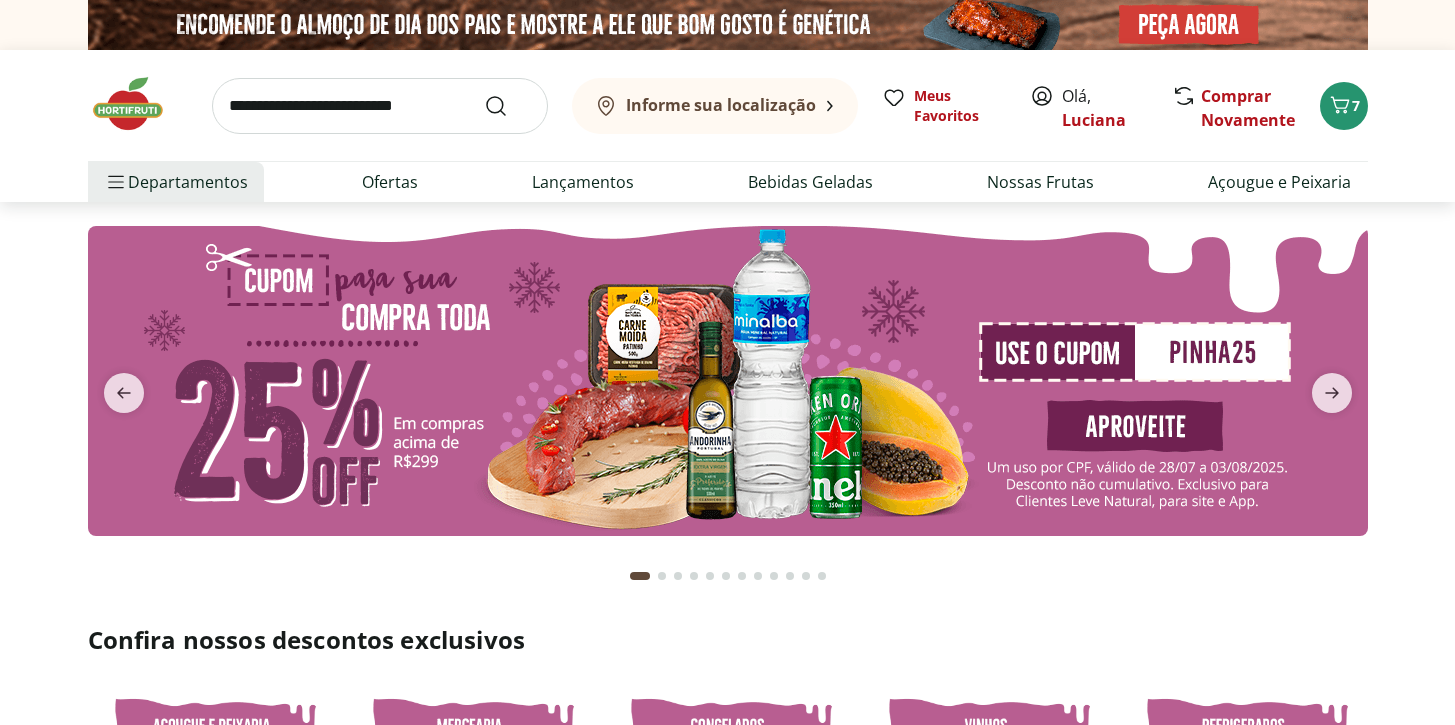 click at bounding box center [380, 106] 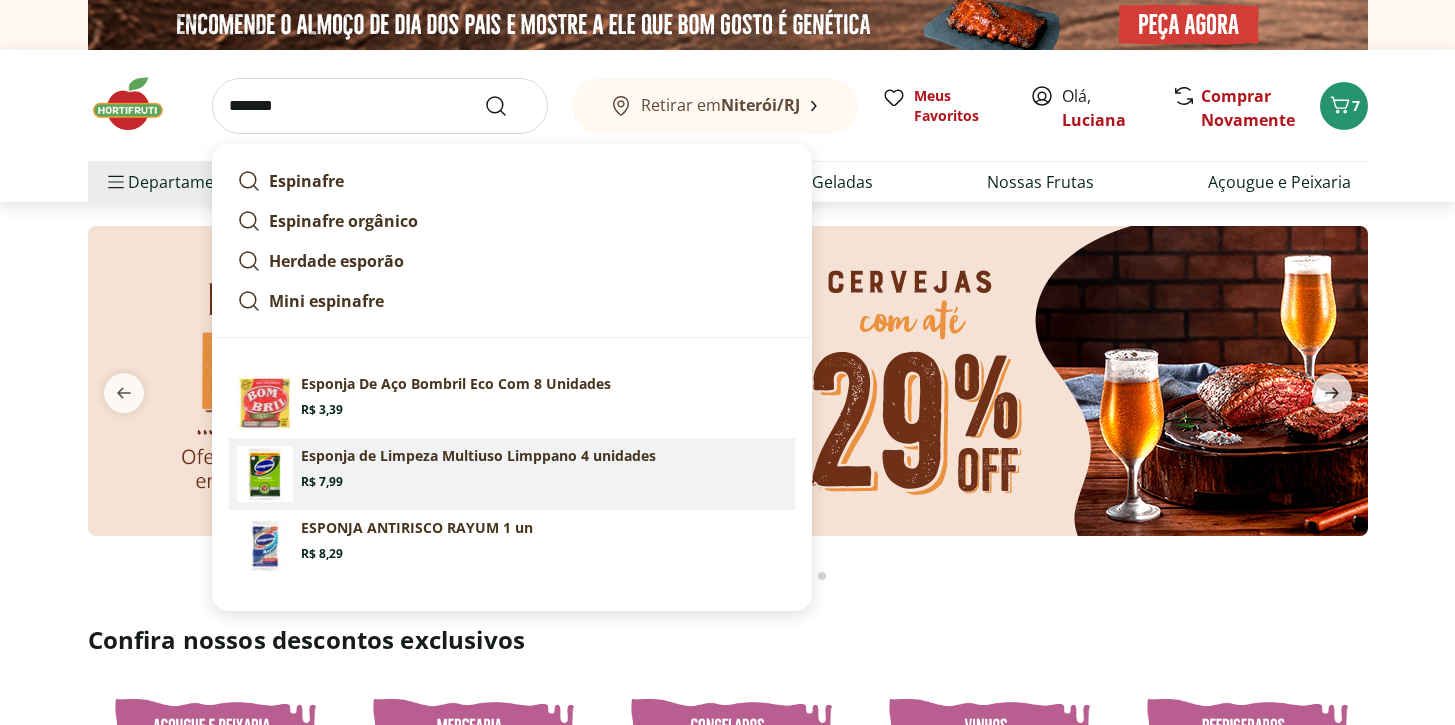 click on "Esponja de Limpeza Multiuso Limppano 4 unidades Price: R$ 7,99" at bounding box center [544, 468] 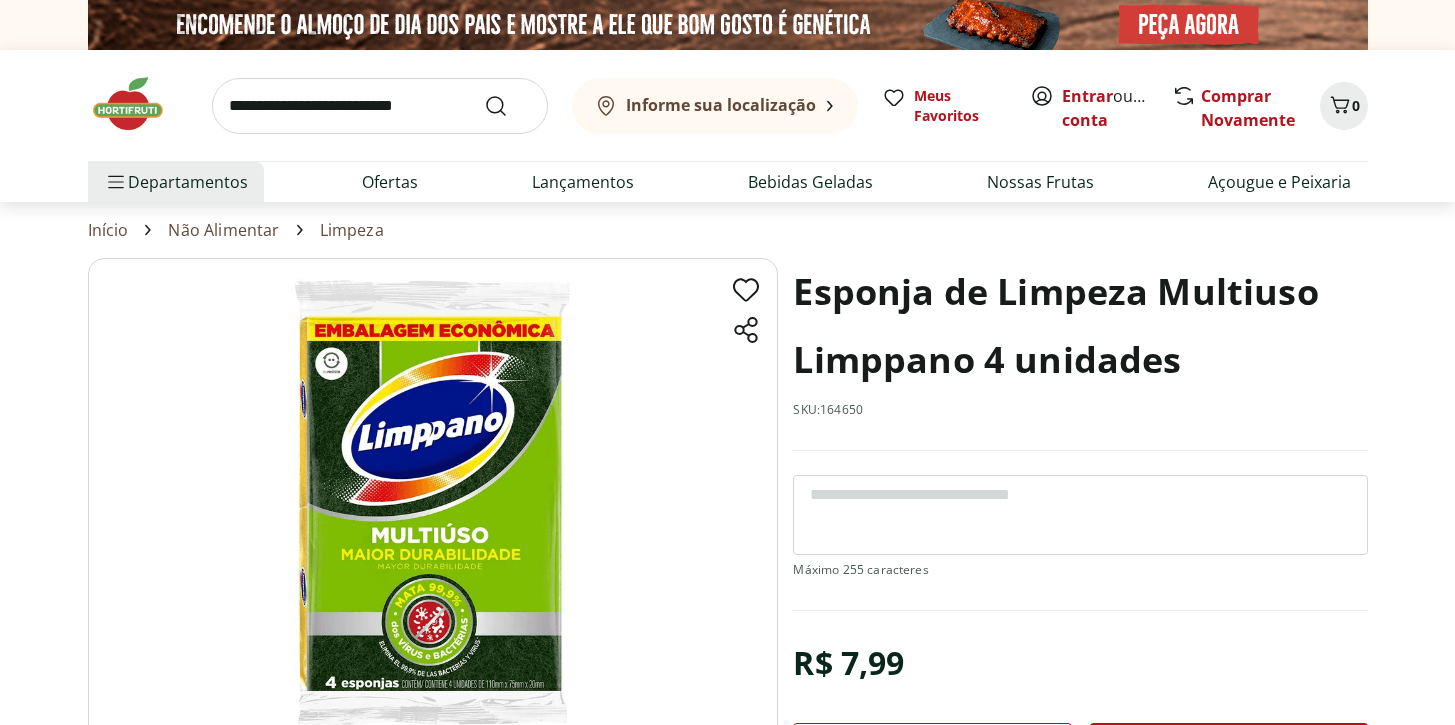 scroll, scrollTop: 0, scrollLeft: 0, axis: both 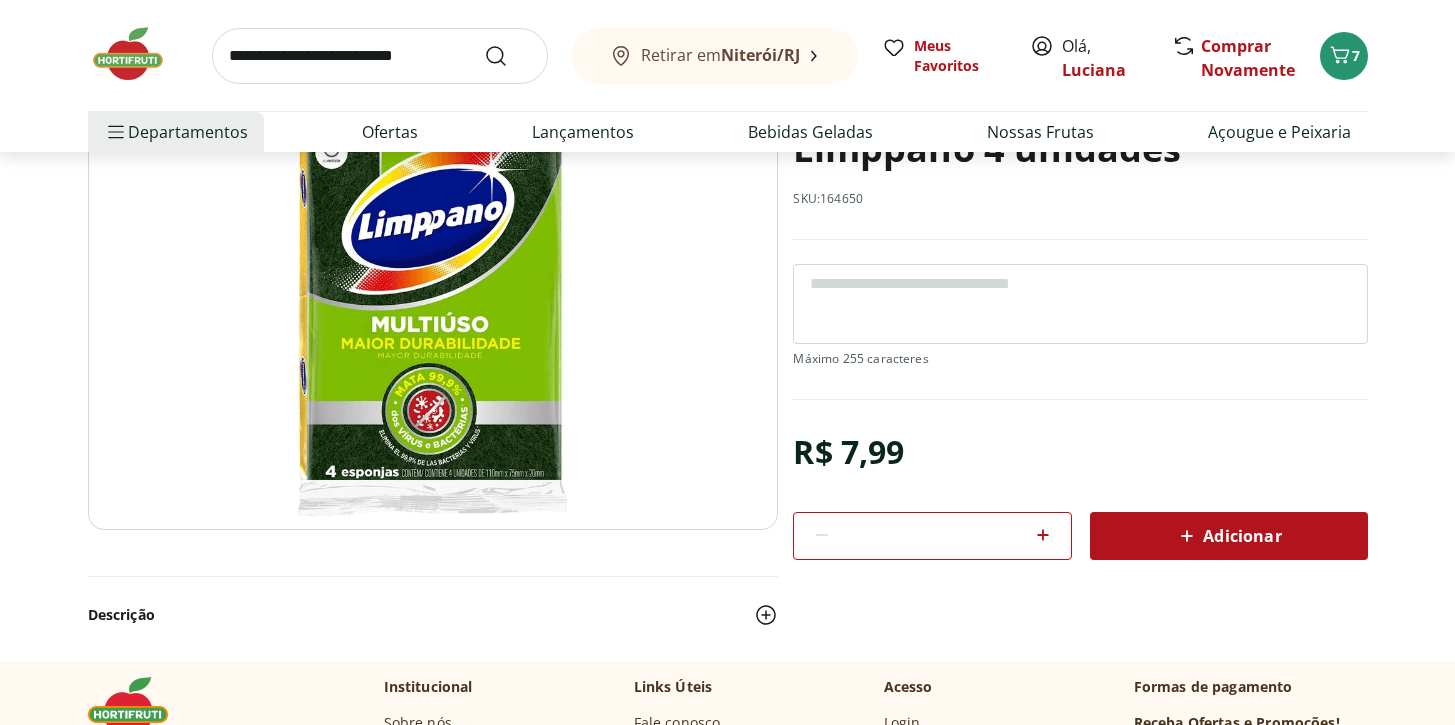 click at bounding box center [433, 288] 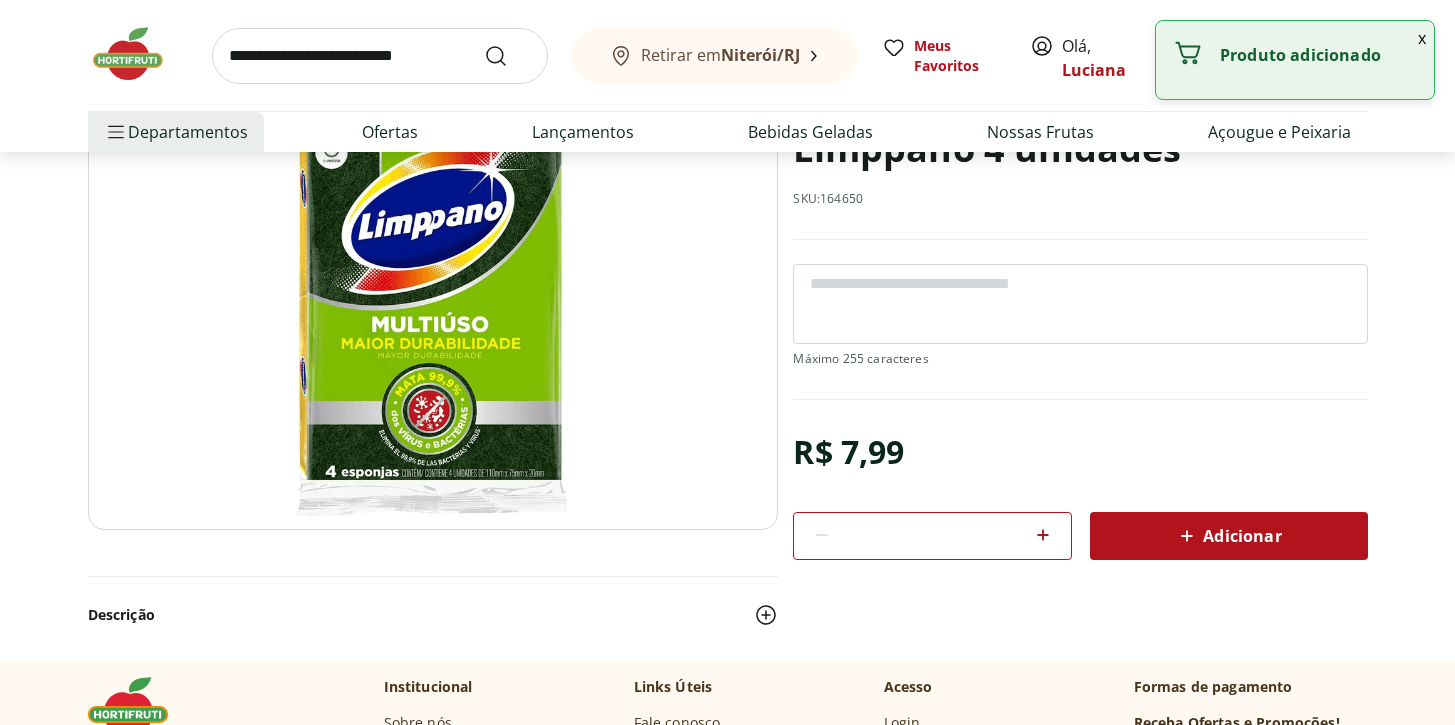 click at bounding box center (380, 56) 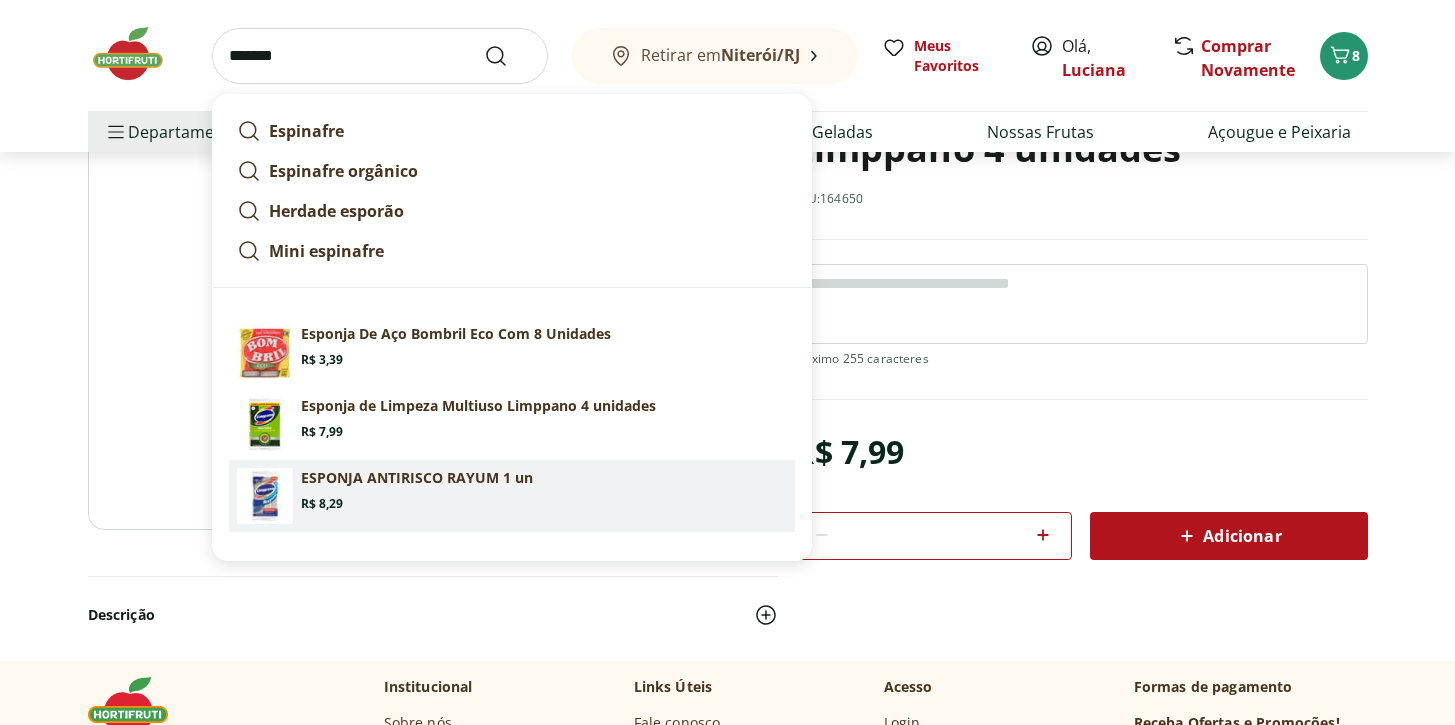 click on "ESPONJA ANTIRISCO  RAYUM 1 un" at bounding box center (417, 478) 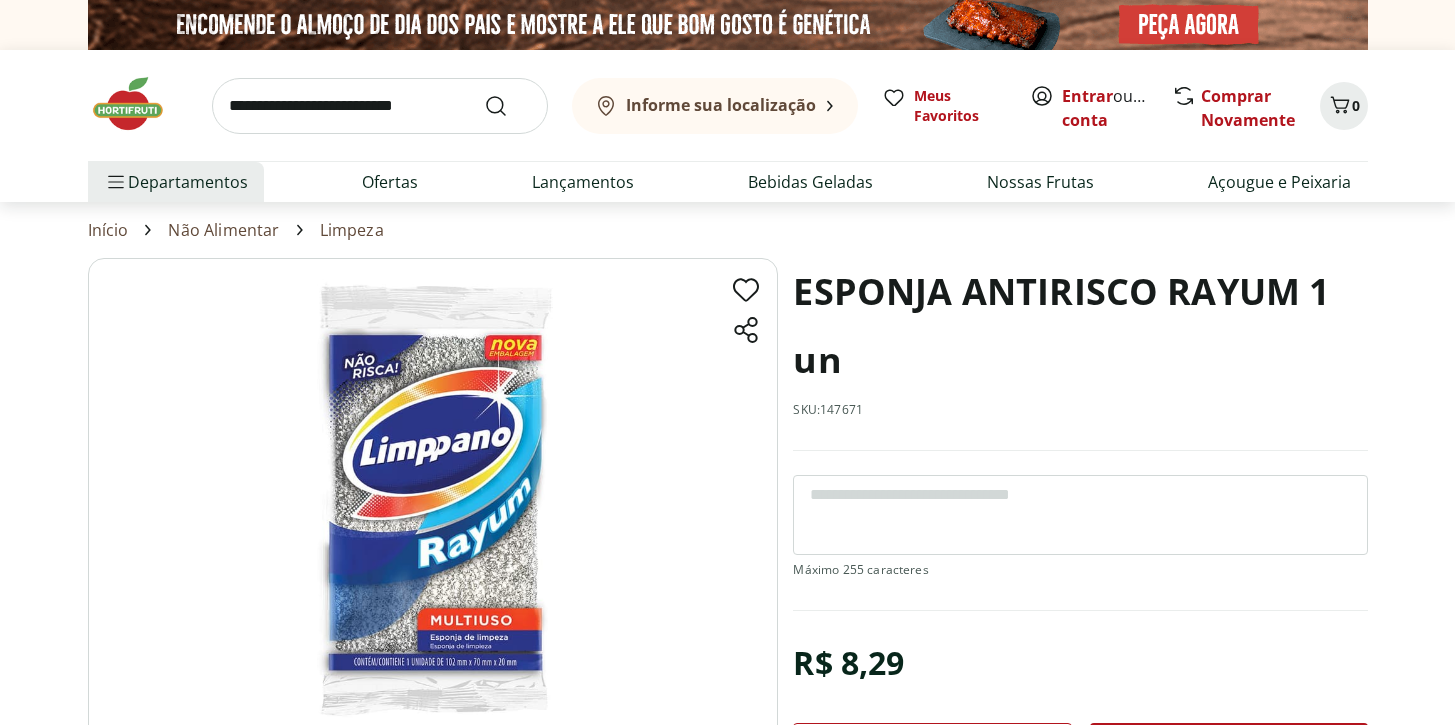 scroll, scrollTop: 0, scrollLeft: 0, axis: both 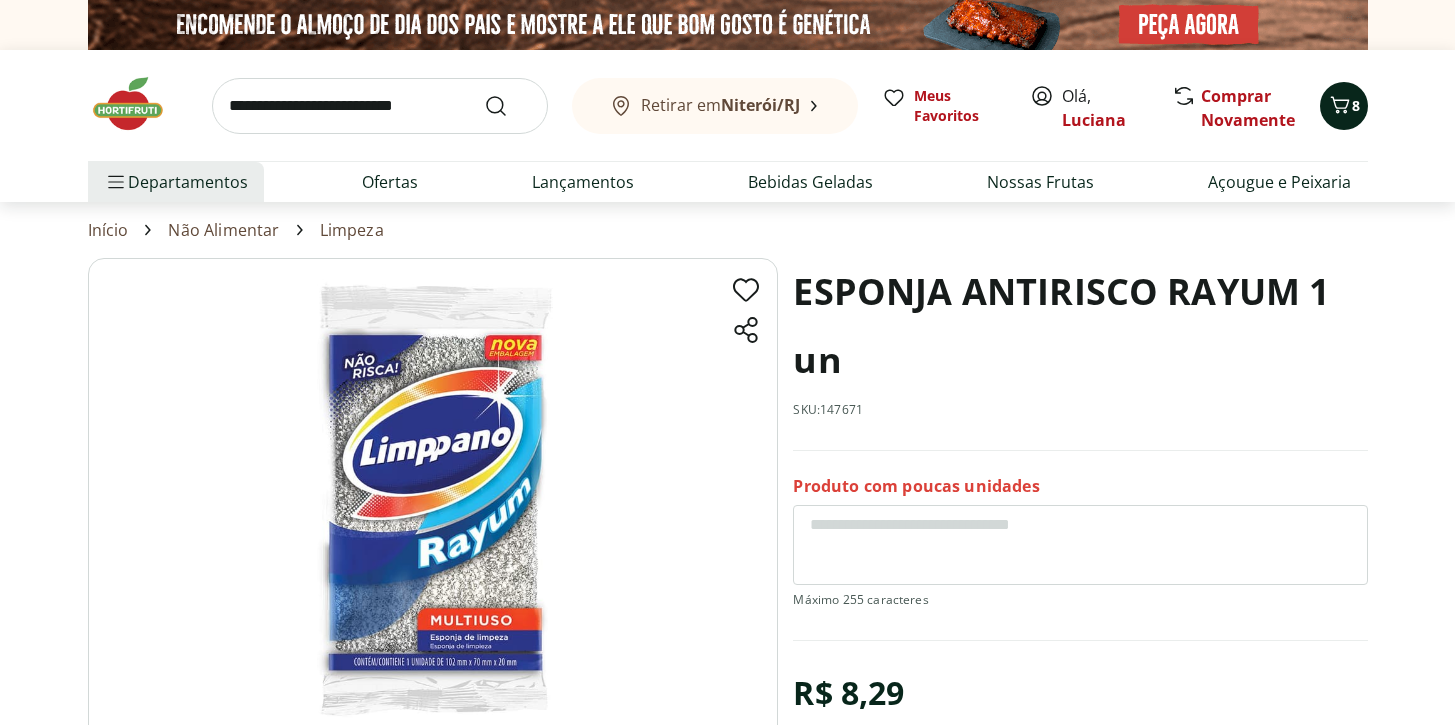 click on "8" at bounding box center [1356, 105] 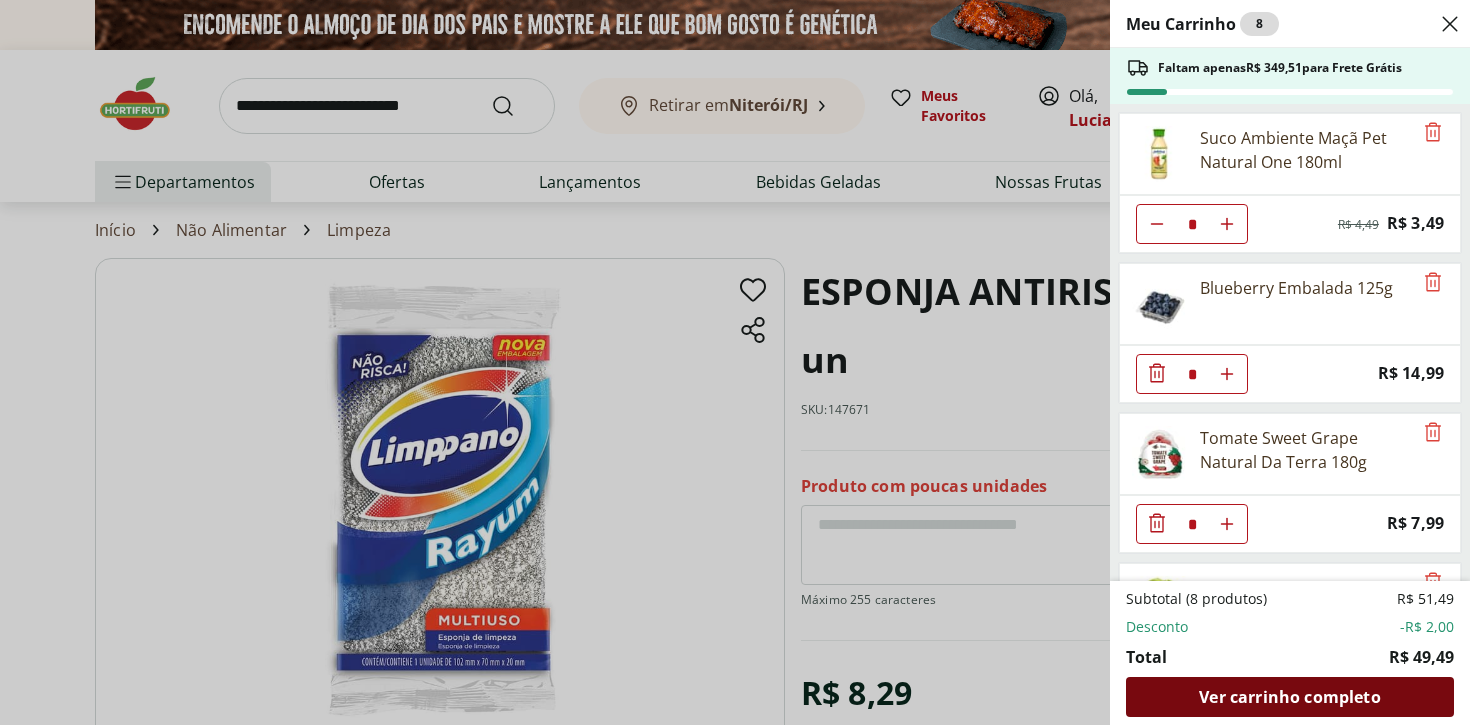 click on "Ver carrinho completo" at bounding box center [1289, 697] 